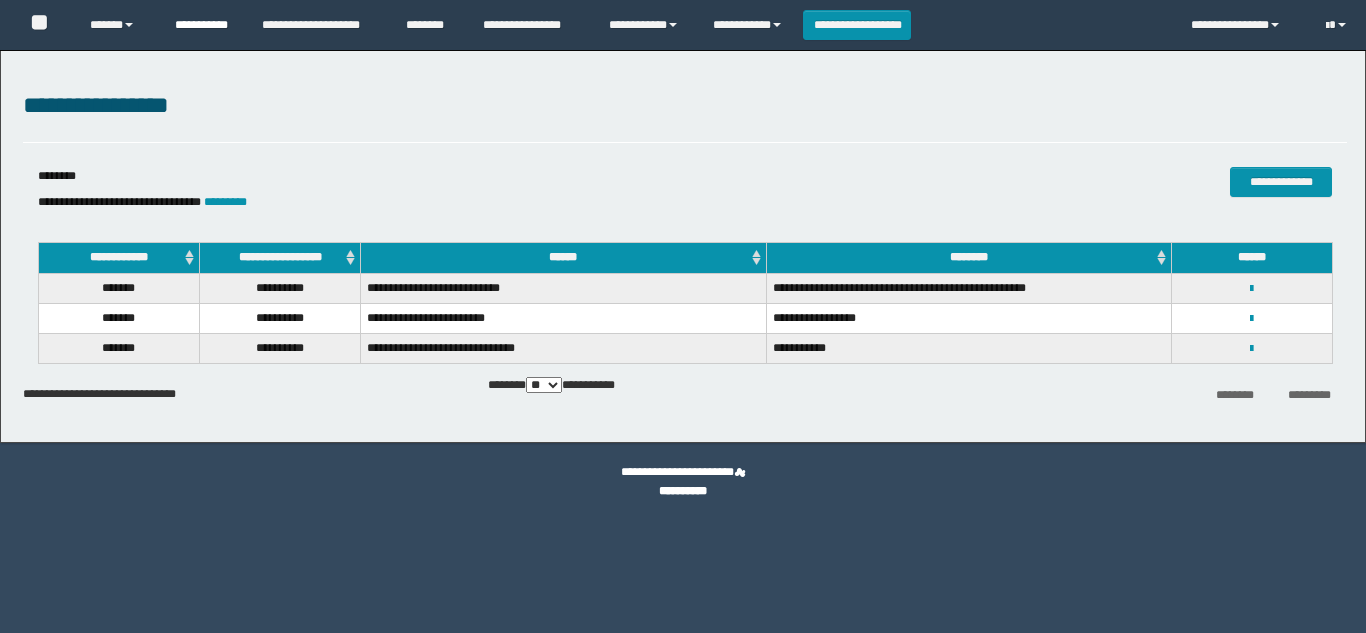 scroll, scrollTop: 0, scrollLeft: 0, axis: both 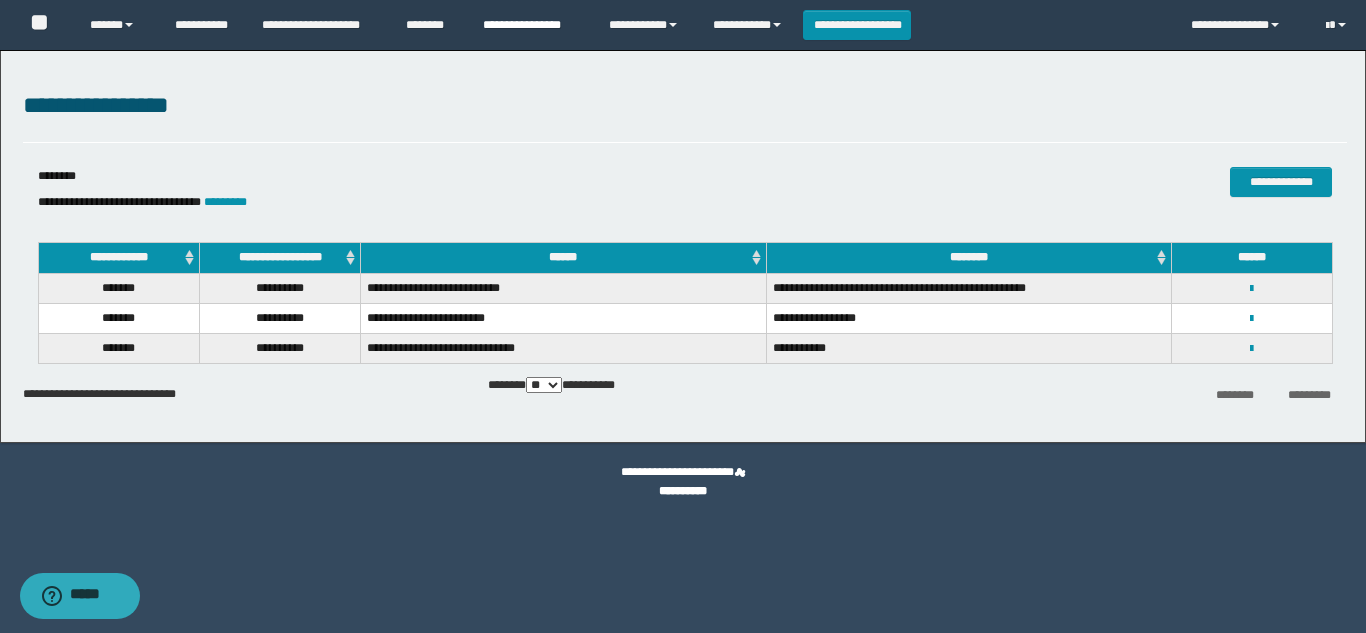 click on "**********" at bounding box center (531, 25) 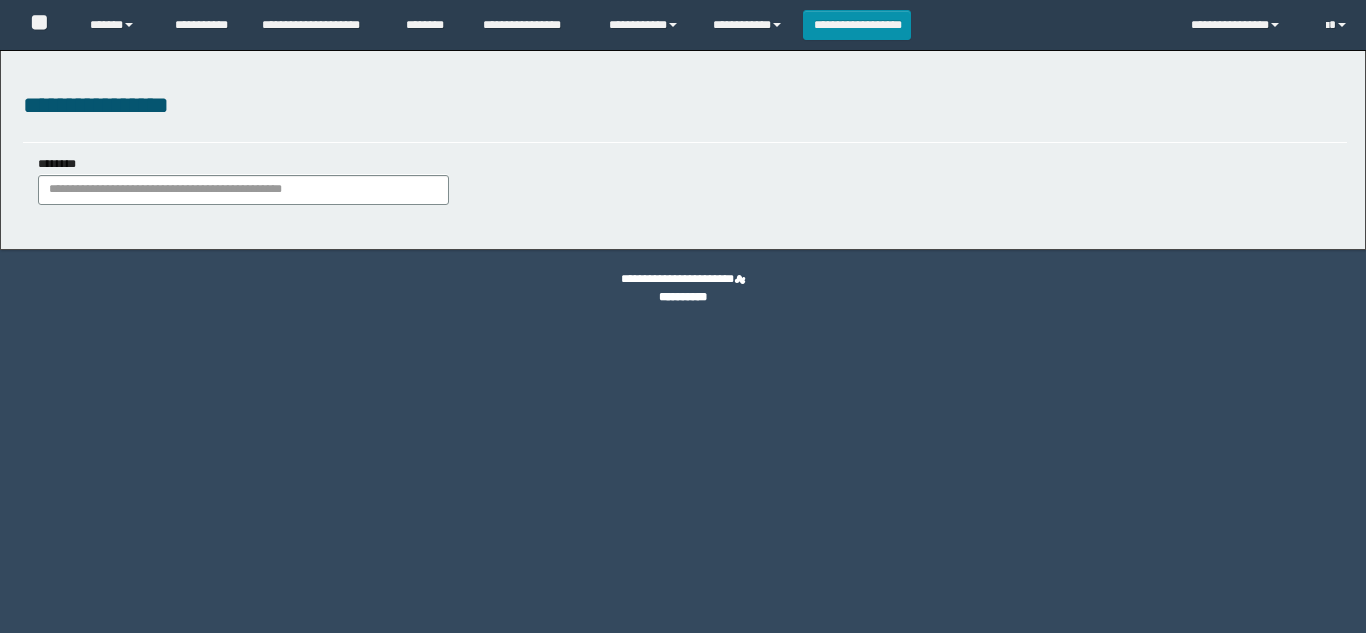 scroll, scrollTop: 0, scrollLeft: 0, axis: both 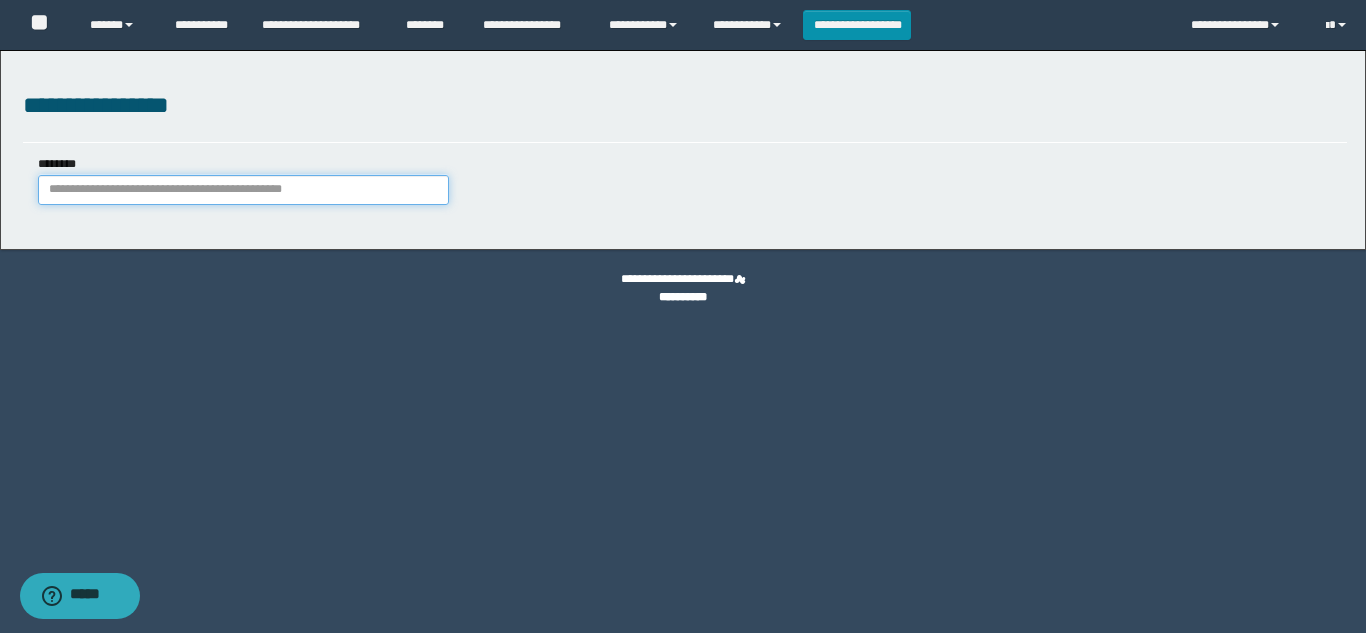 click on "********" at bounding box center [243, 190] 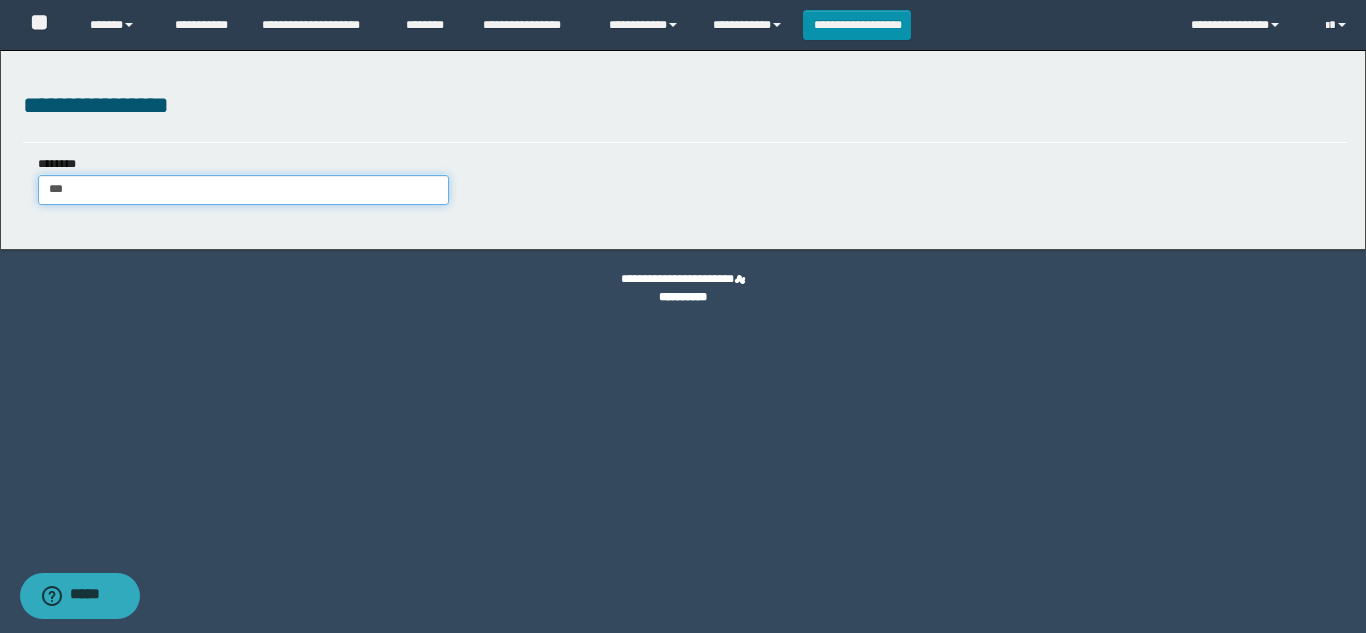 type on "****" 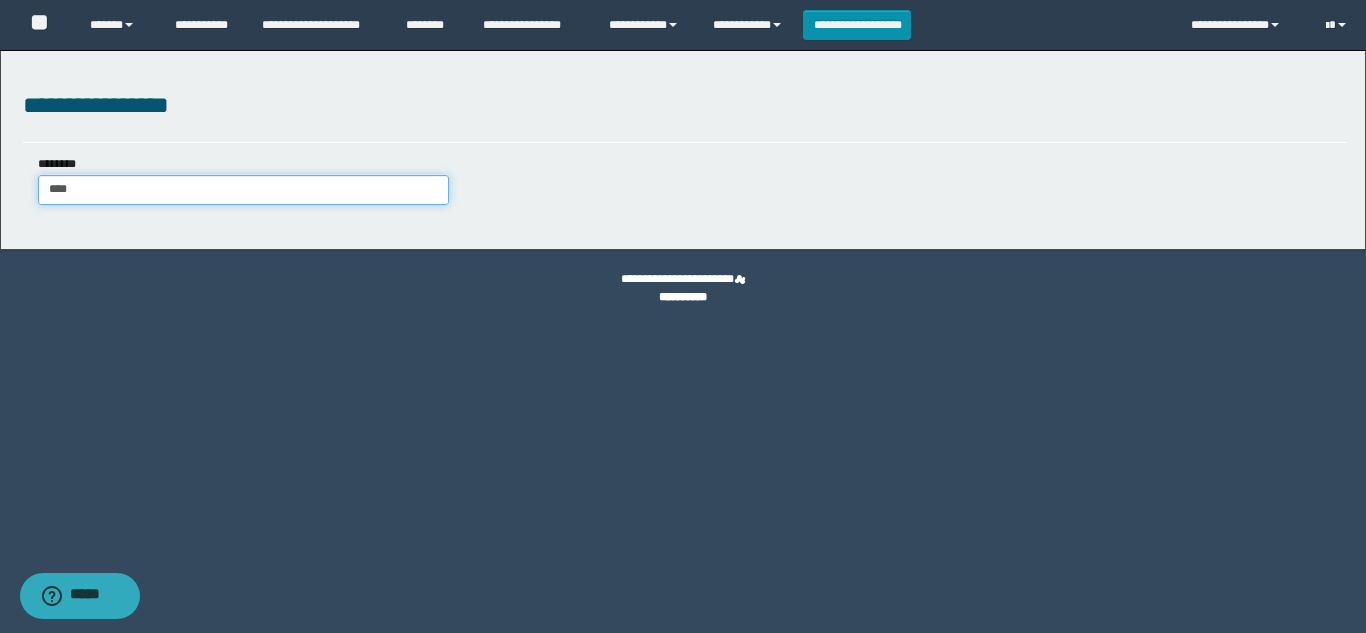 type on "****" 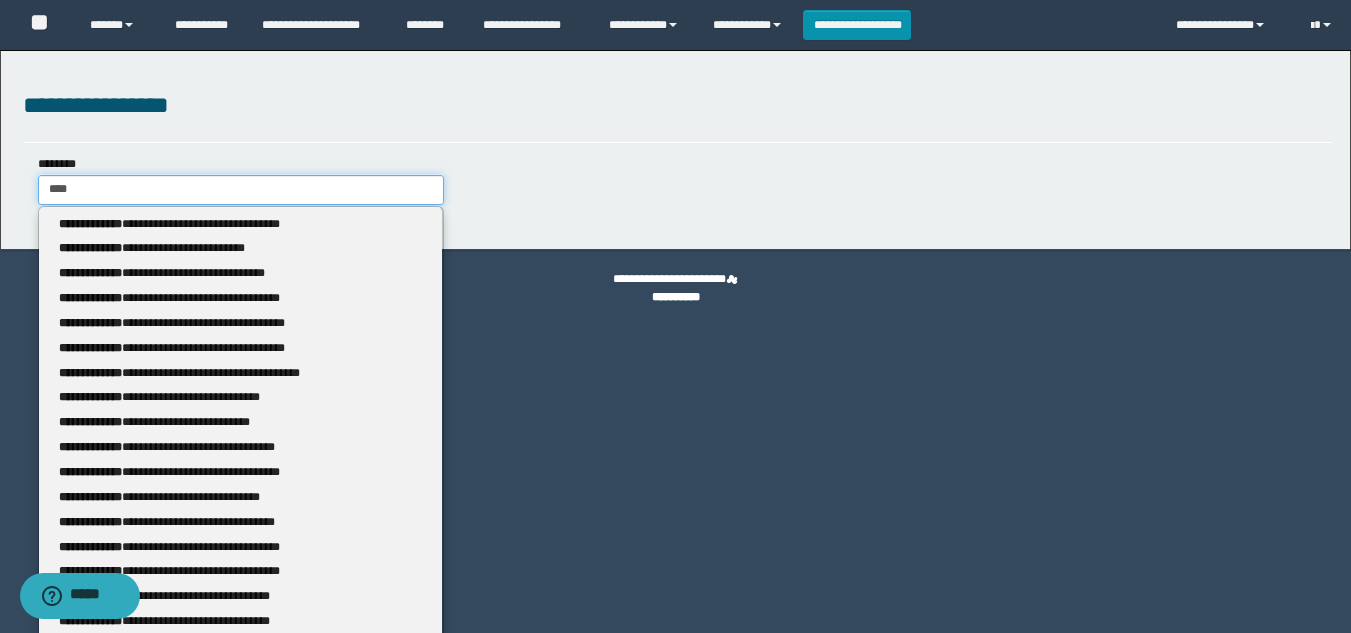 type 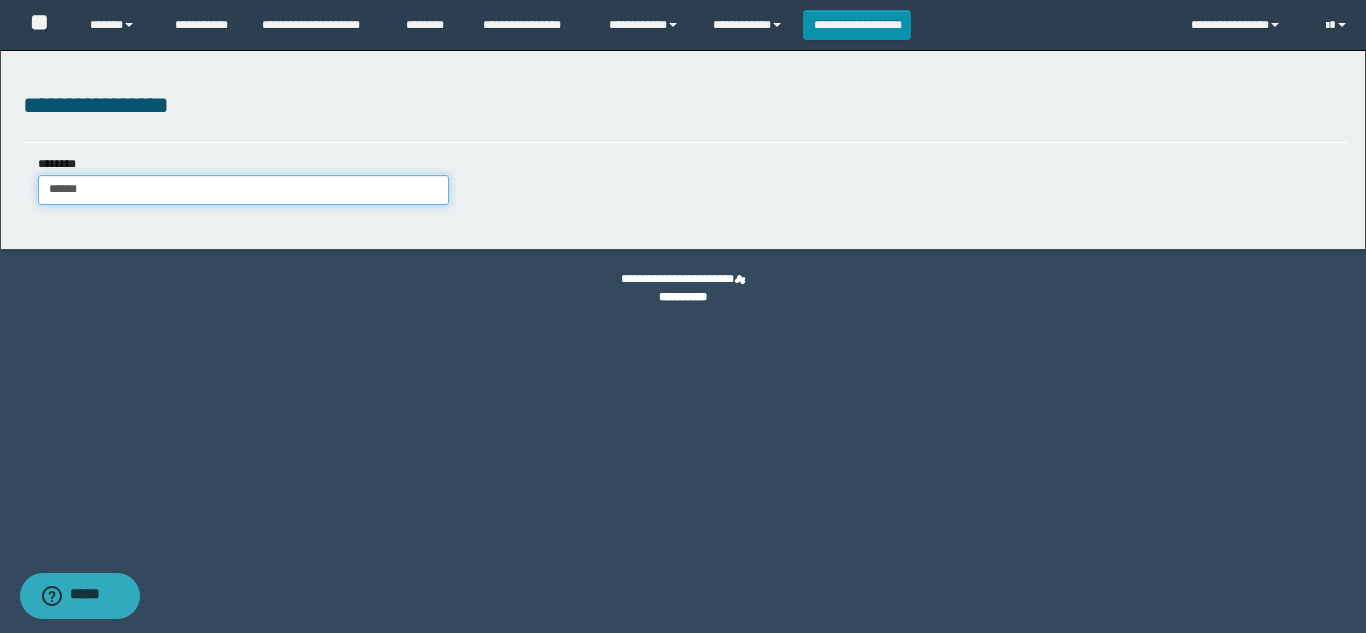 type on "*******" 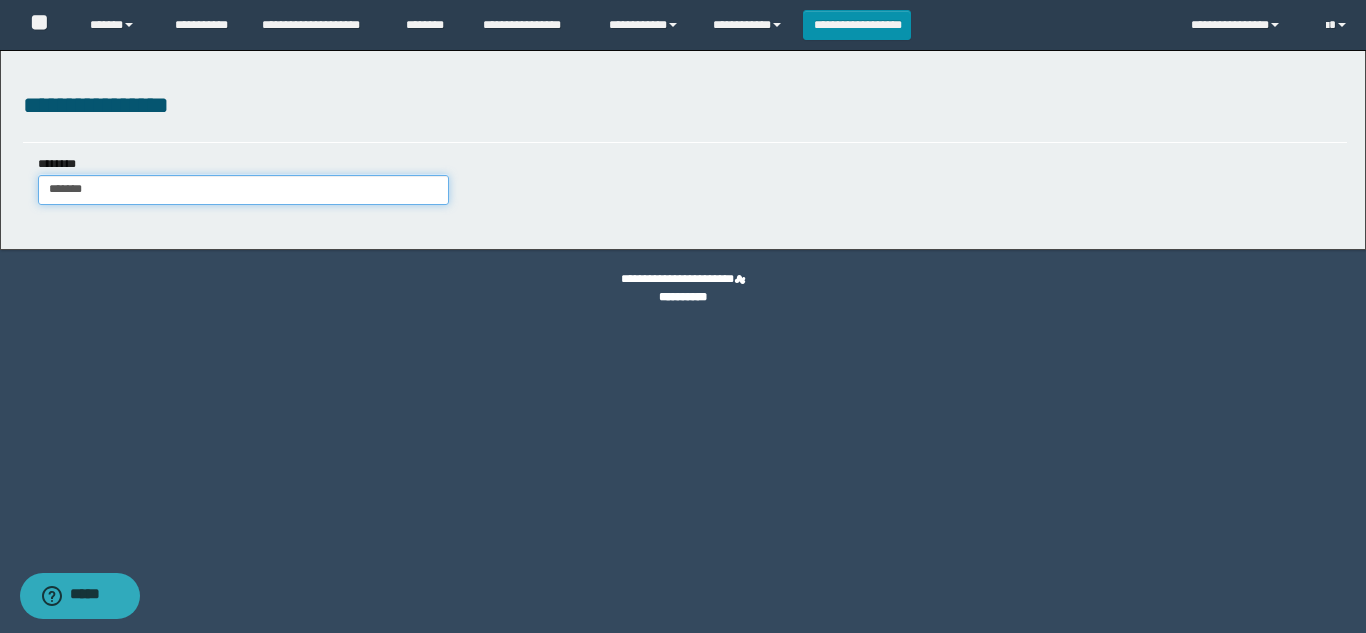 type on "*******" 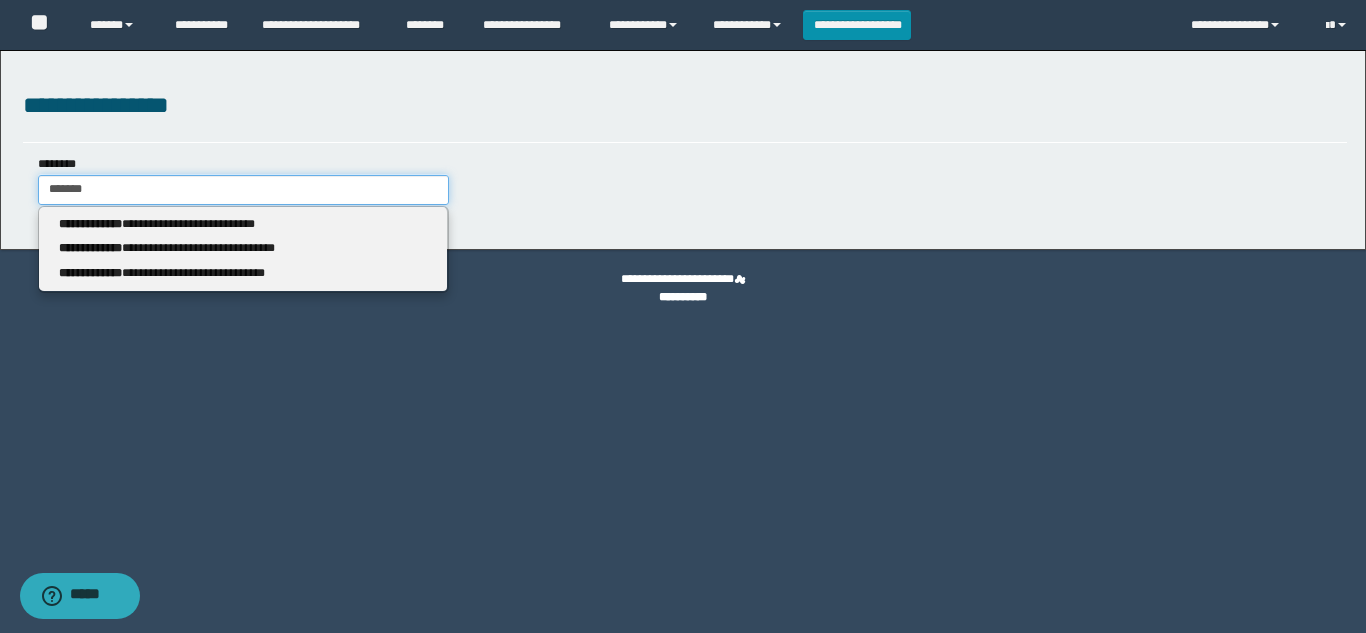 type 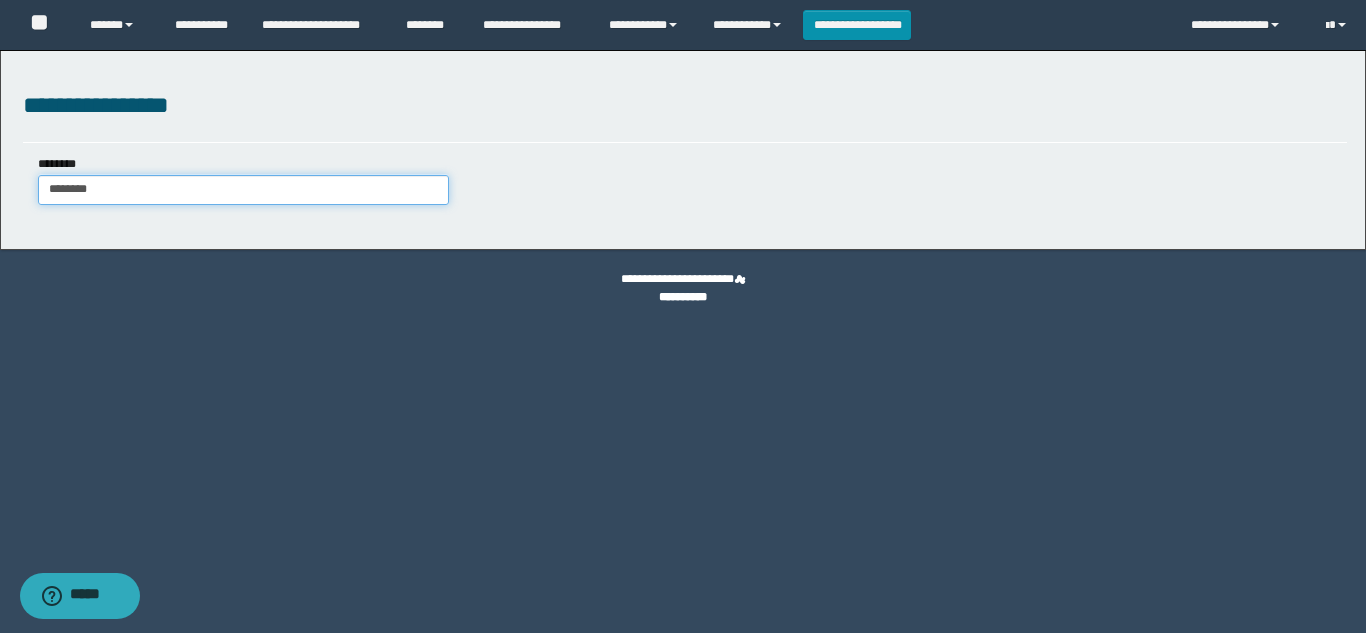 type on "********" 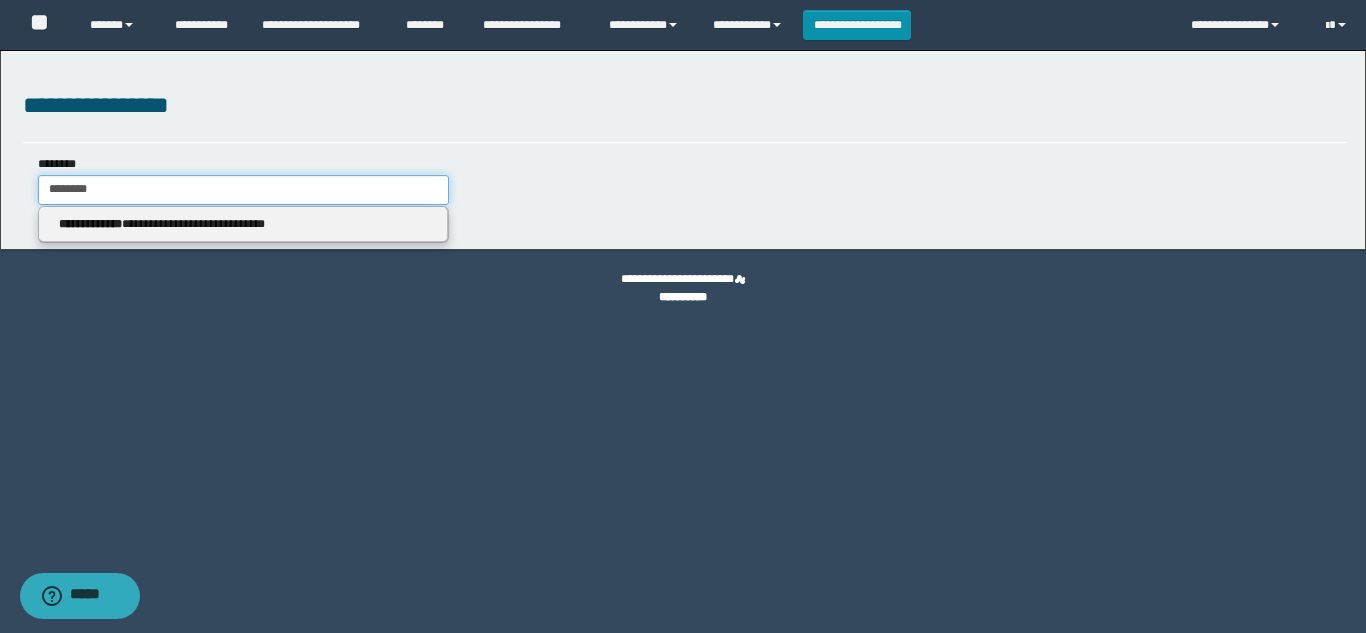 type 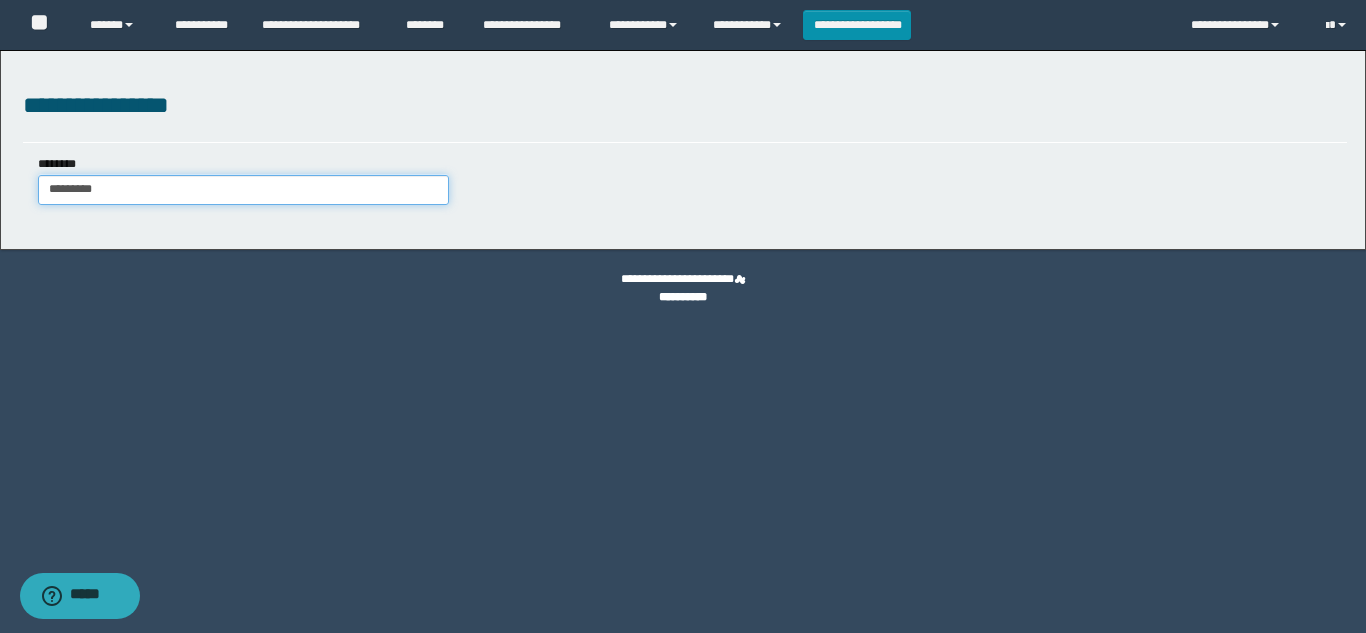 type on "**********" 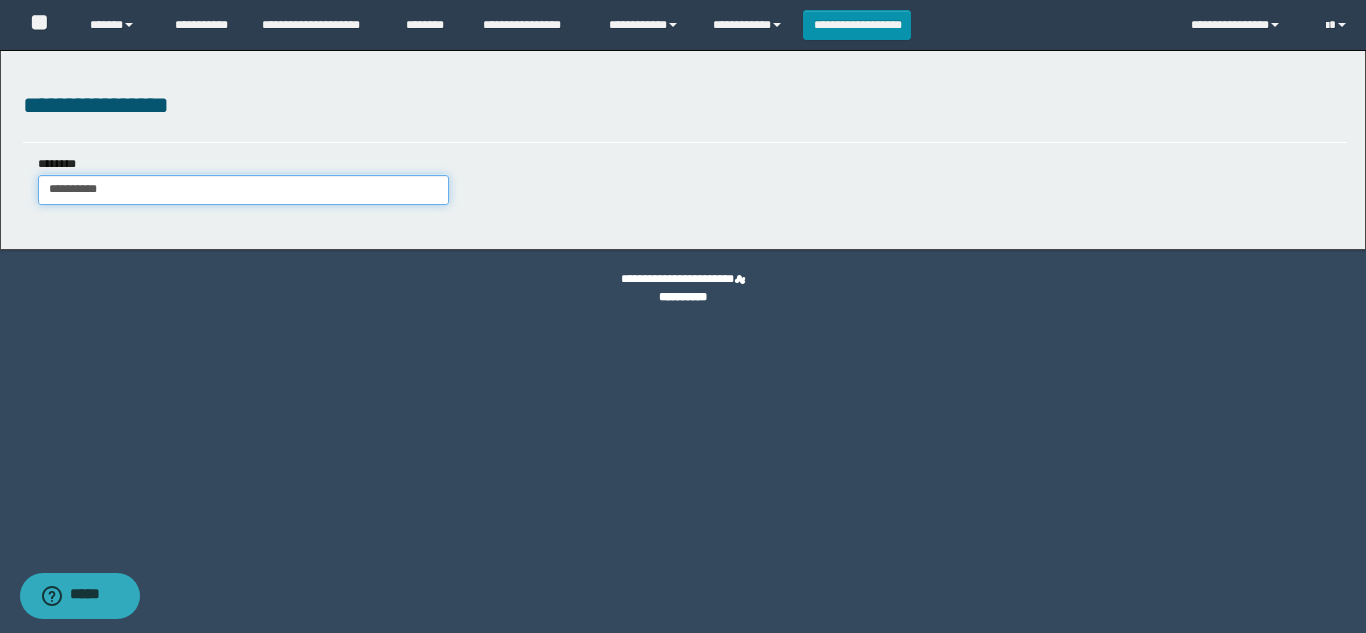 type on "**********" 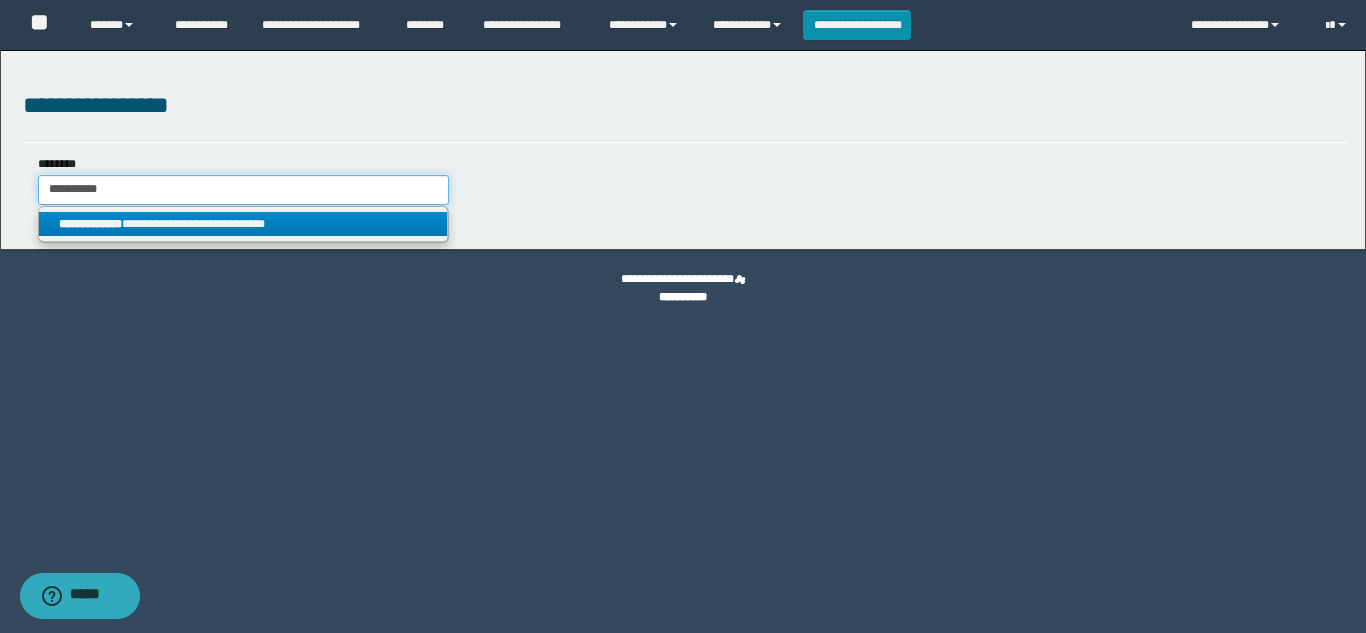 type on "**********" 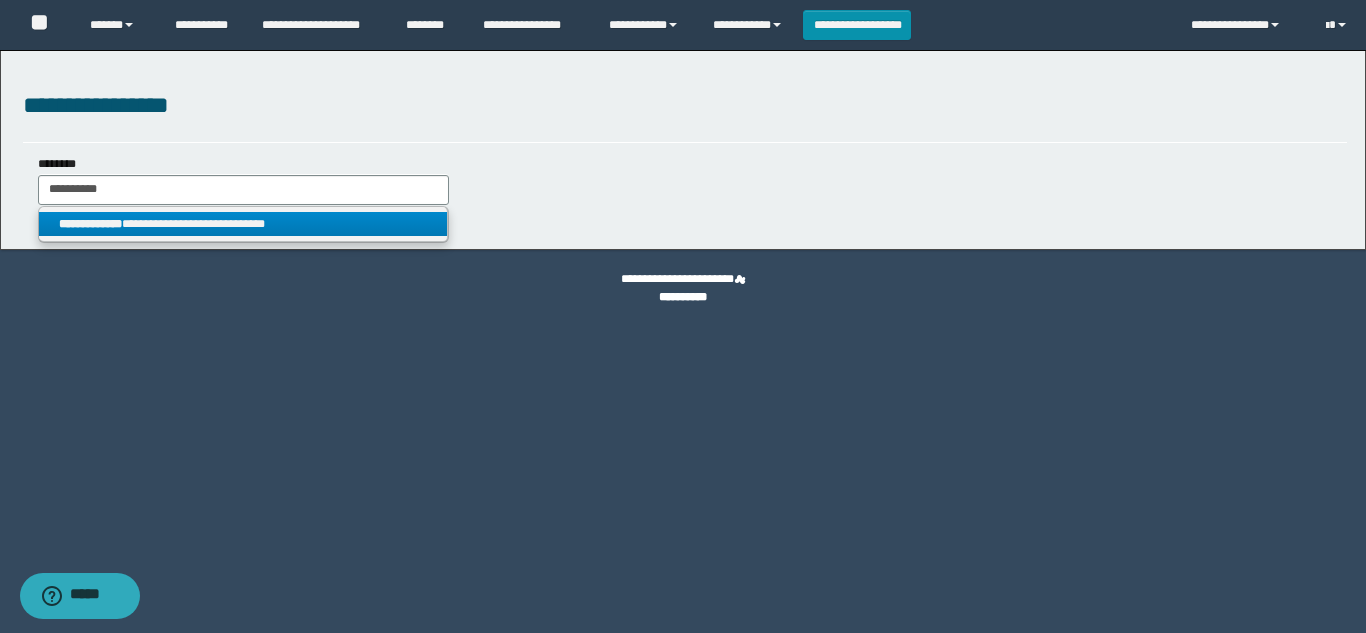 click on "**********" at bounding box center [243, 224] 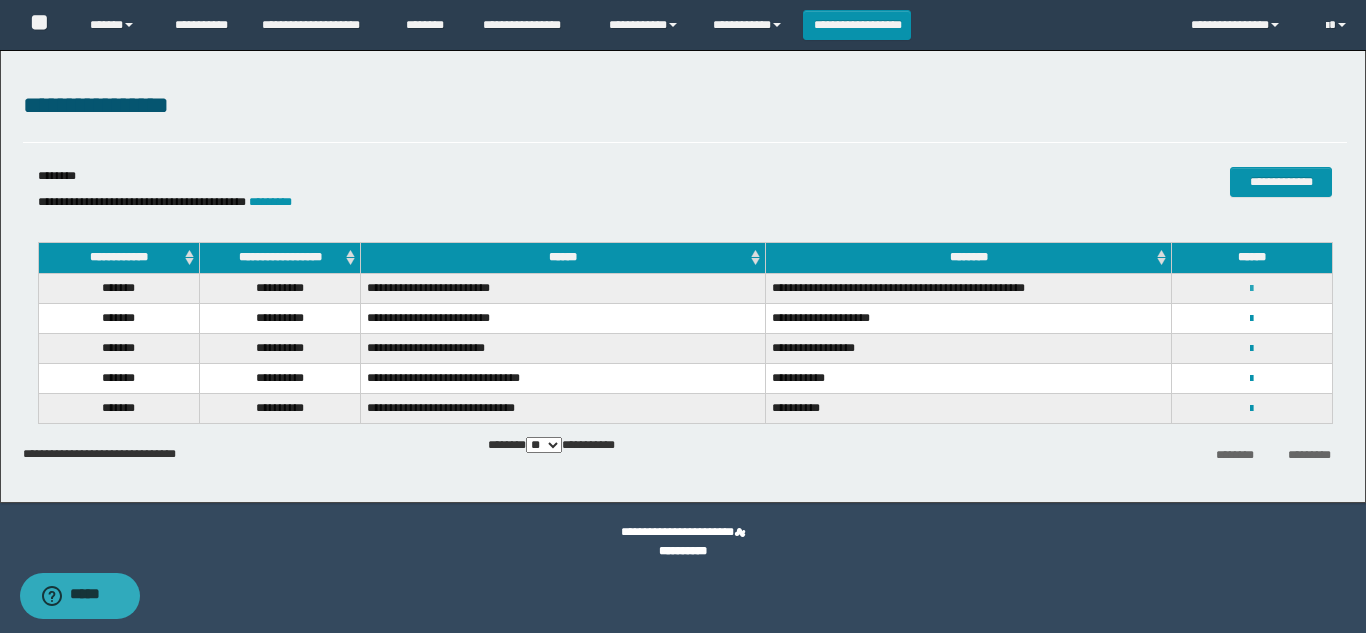 click at bounding box center (1251, 289) 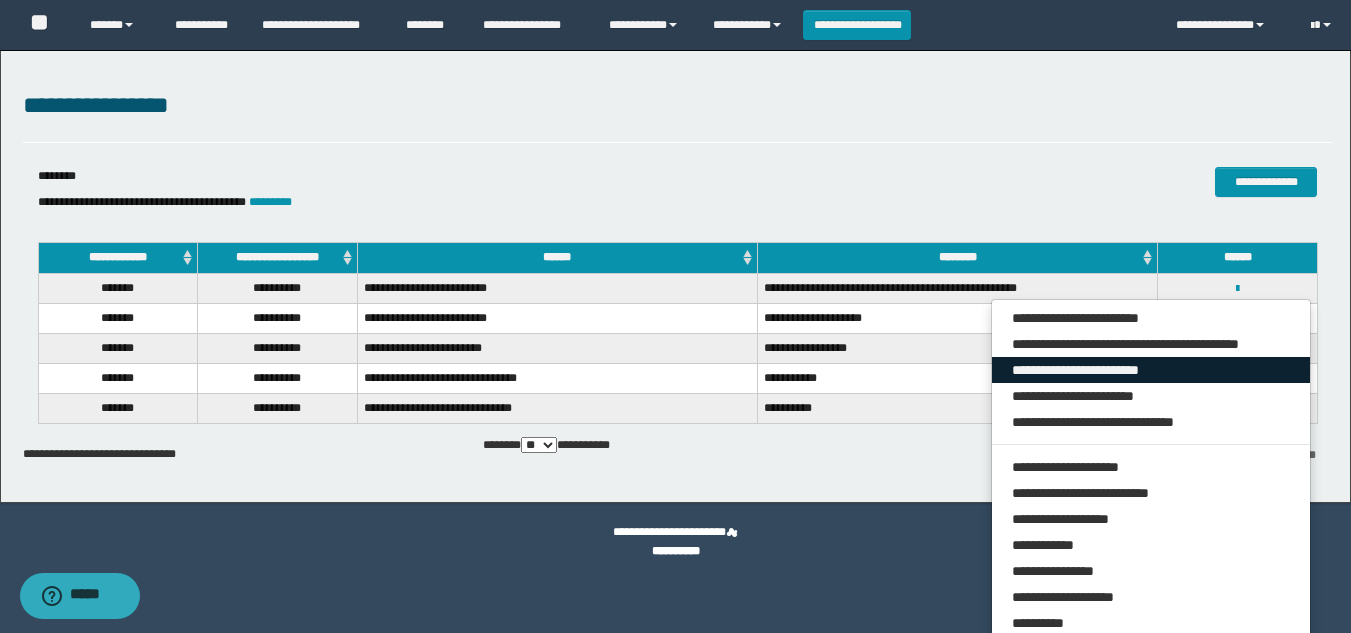 click on "**********" at bounding box center (1151, 370) 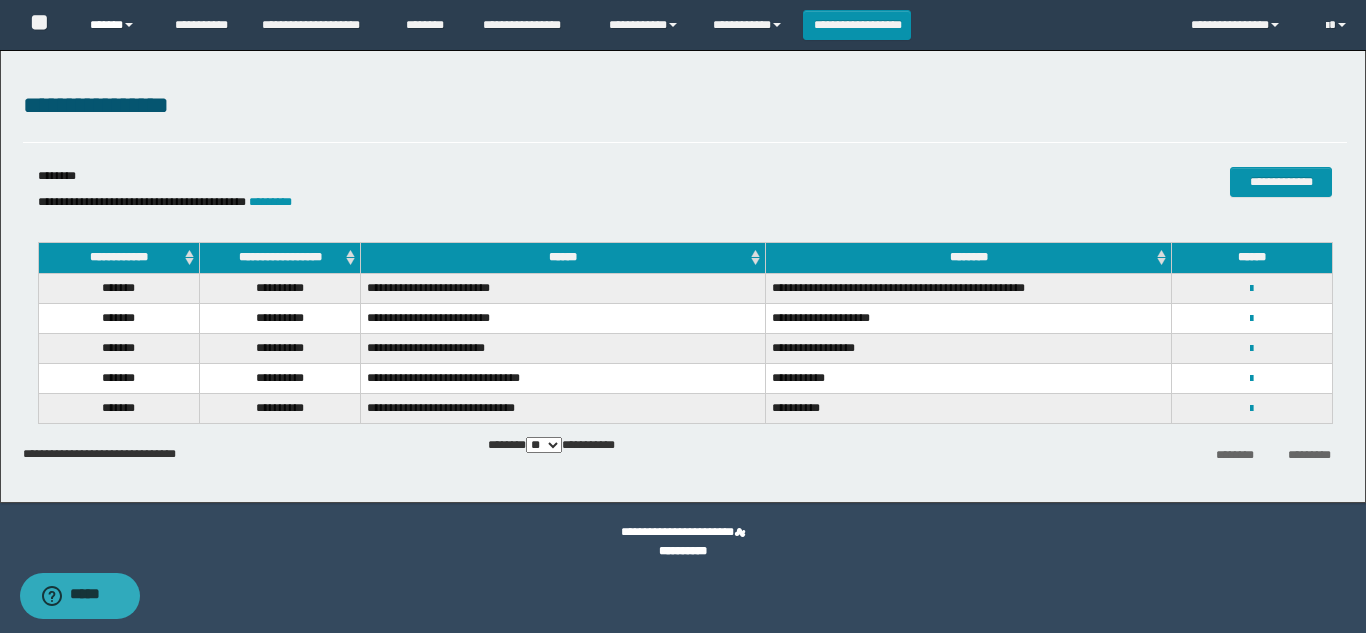 click on "******" at bounding box center [117, 25] 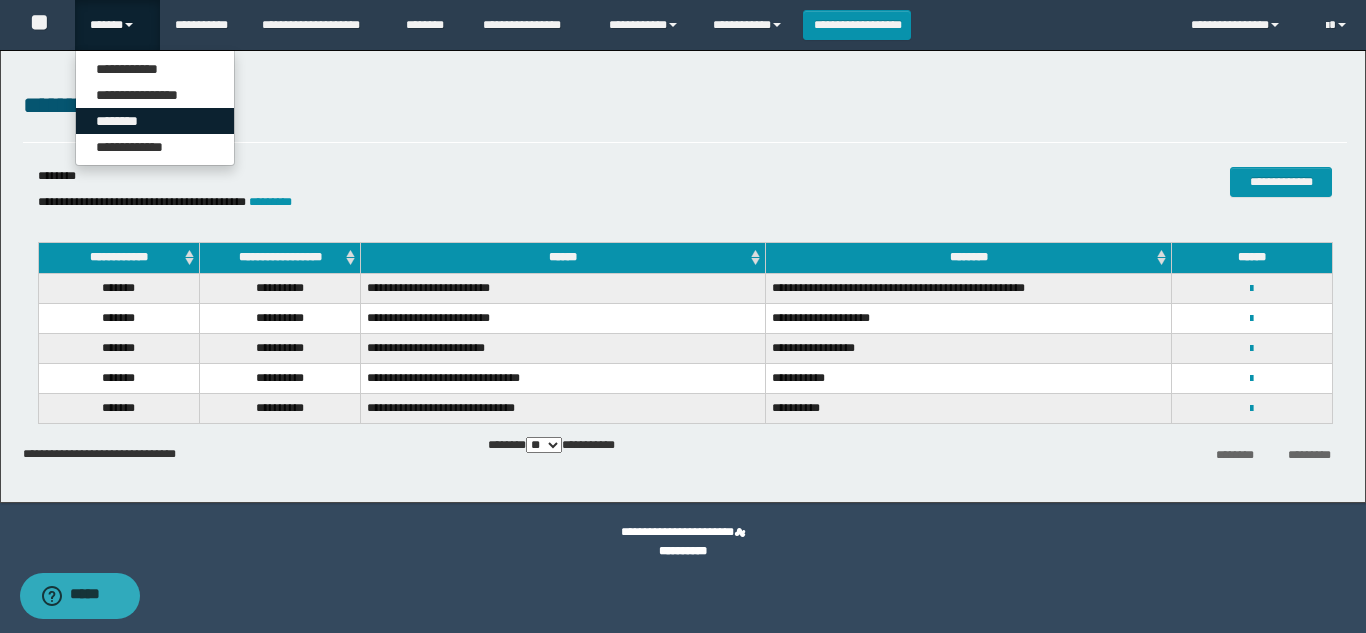 click on "********" at bounding box center [155, 121] 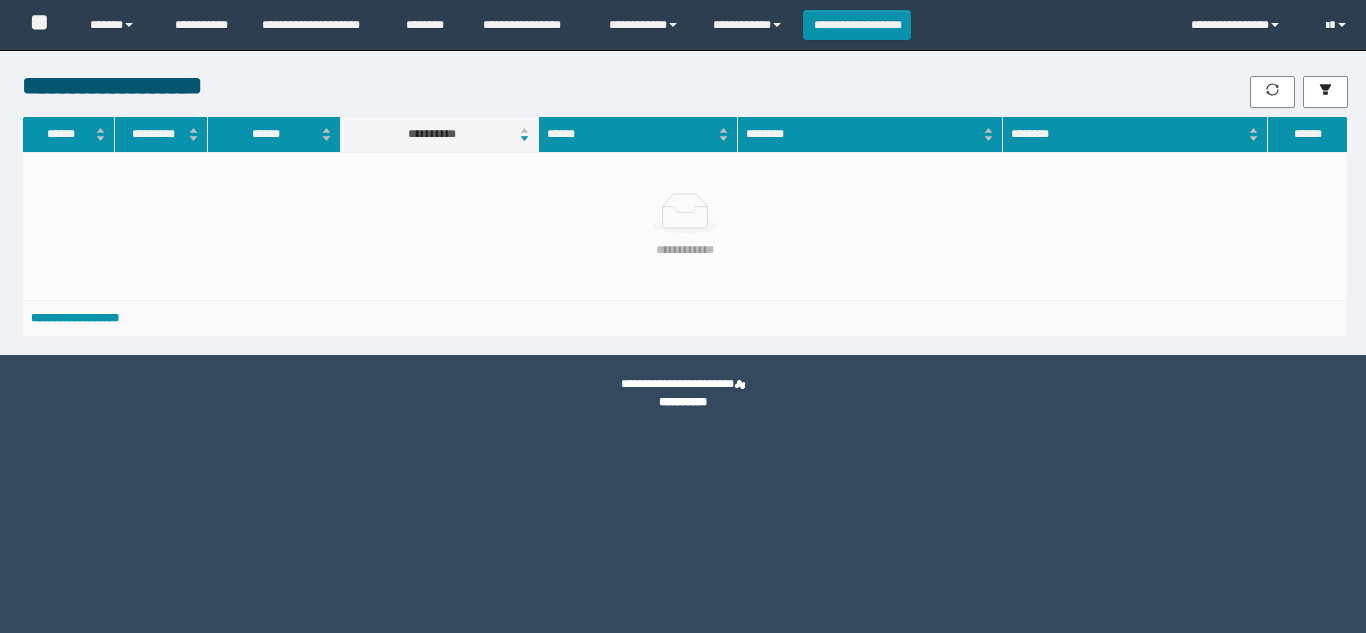 scroll, scrollTop: 0, scrollLeft: 0, axis: both 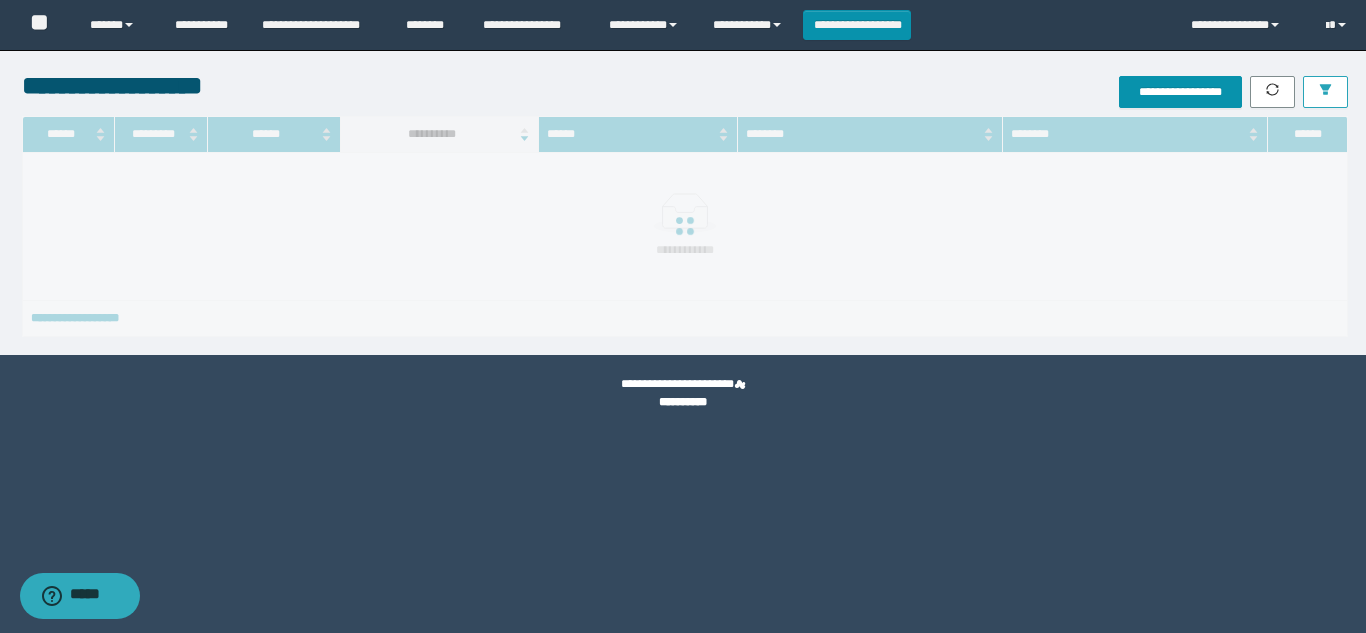 click 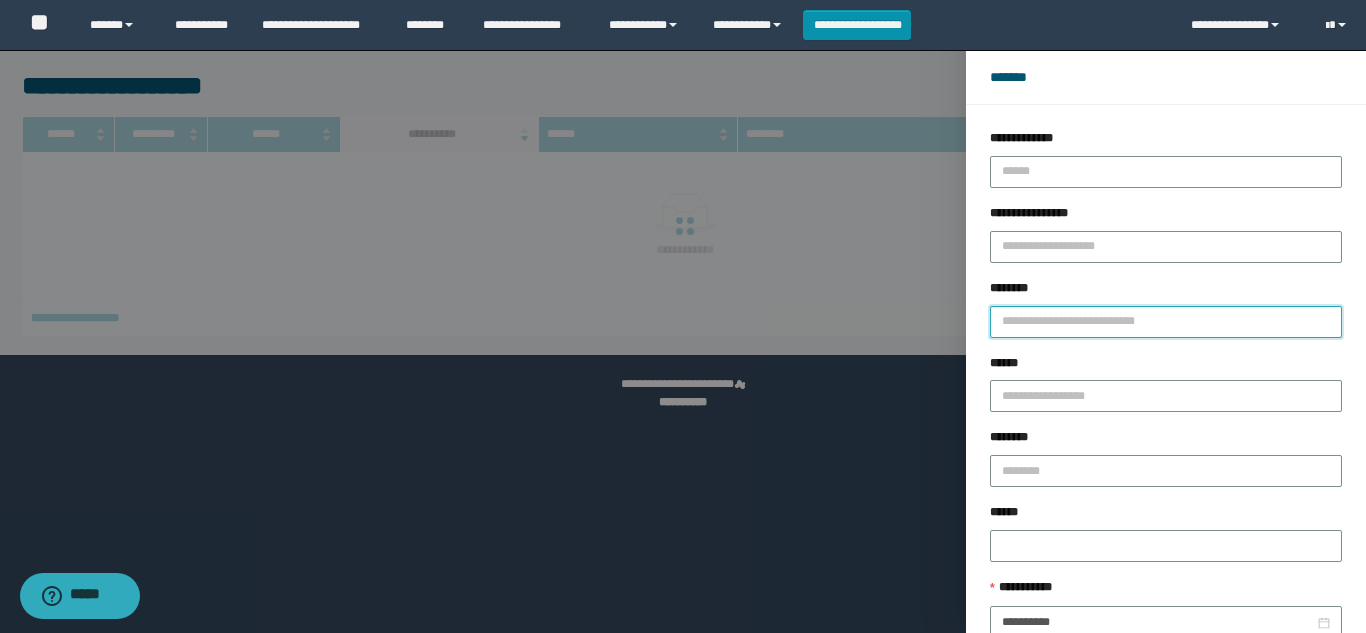 click on "********" at bounding box center (1166, 322) 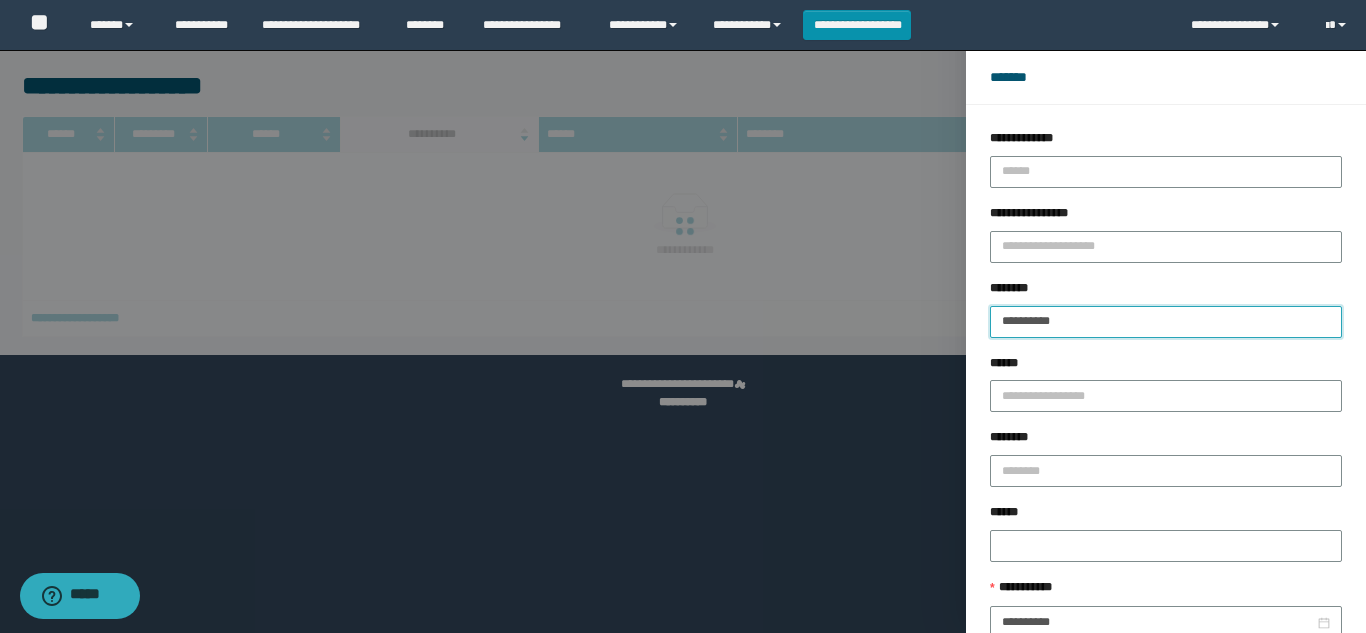 type on "**********" 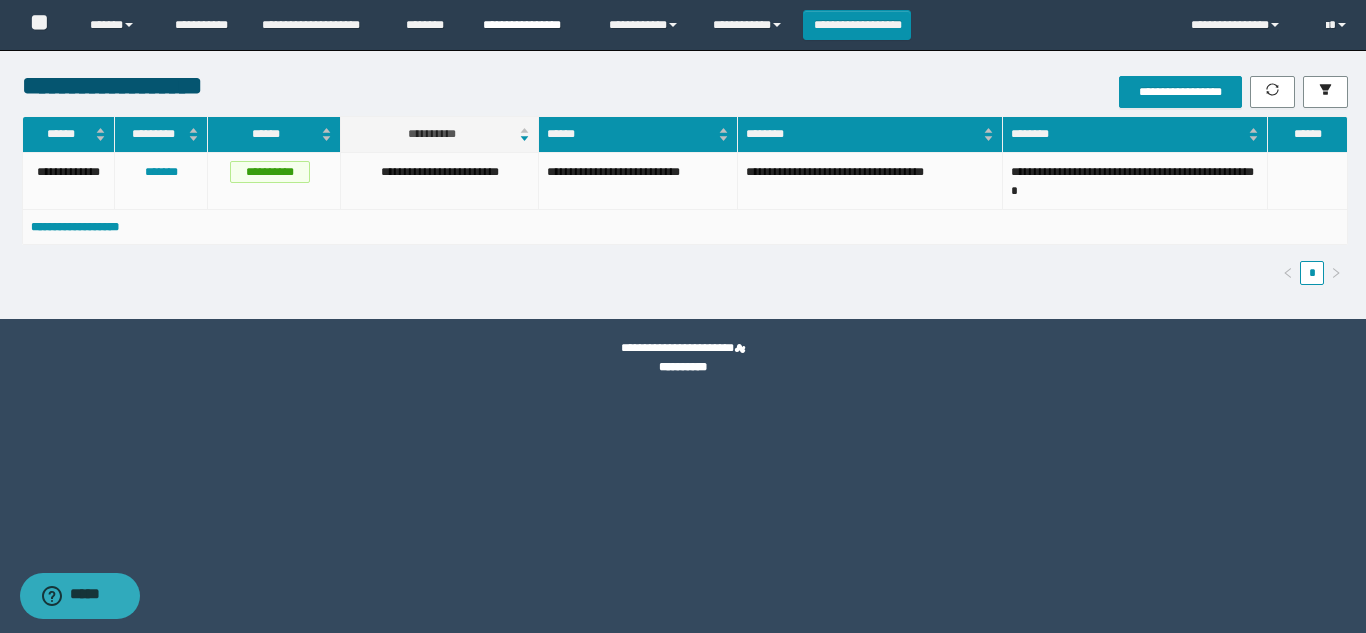 click on "**********" at bounding box center [531, 25] 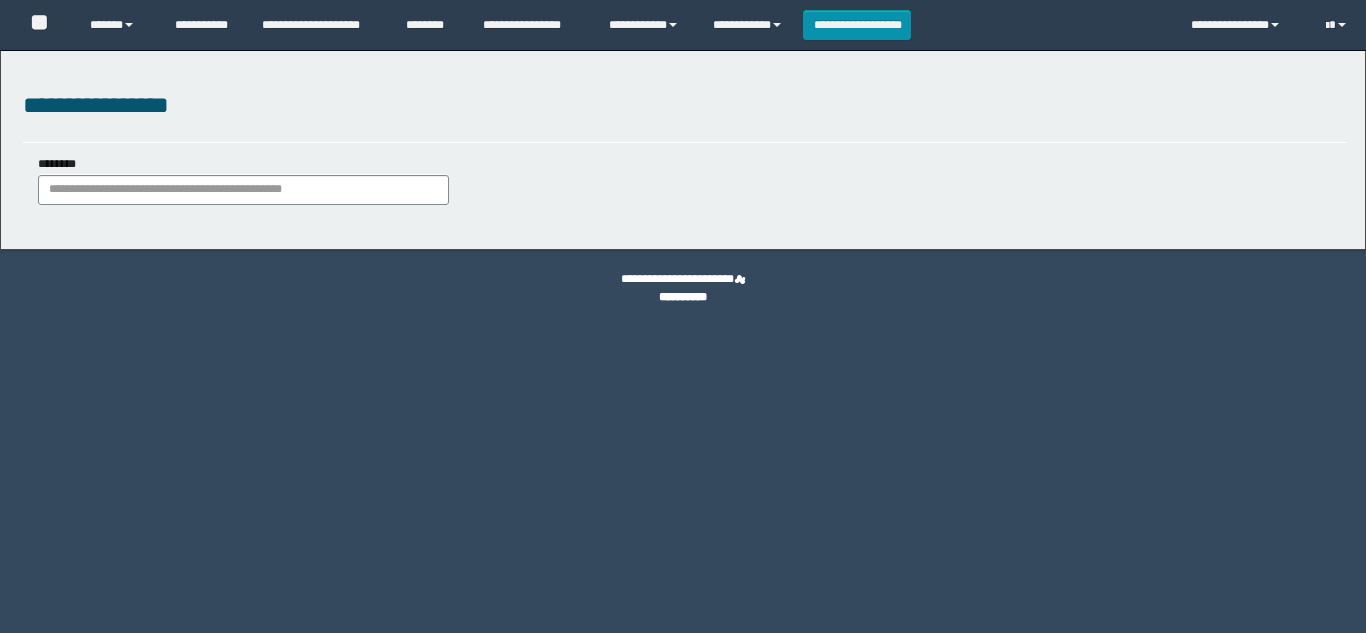 scroll, scrollTop: 0, scrollLeft: 0, axis: both 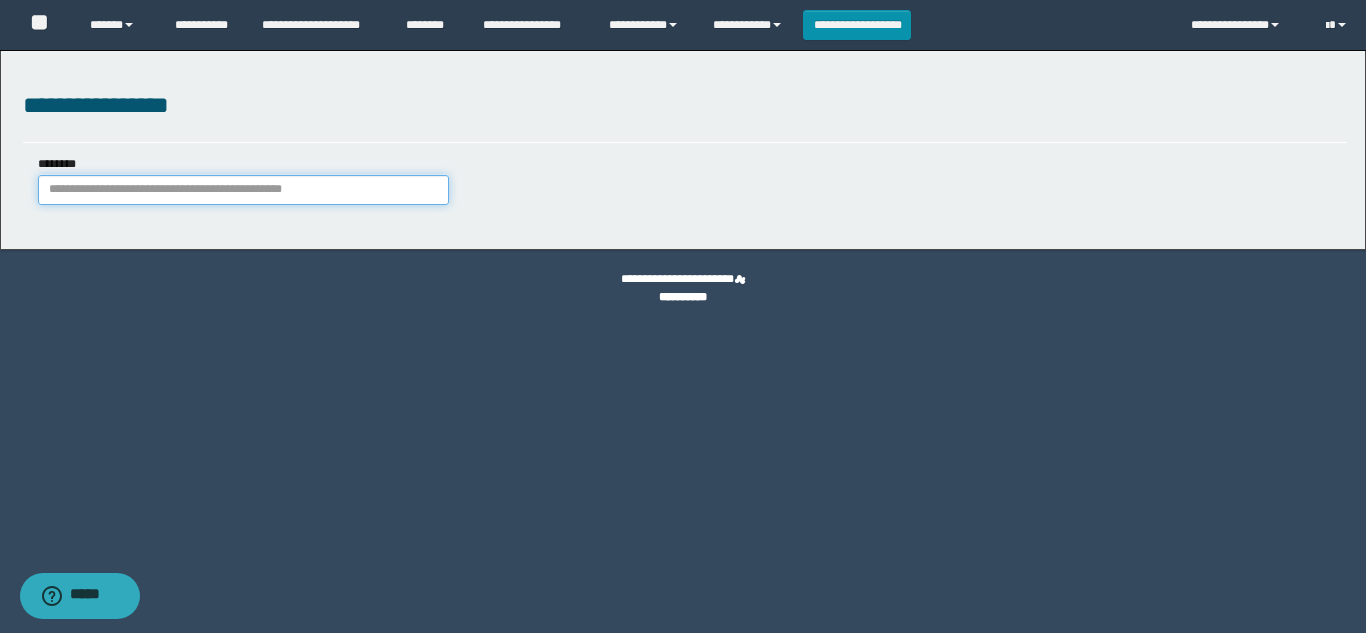click on "********" at bounding box center (243, 190) 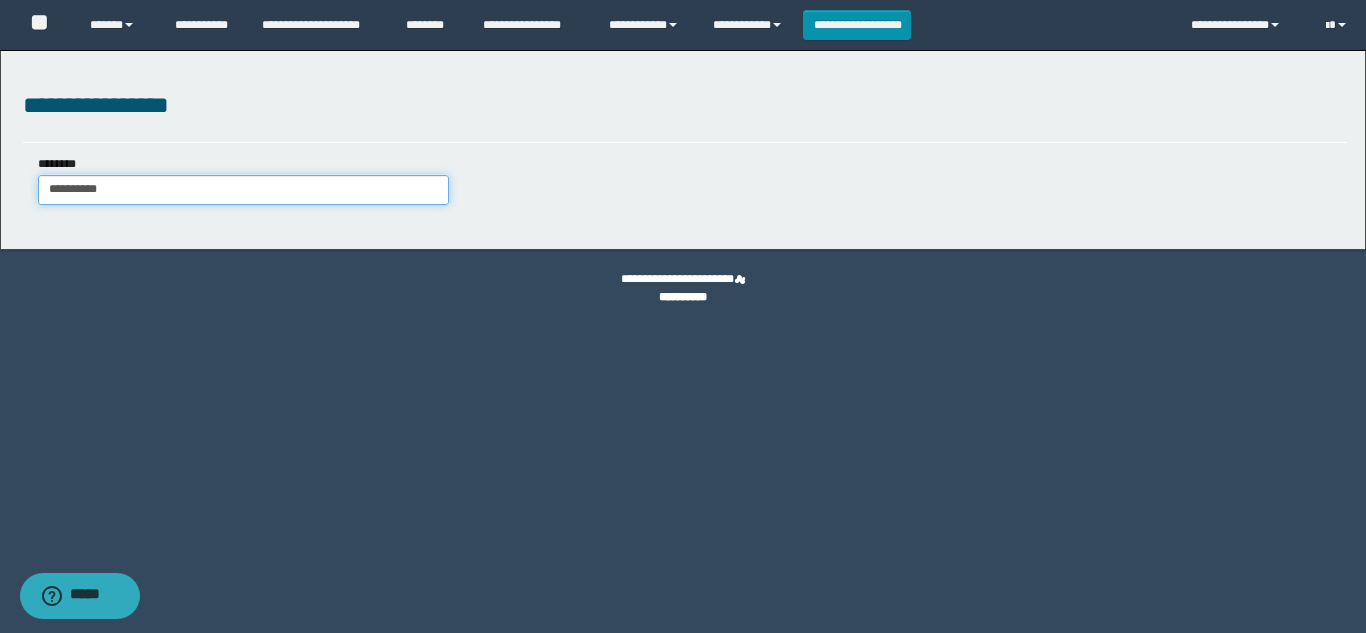 type on "**********" 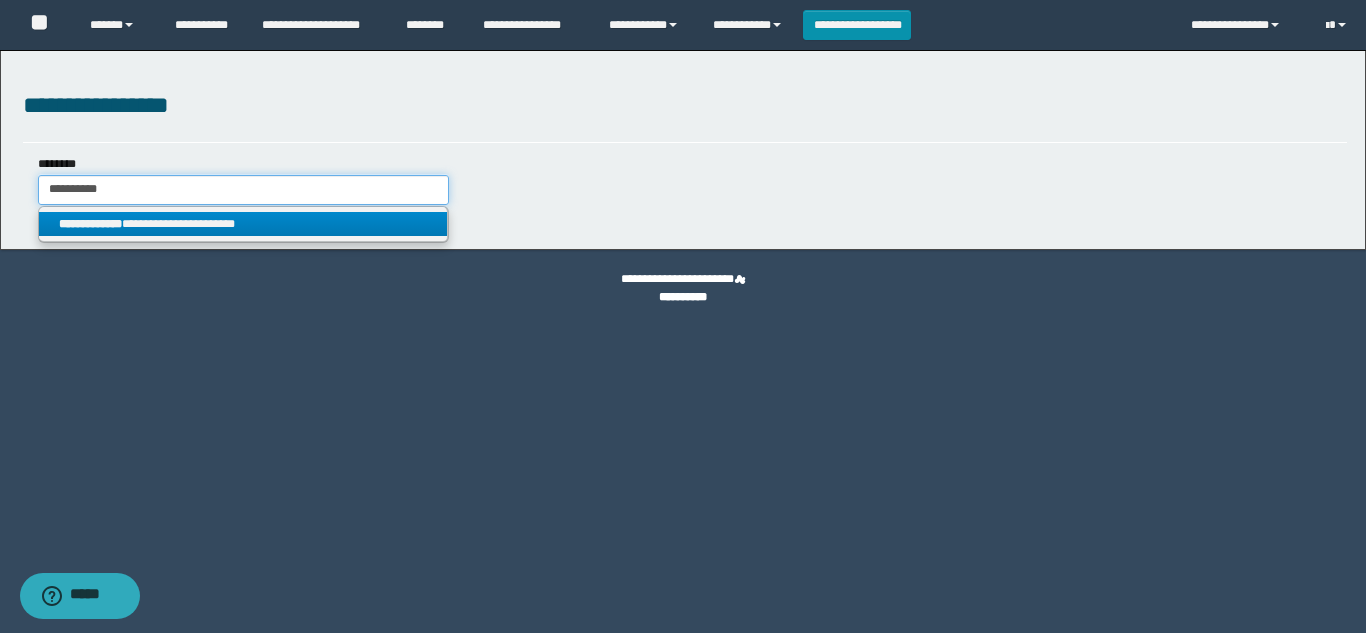 type on "**********" 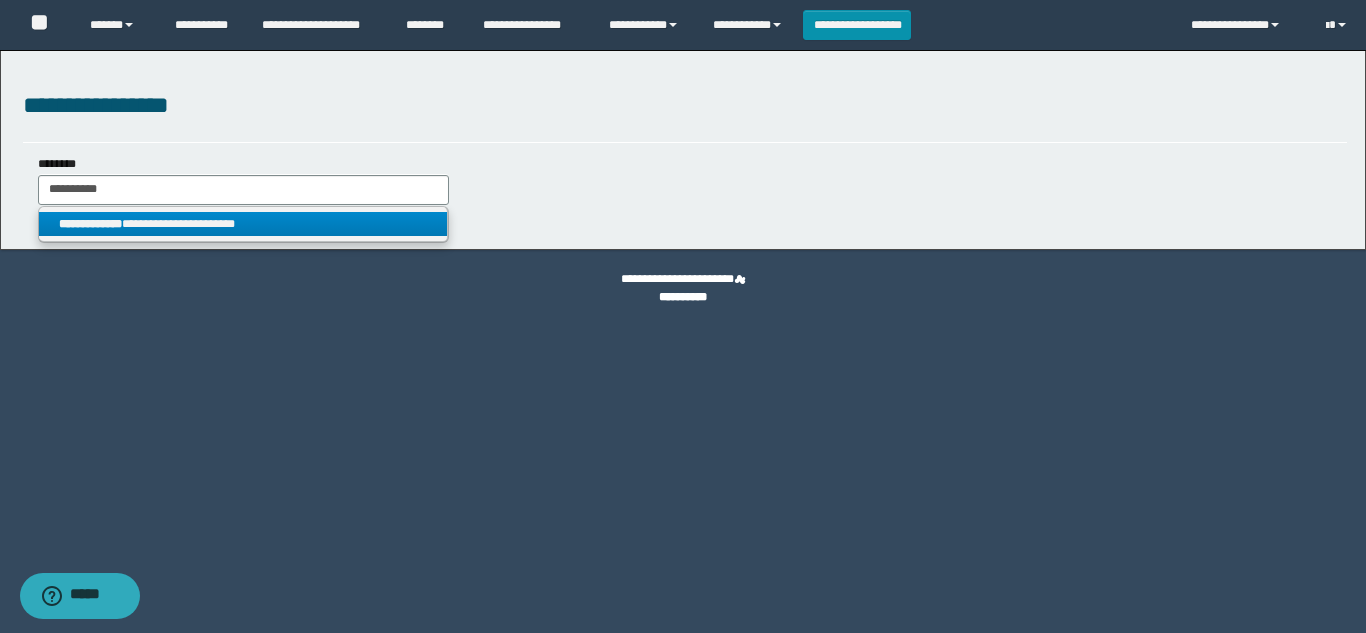 click on "**********" at bounding box center [243, 224] 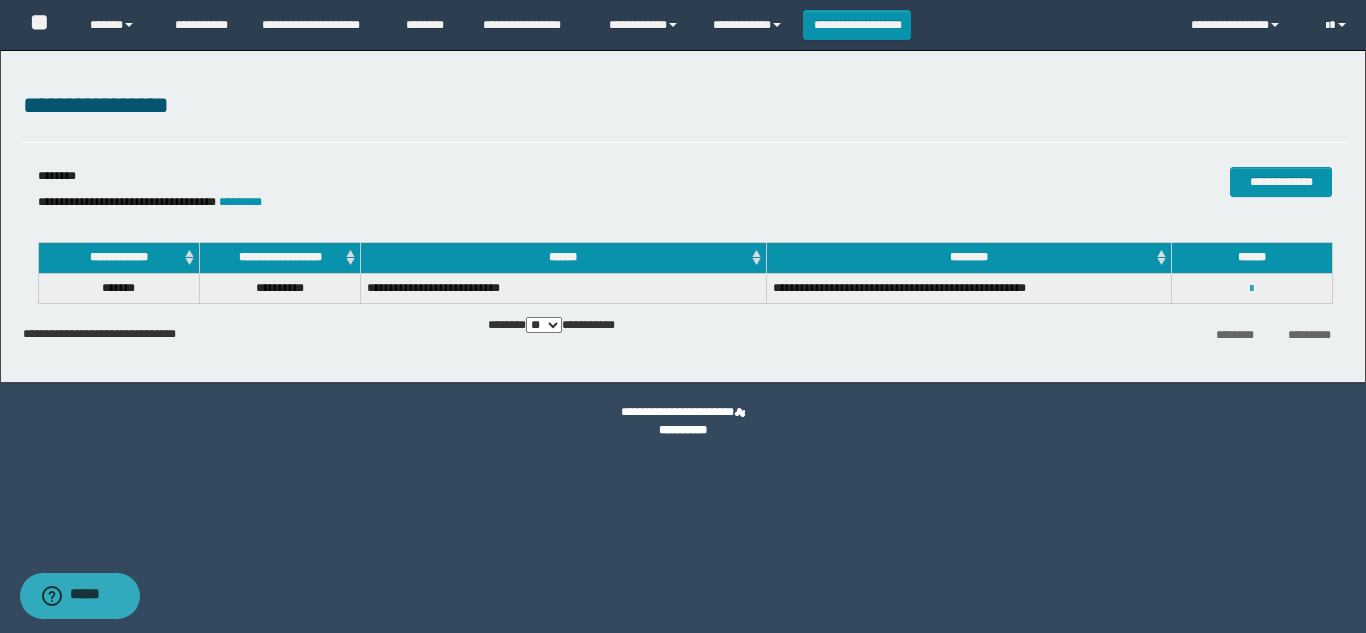 click at bounding box center (1251, 289) 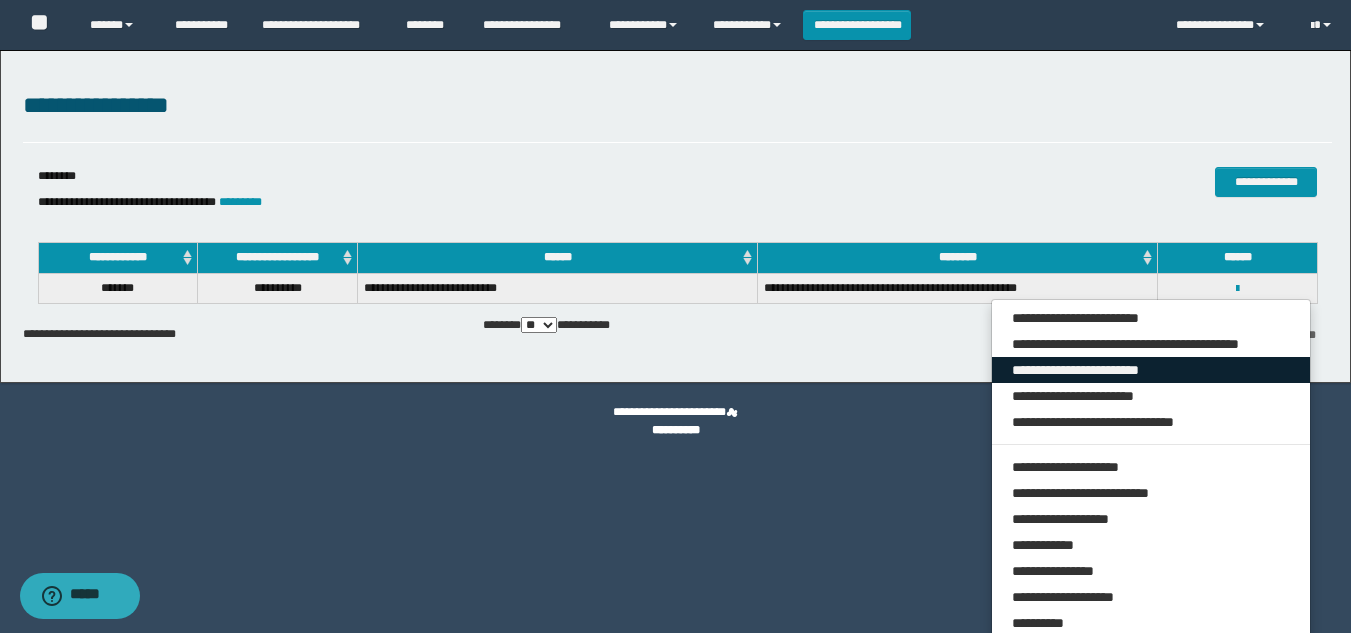 click on "**********" at bounding box center (1151, 370) 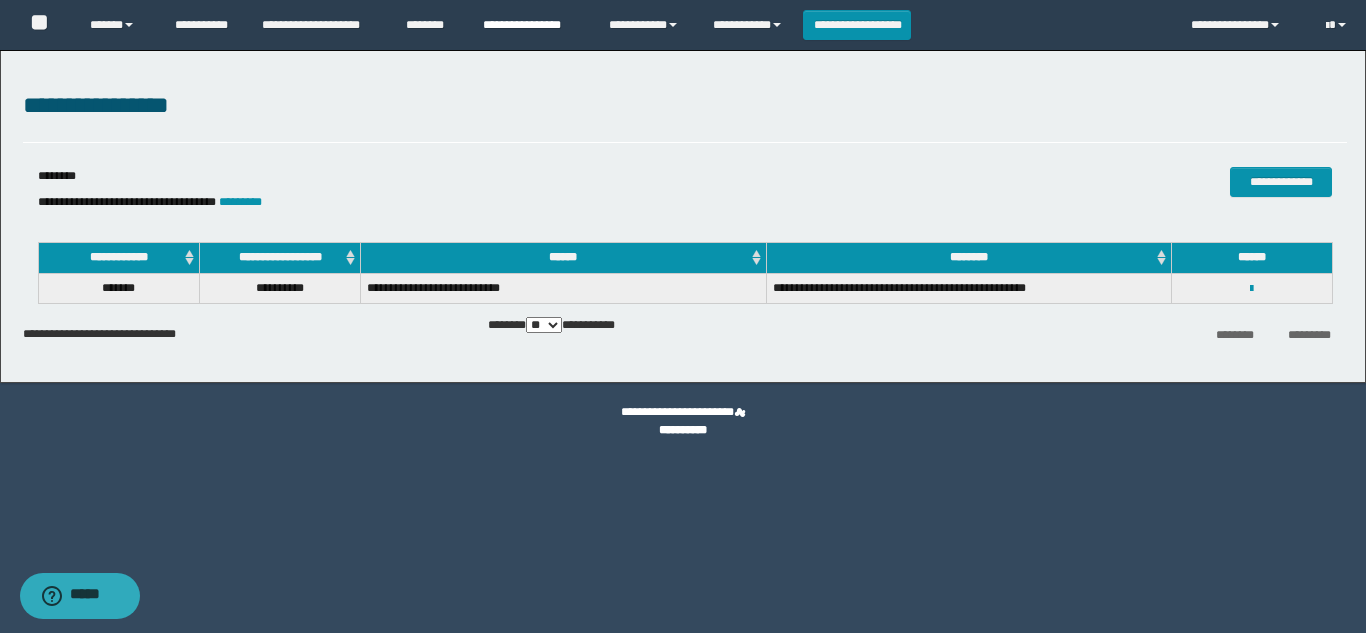 click on "**********" at bounding box center [531, 25] 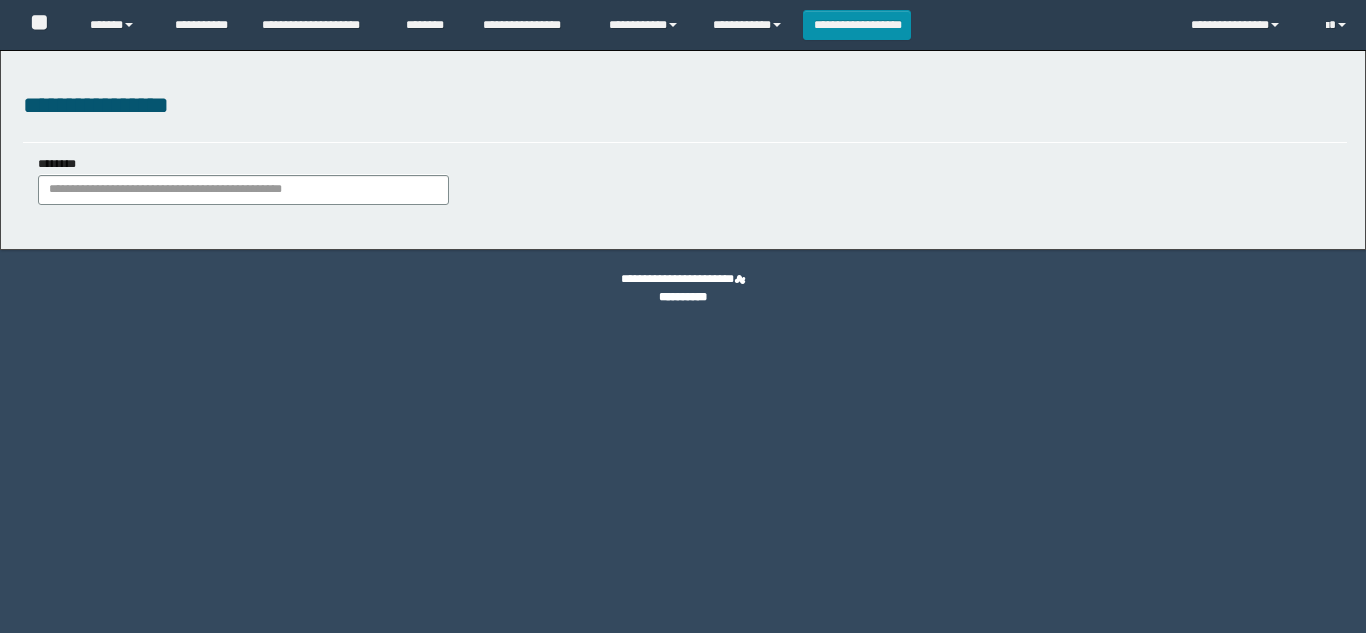 scroll, scrollTop: 0, scrollLeft: 0, axis: both 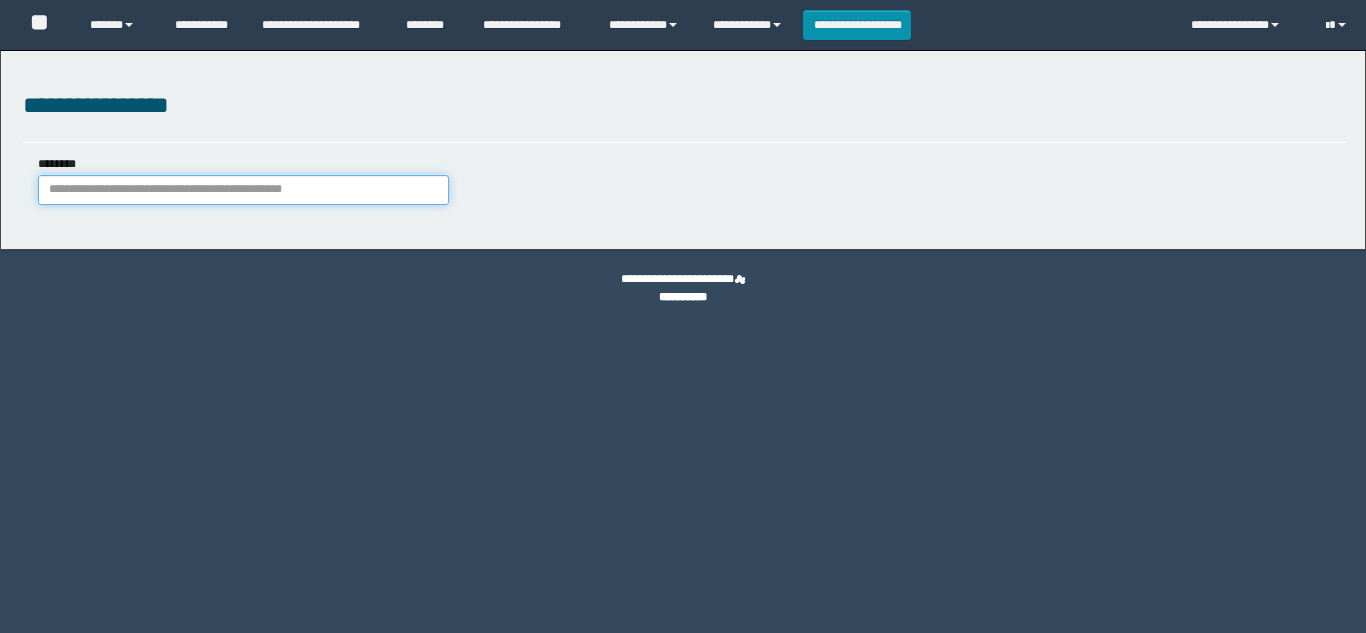 click on "********" at bounding box center [243, 190] 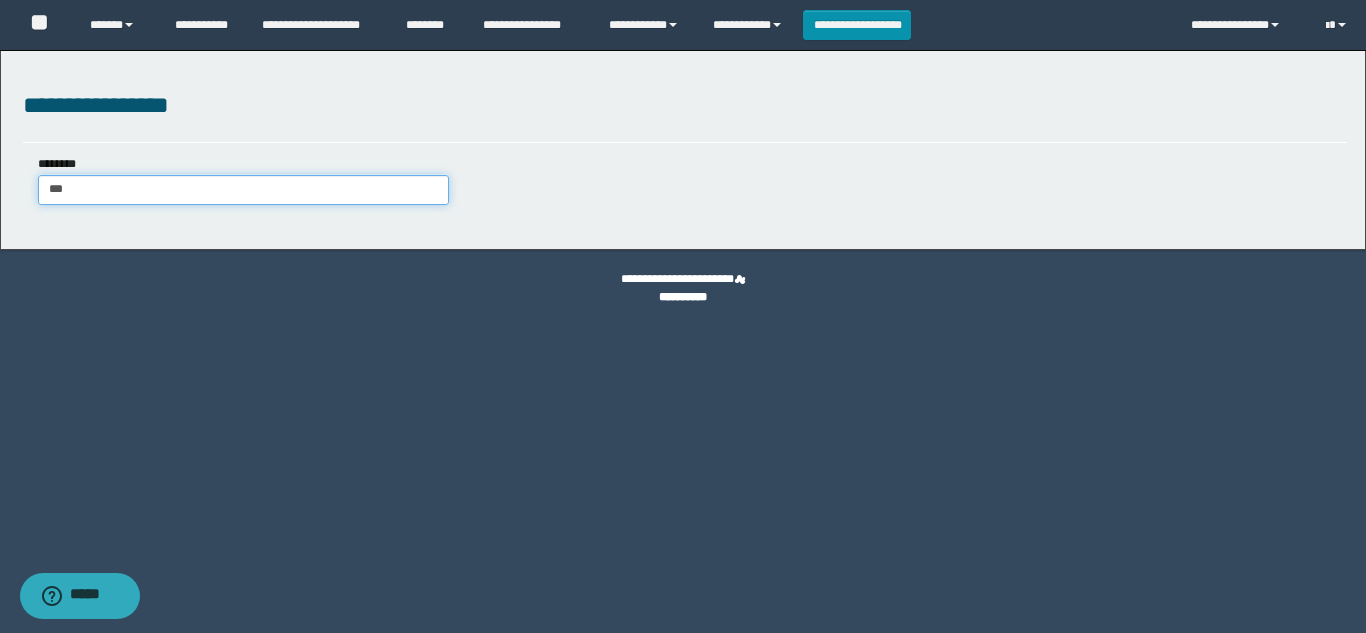type on "****" 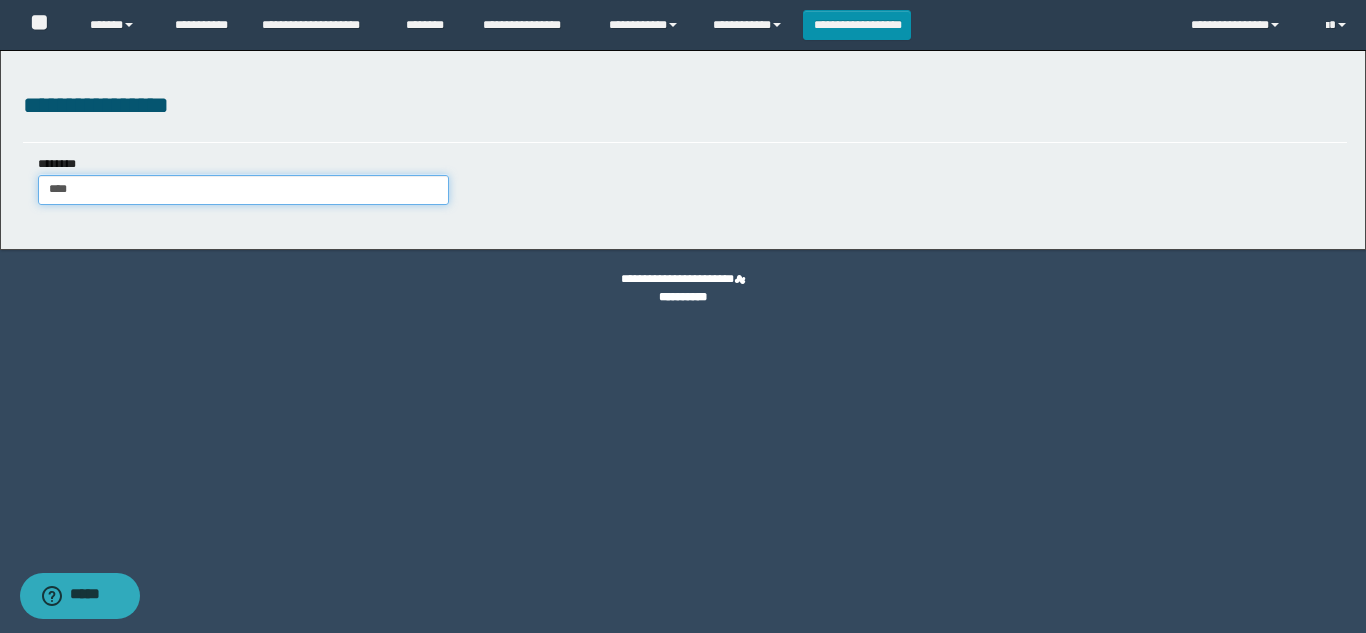 type on "****" 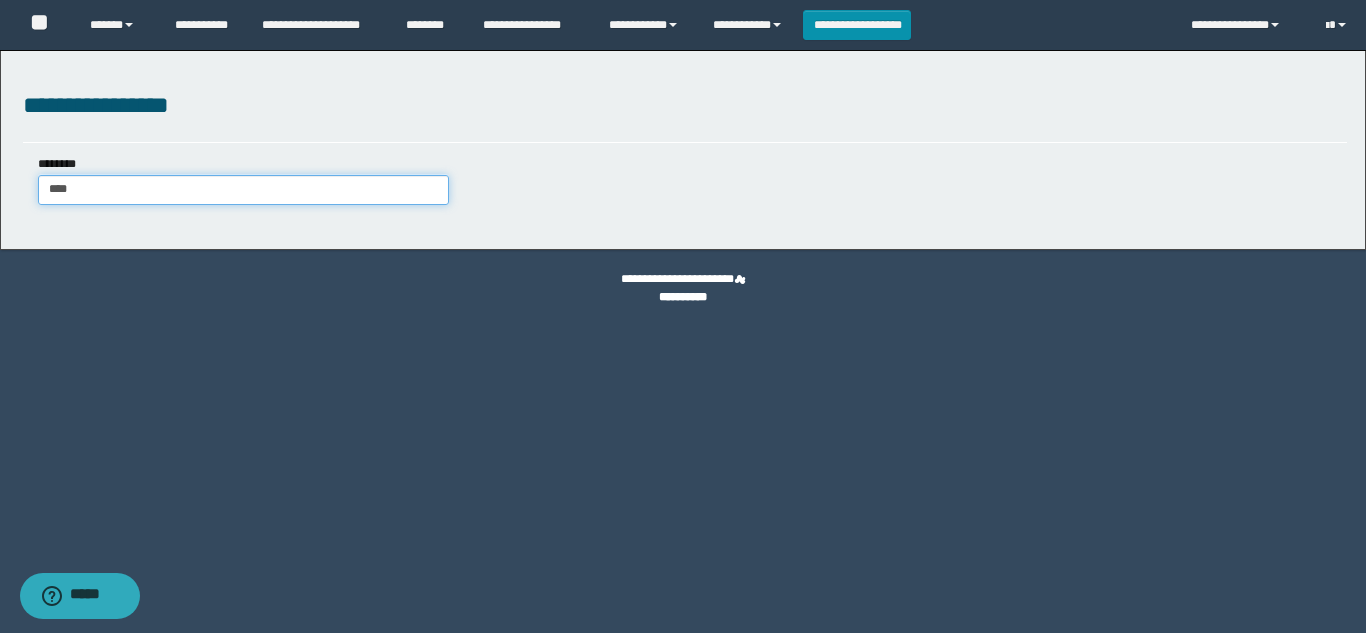 type 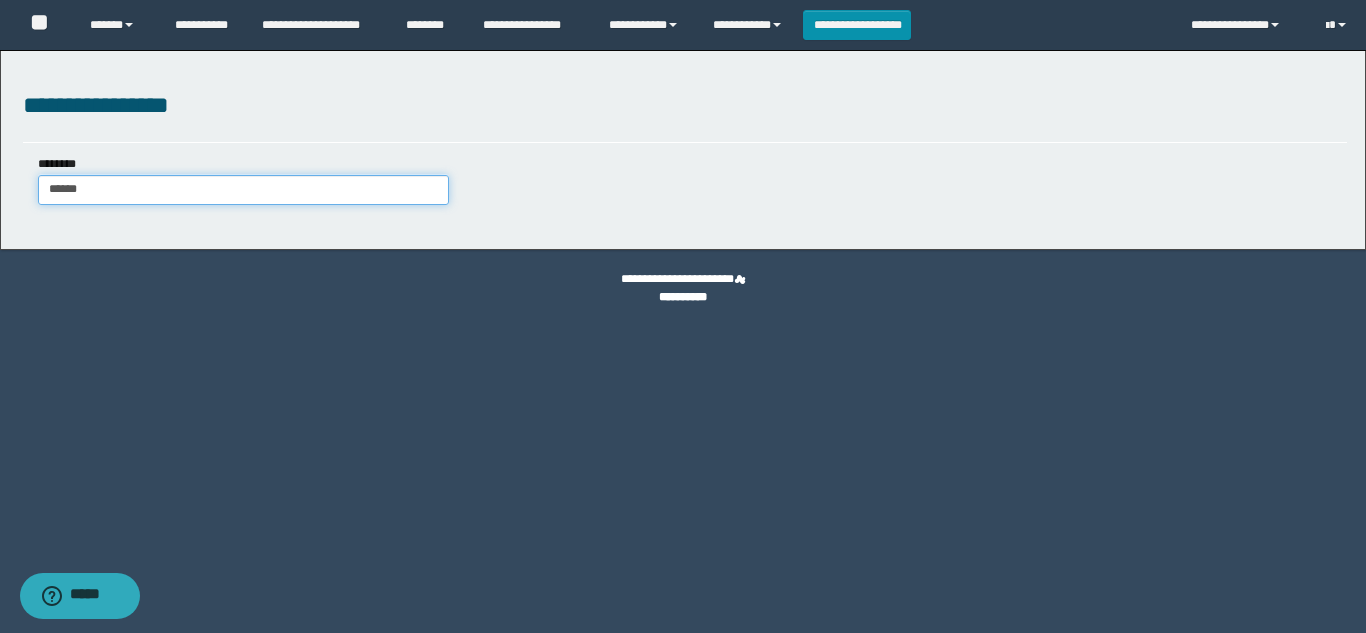 type on "*******" 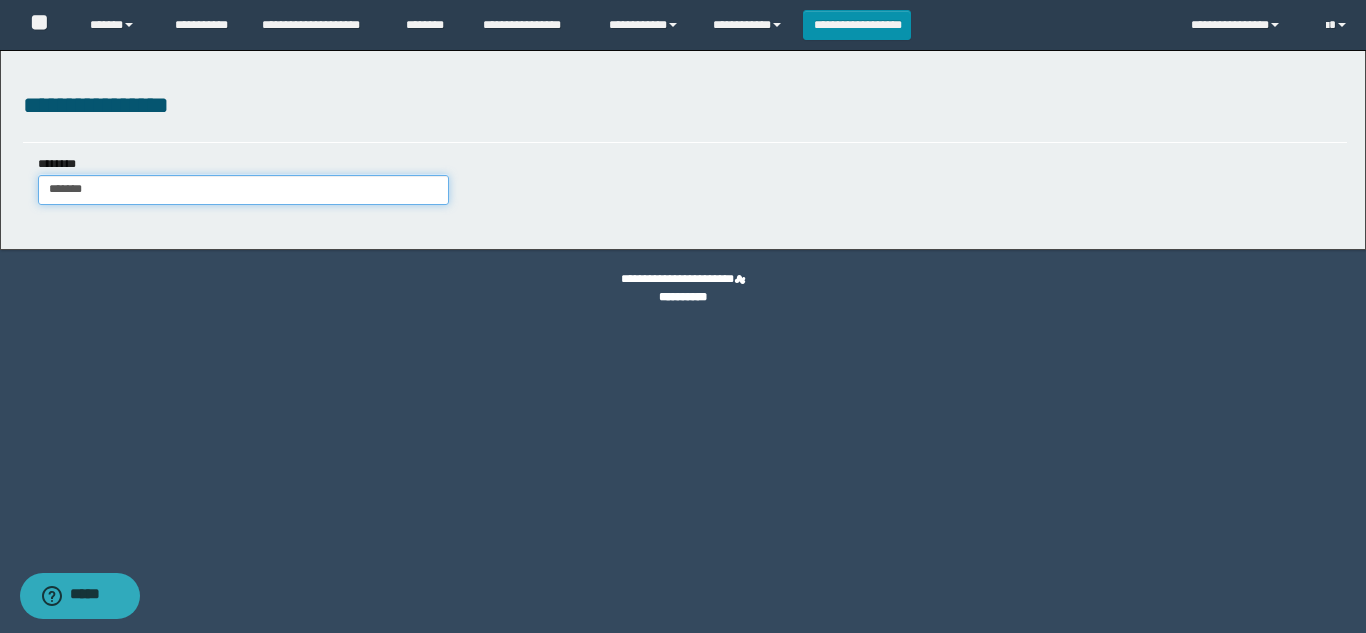 type on "*******" 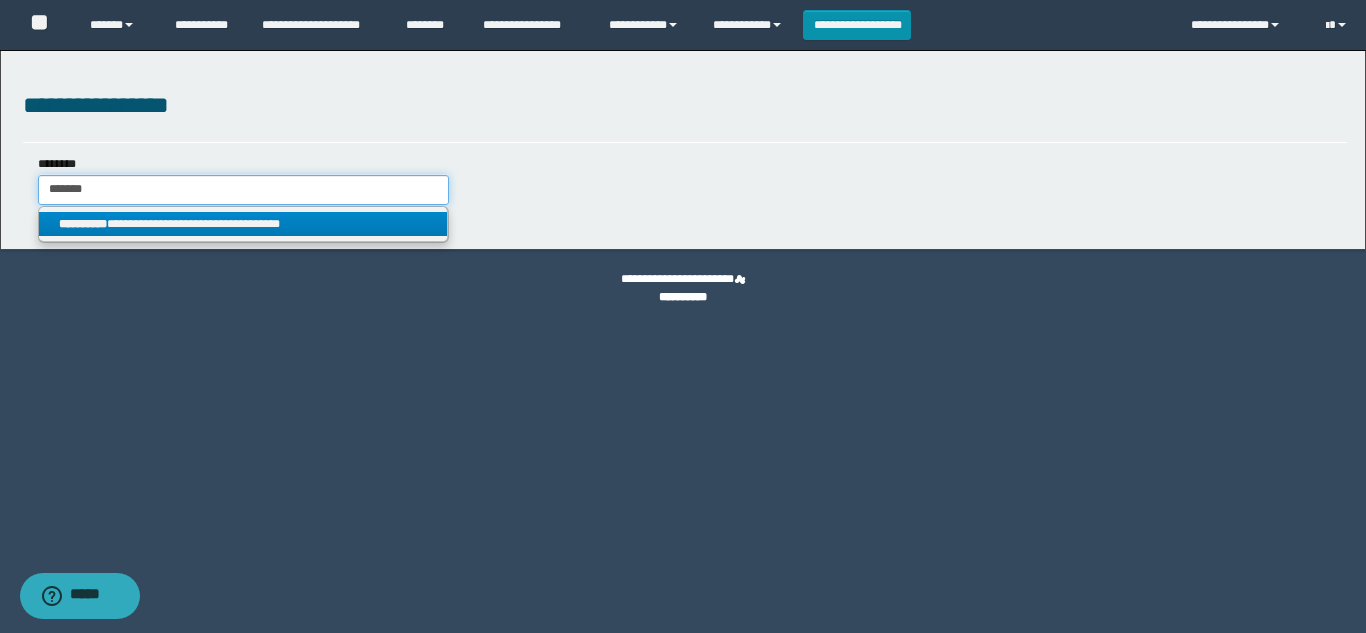 type on "*******" 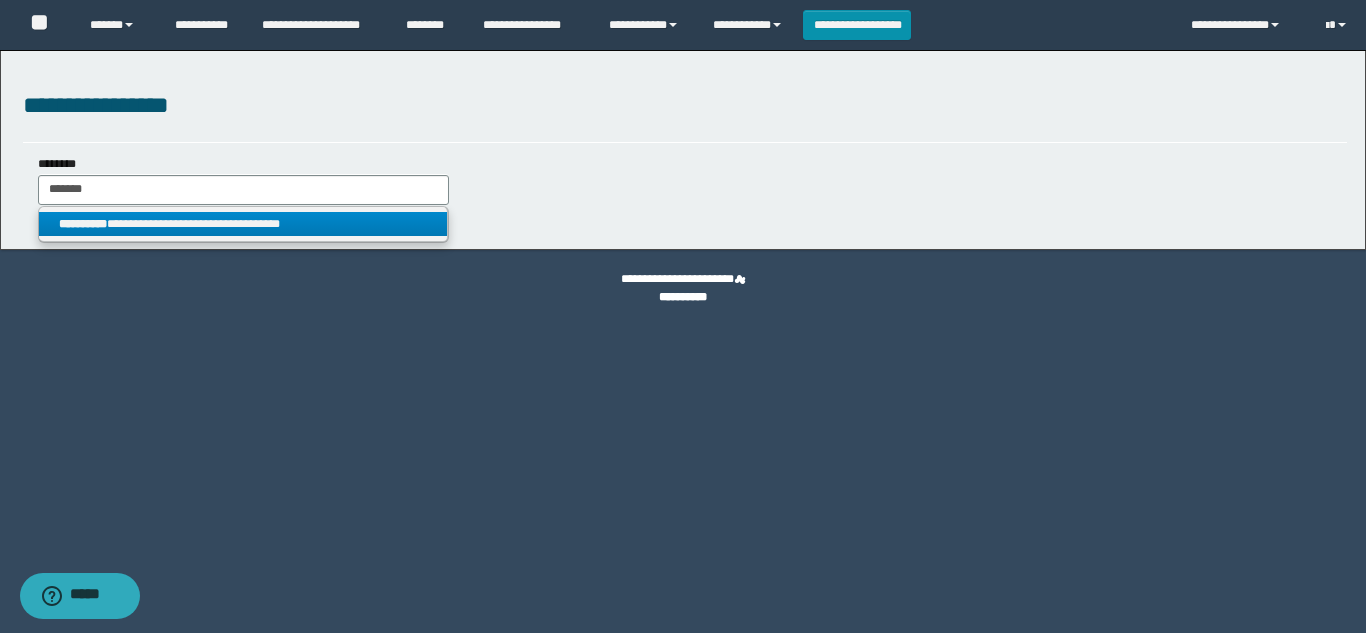 click on "**********" at bounding box center (243, 224) 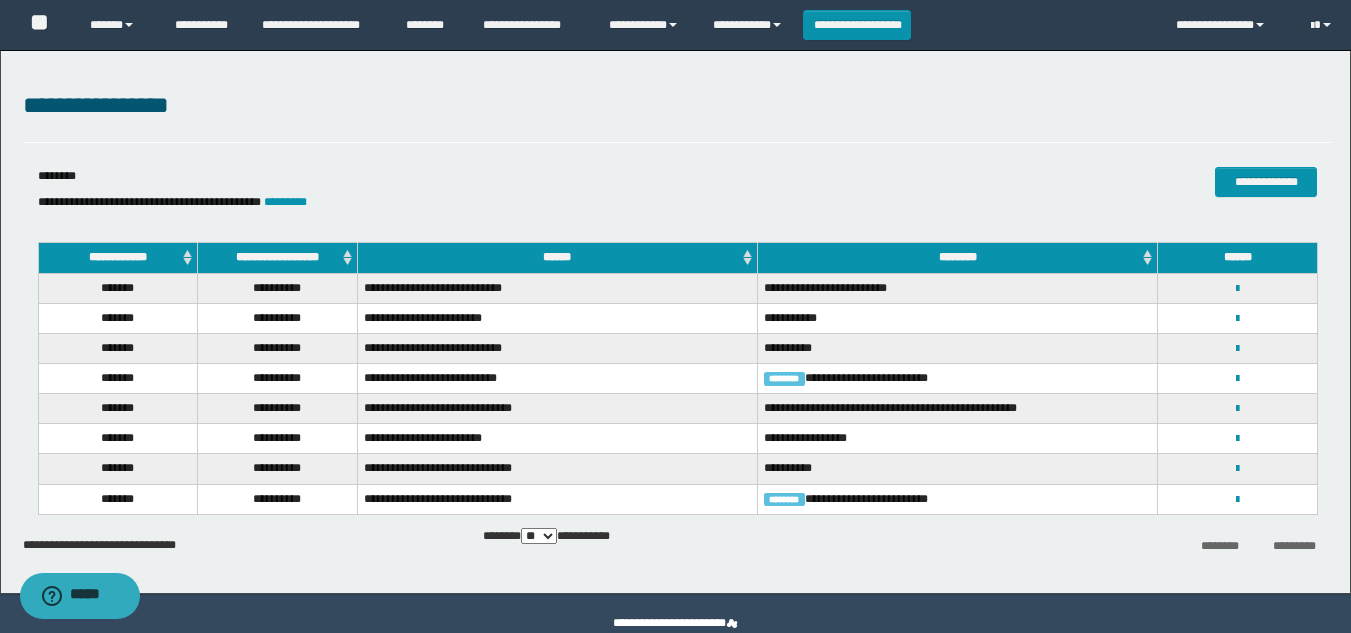click on "**********" at bounding box center [278, 258] 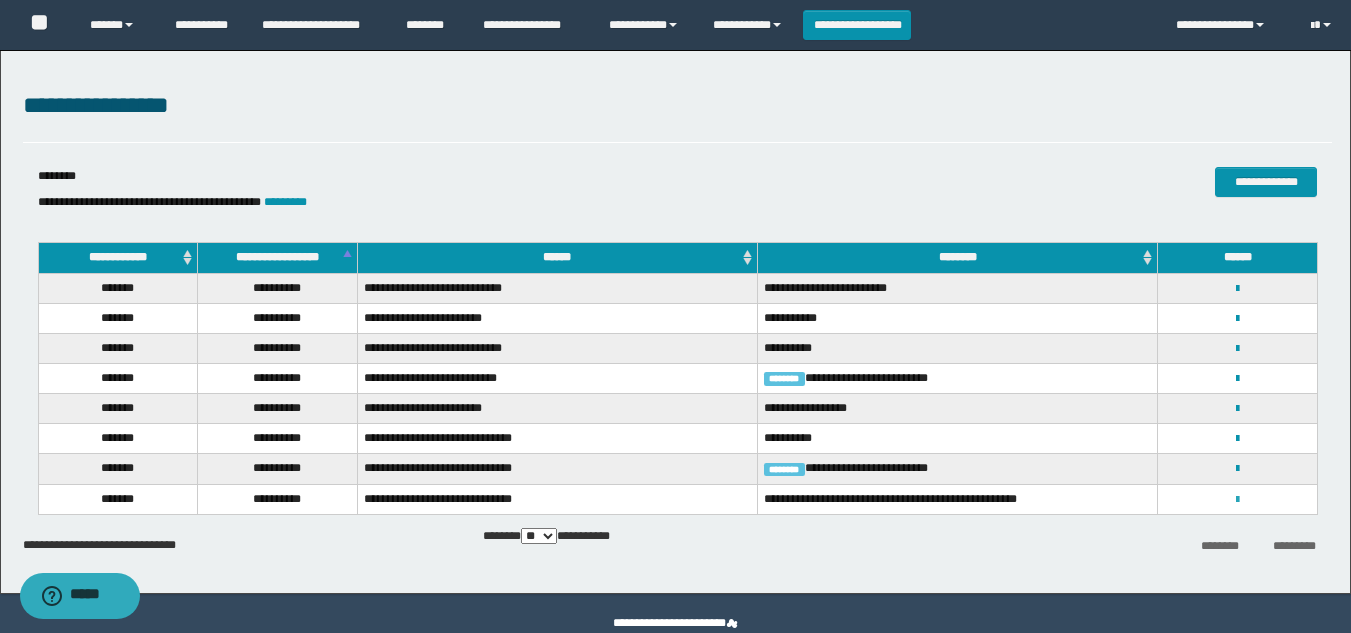 click at bounding box center [1237, 500] 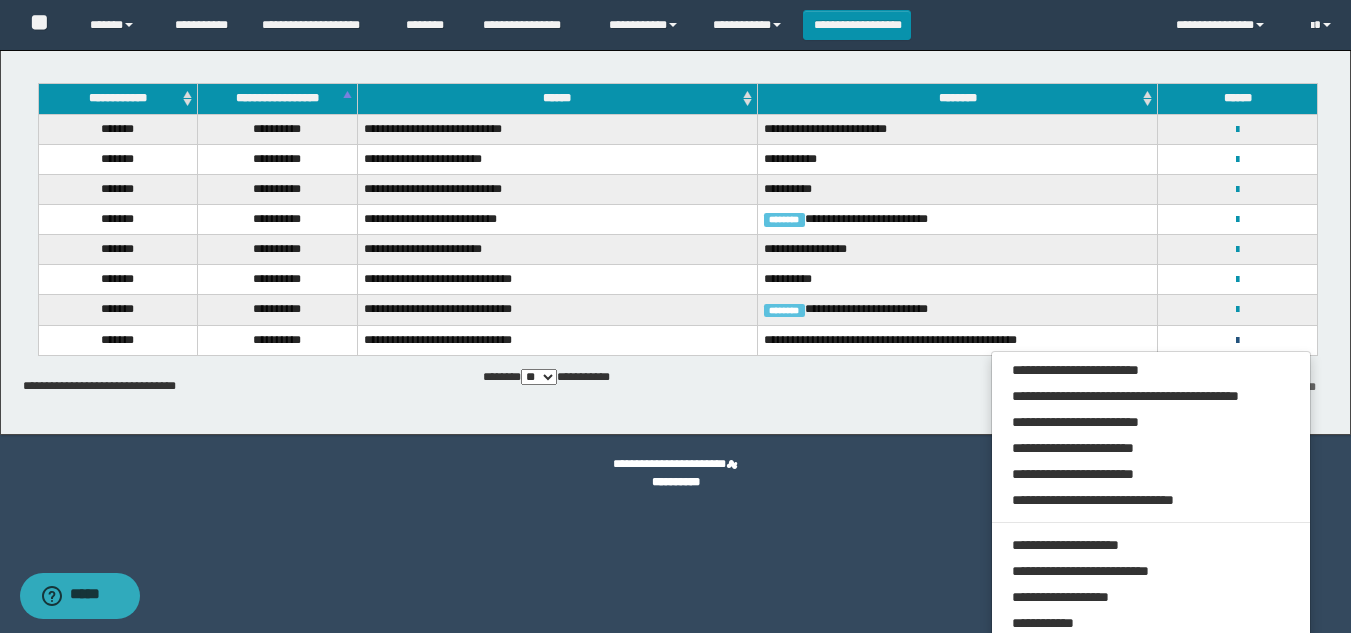 scroll, scrollTop: 124, scrollLeft: 0, axis: vertical 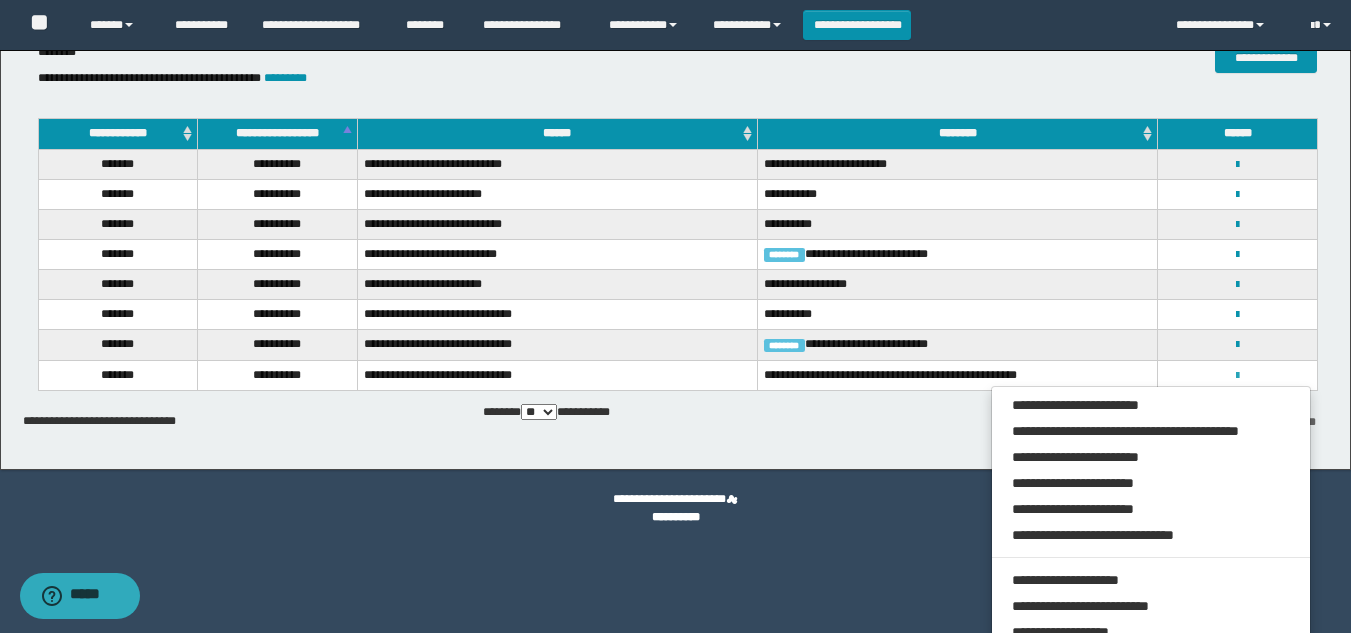 click at bounding box center [1237, 376] 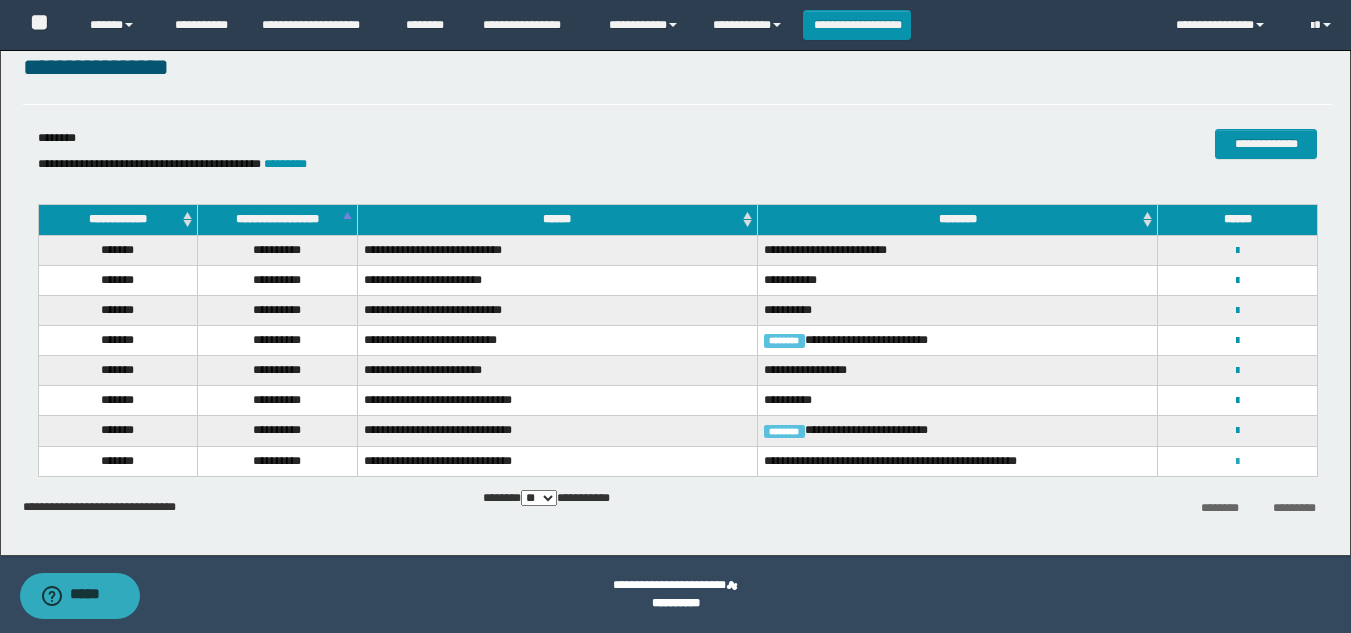 click at bounding box center (1237, 462) 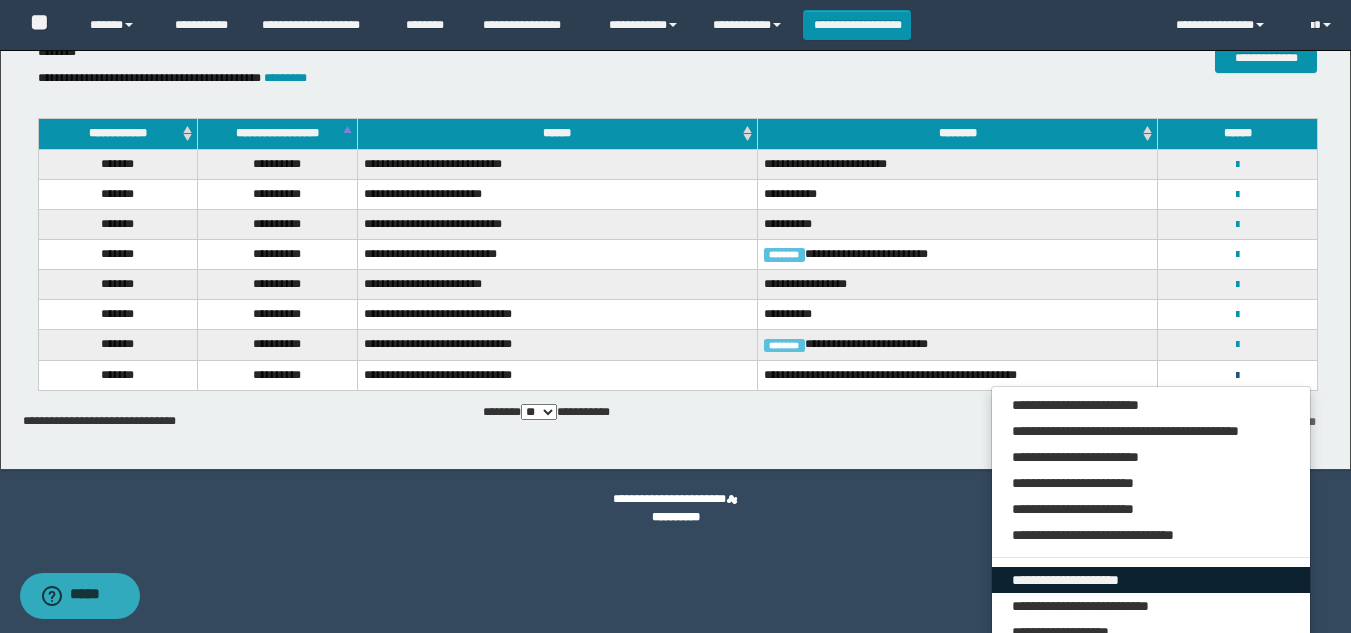 scroll, scrollTop: 224, scrollLeft: 0, axis: vertical 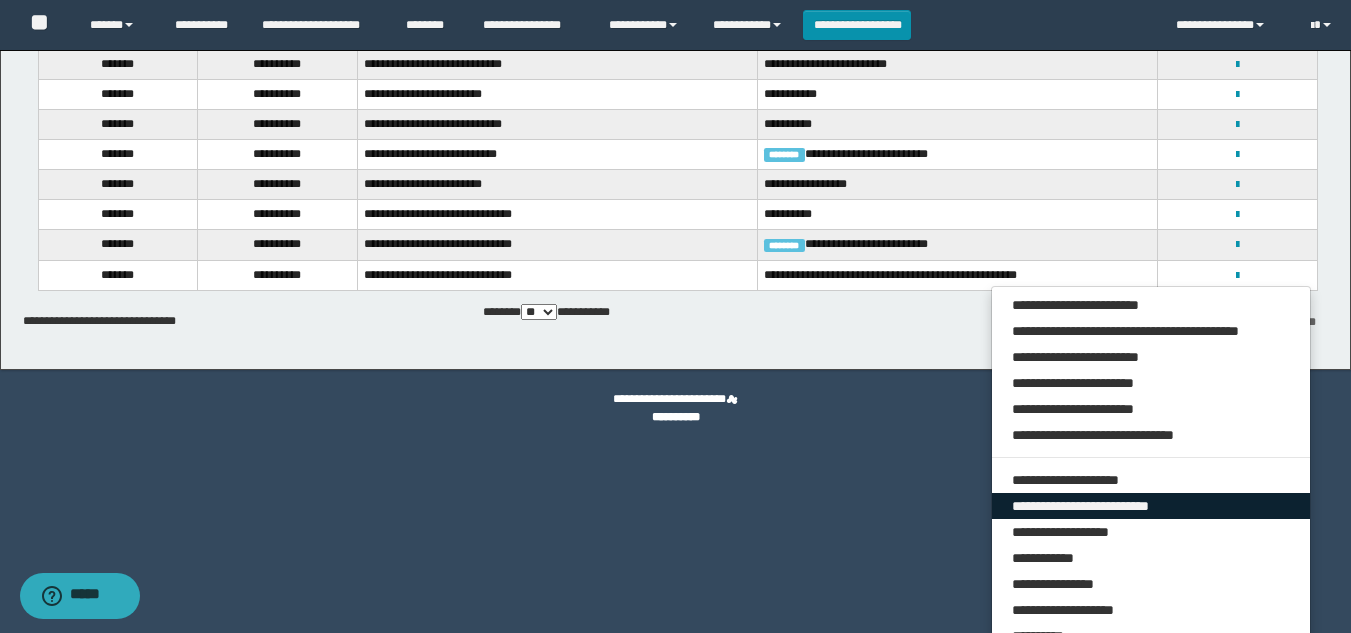 click on "**********" at bounding box center [1151, 506] 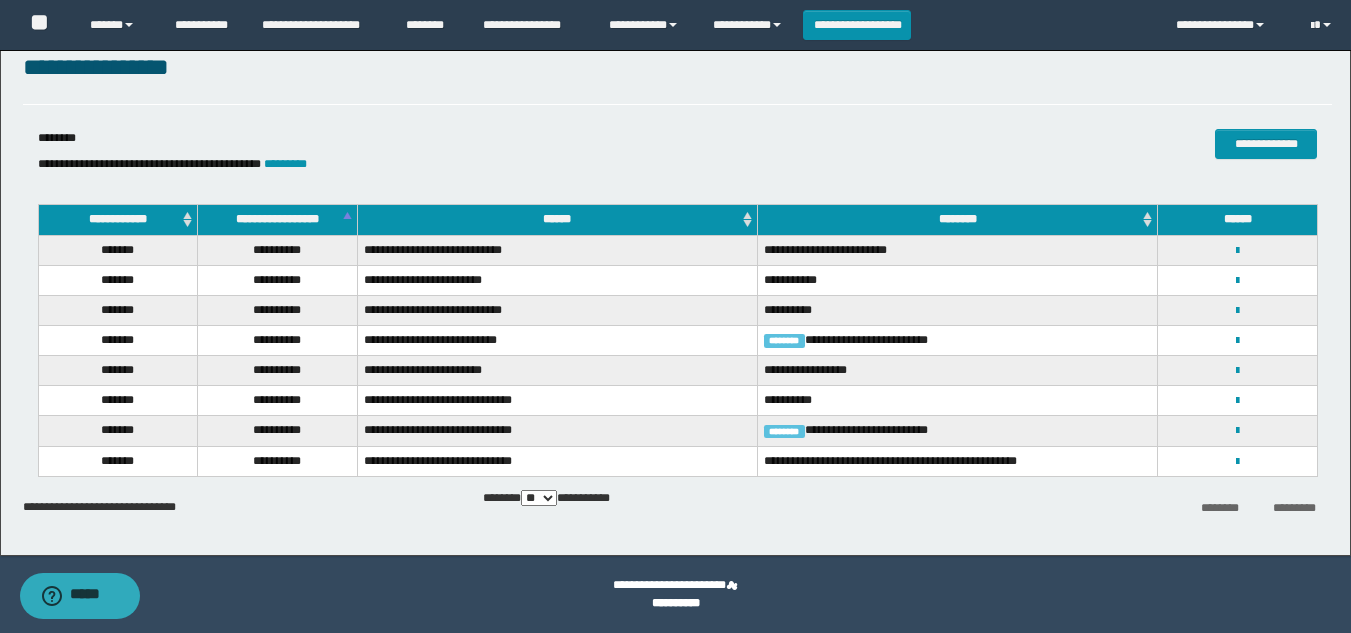 select on "****" 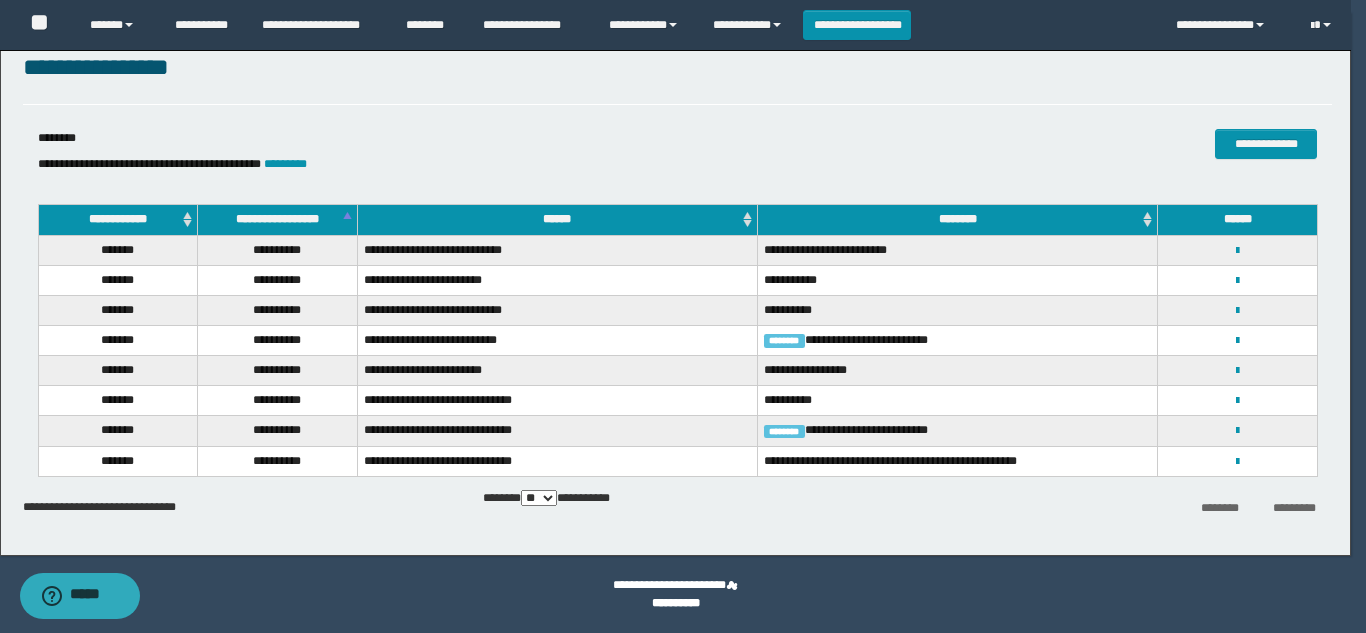 select on "****" 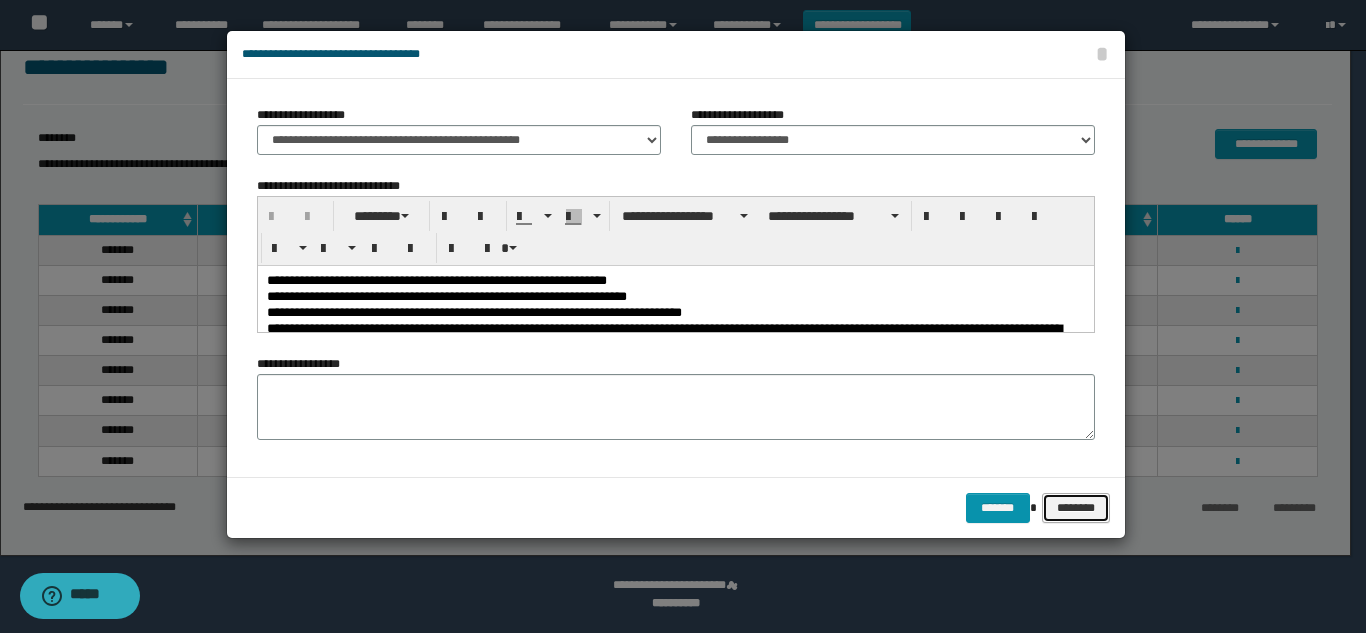 click on "********" at bounding box center (1075, 508) 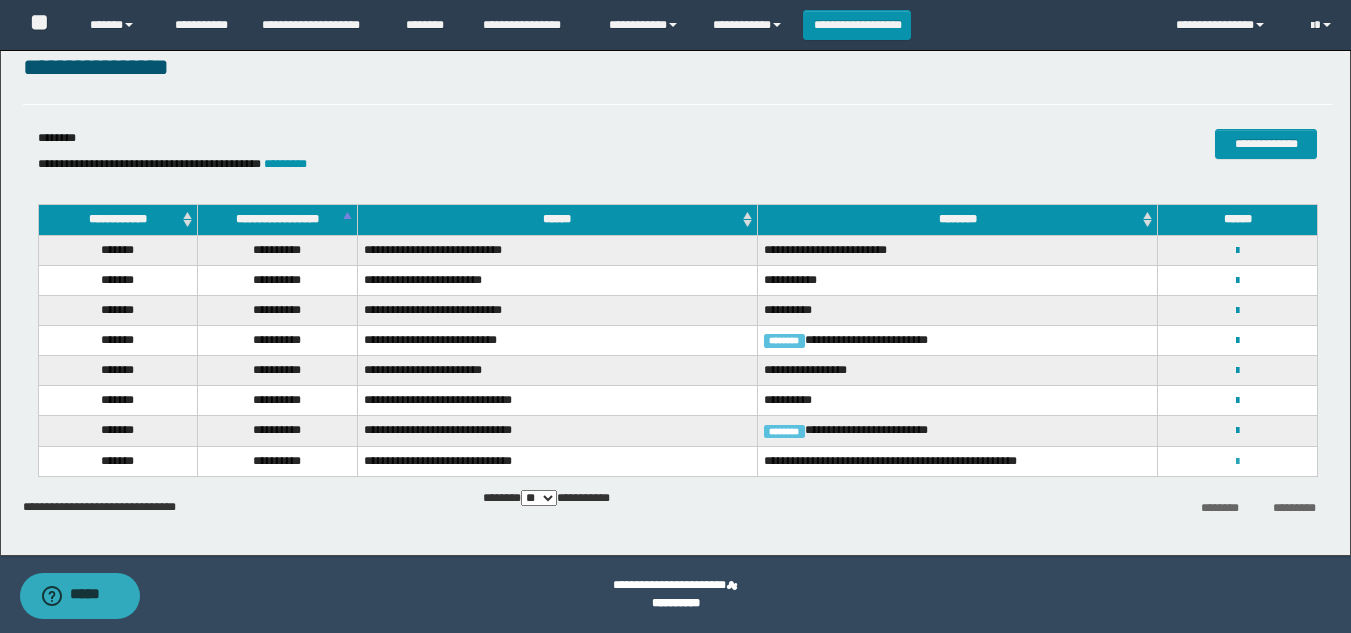 click at bounding box center (1237, 462) 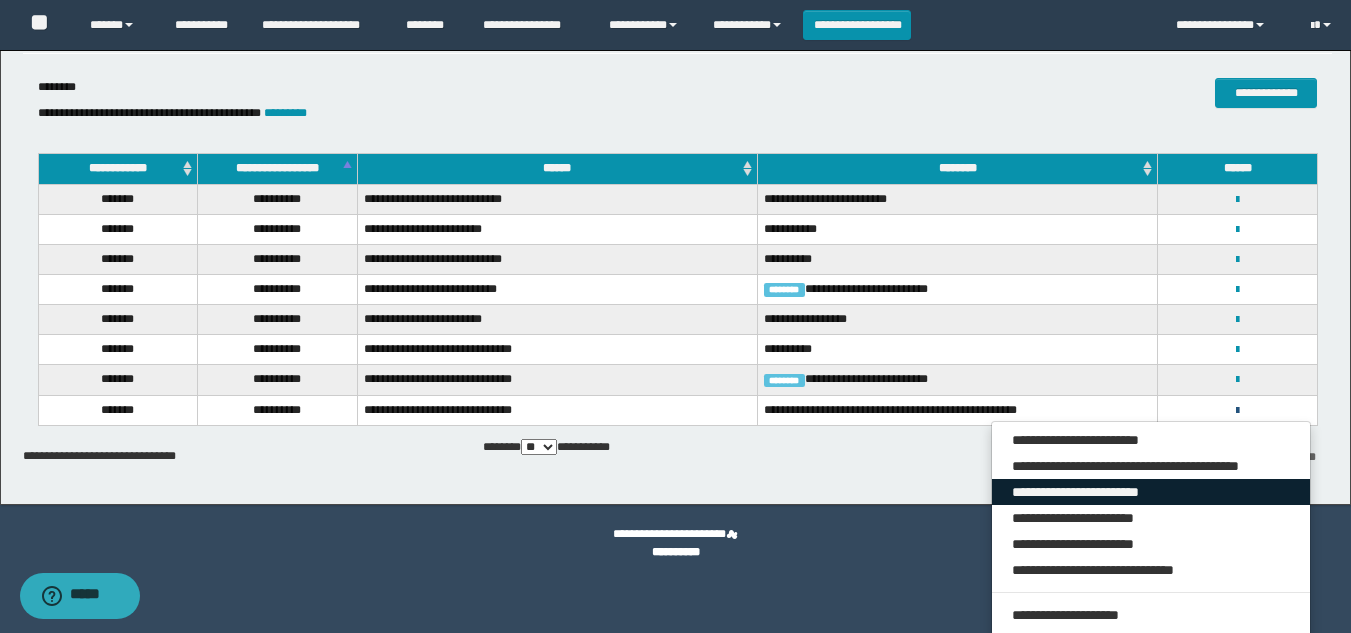 scroll, scrollTop: 138, scrollLeft: 0, axis: vertical 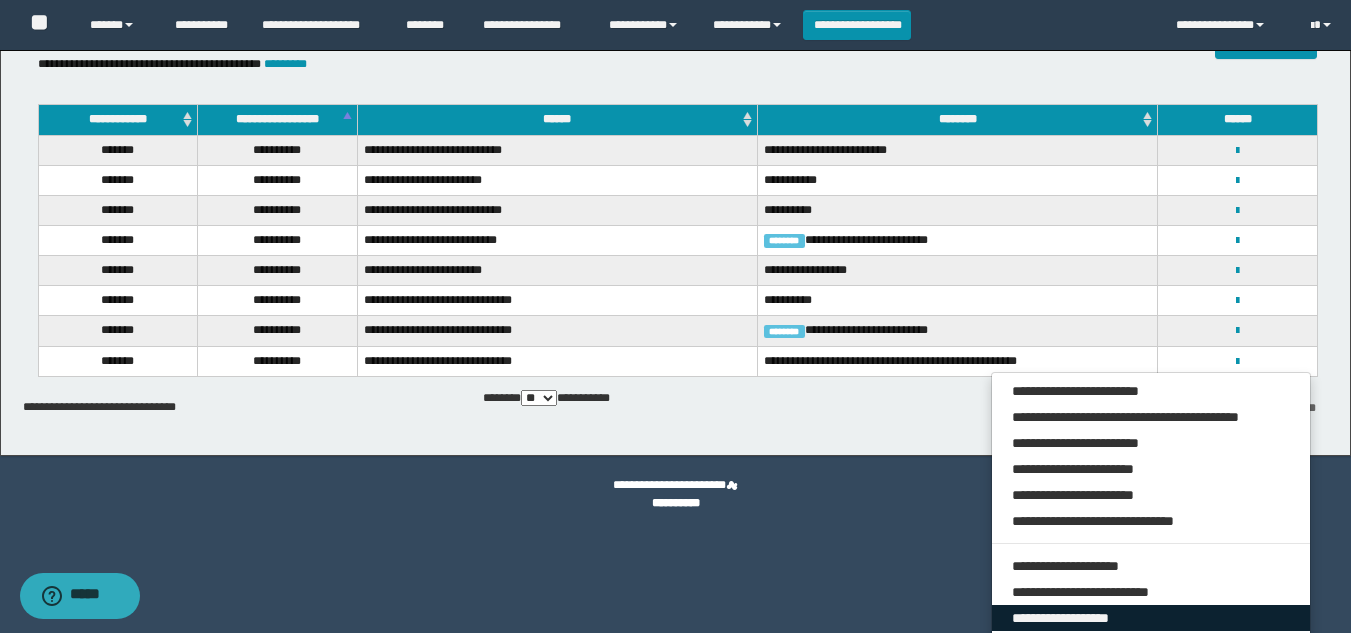 click on "**********" at bounding box center (1151, 618) 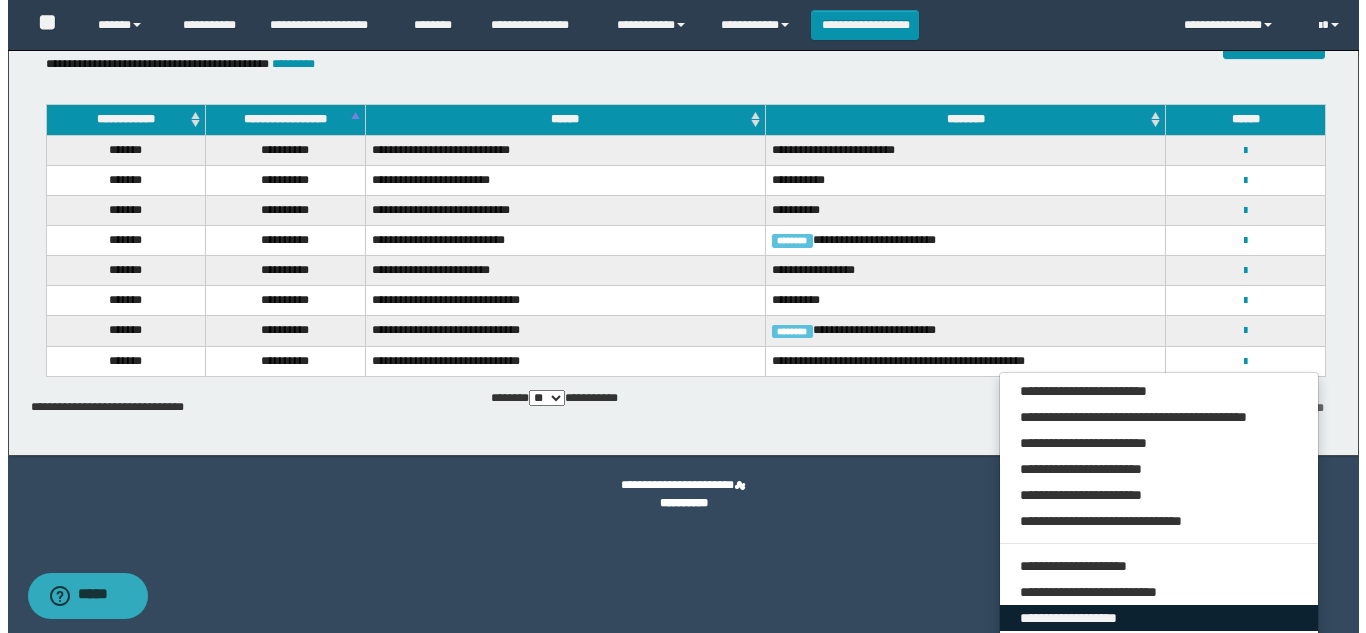 scroll, scrollTop: 38, scrollLeft: 0, axis: vertical 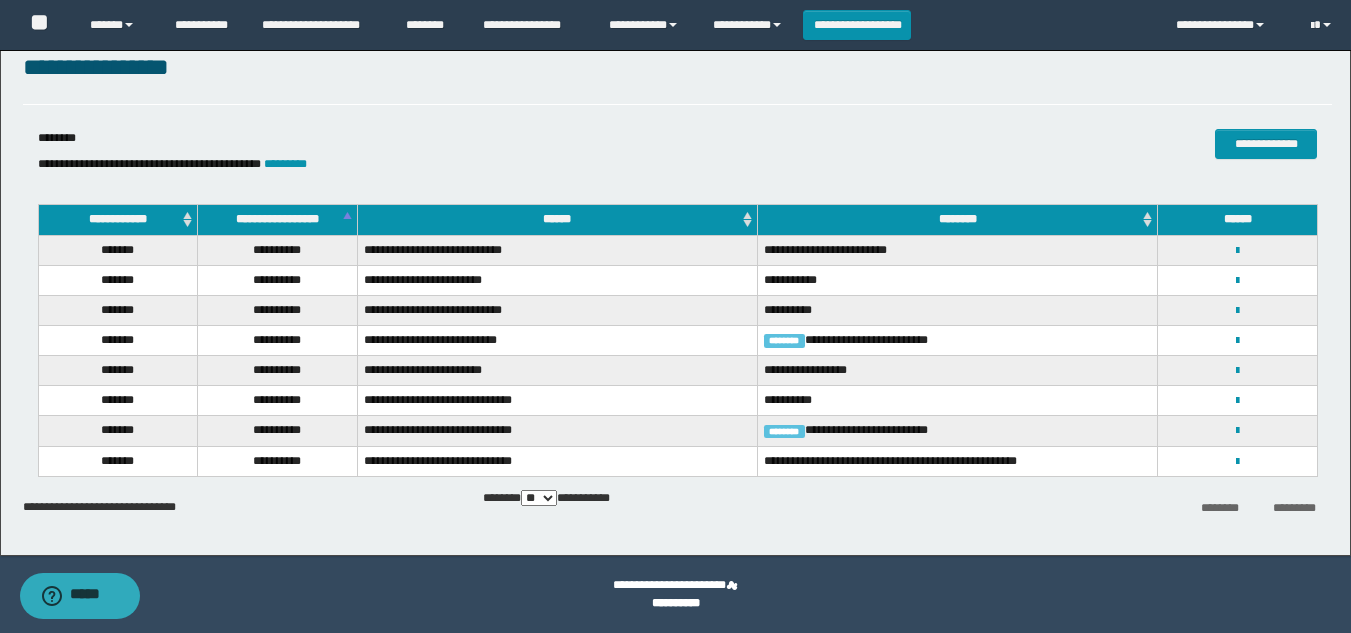 select on "*" 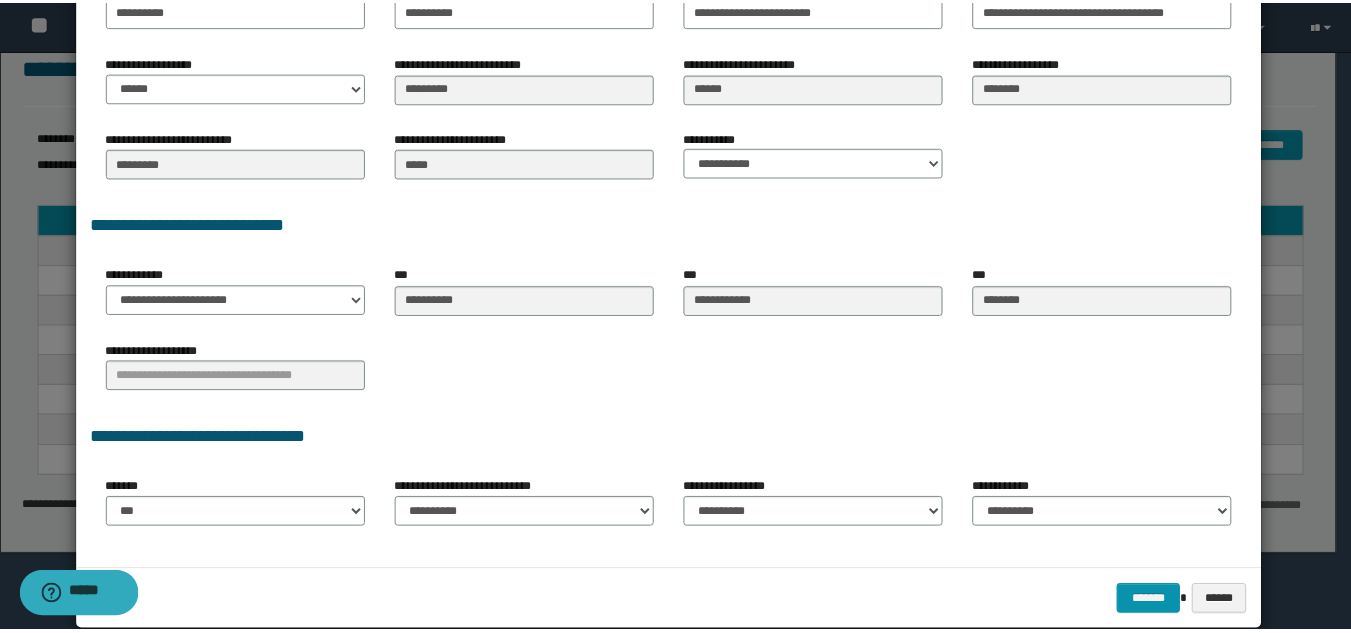 scroll, scrollTop: 447, scrollLeft: 0, axis: vertical 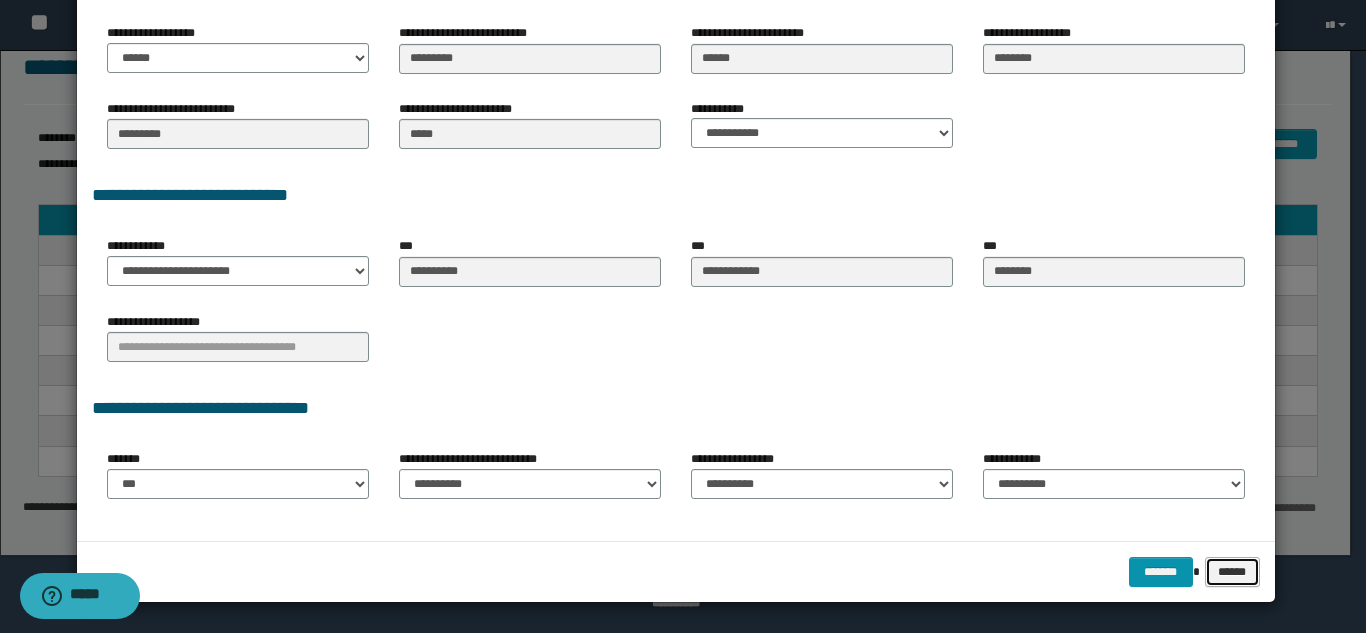 click on "******" at bounding box center [1232, 572] 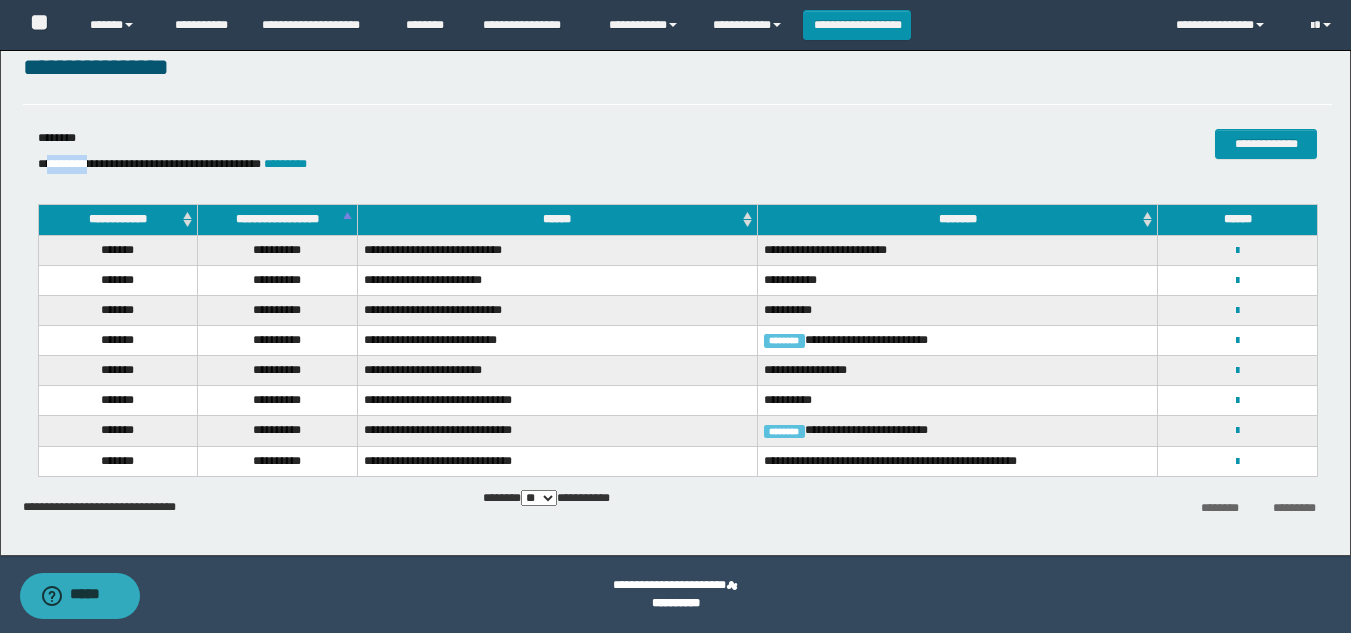 drag, startPoint x: 102, startPoint y: 164, endPoint x: 53, endPoint y: 175, distance: 50.219517 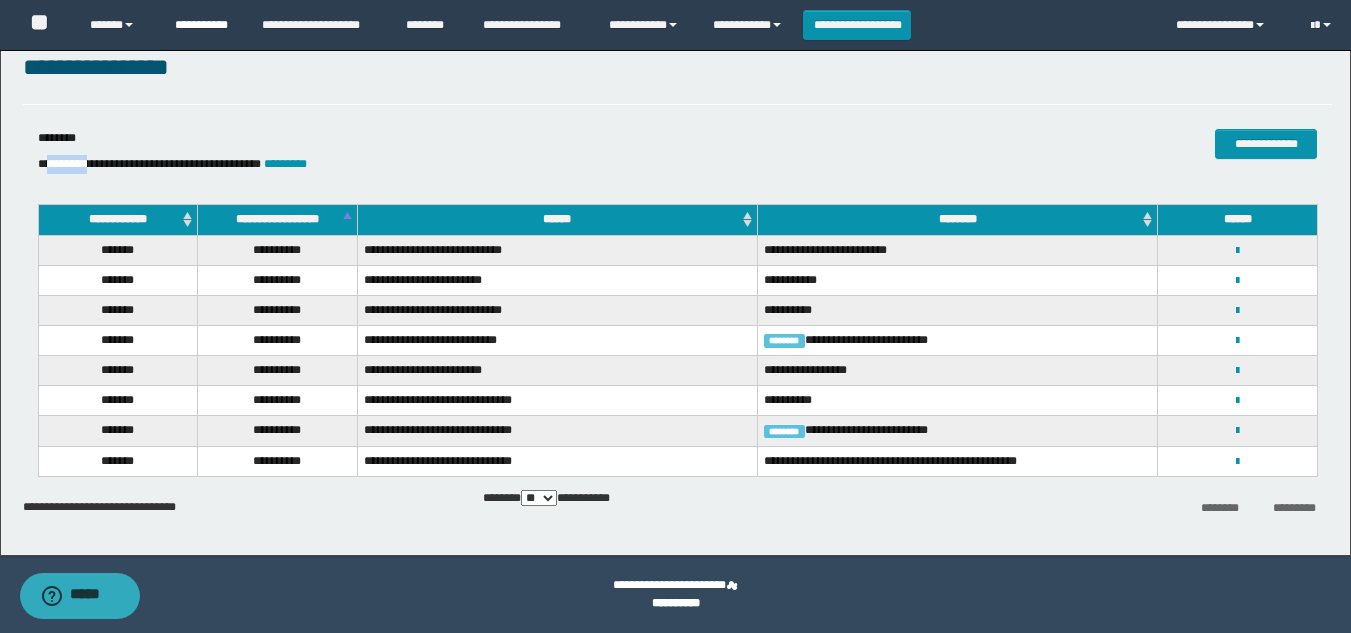 click on "**********" at bounding box center [203, 25] 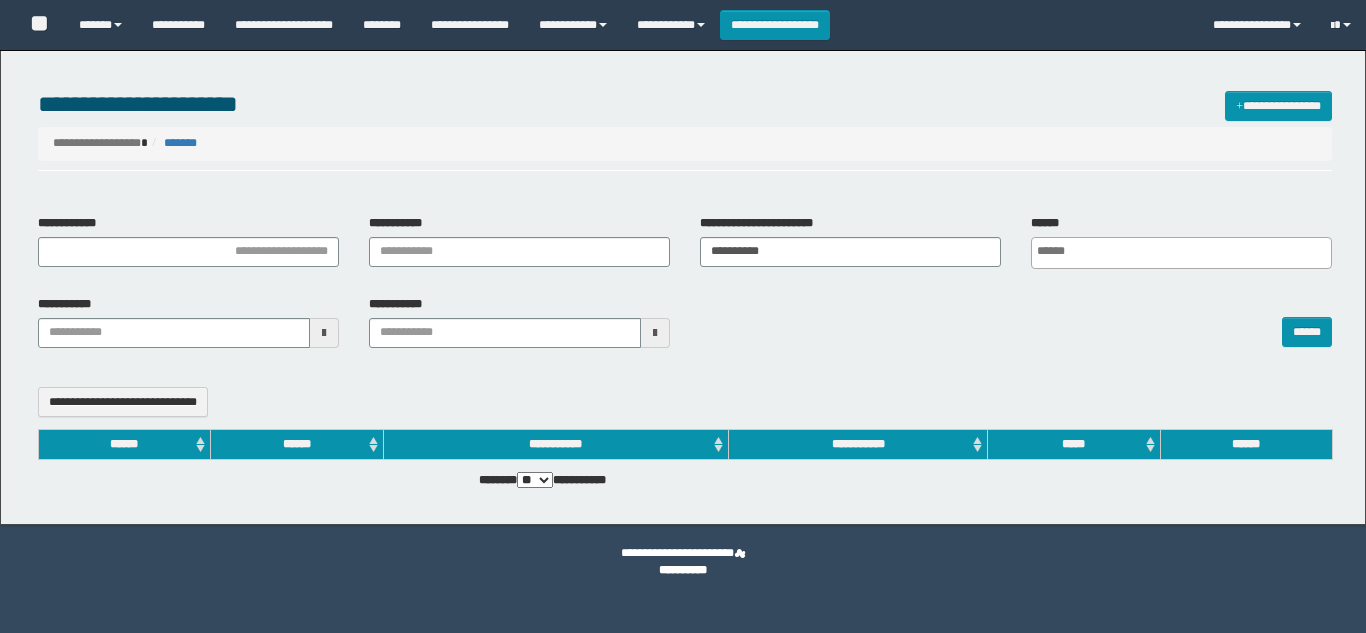select 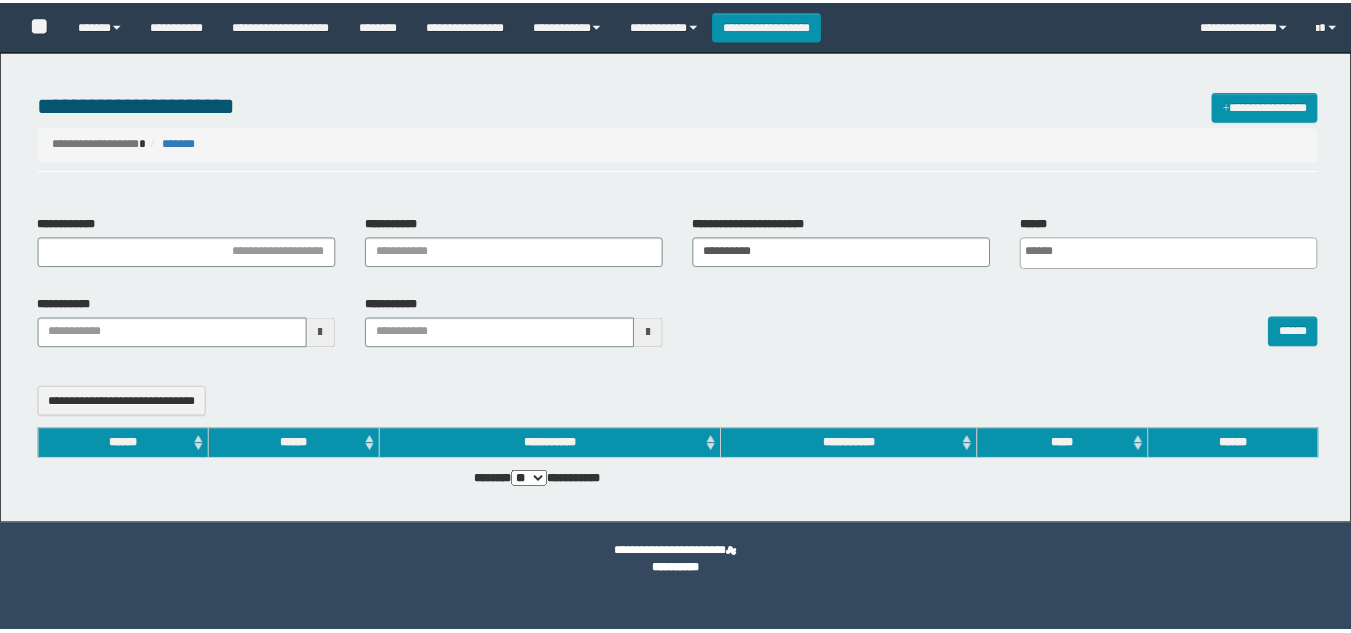 scroll, scrollTop: 0, scrollLeft: 0, axis: both 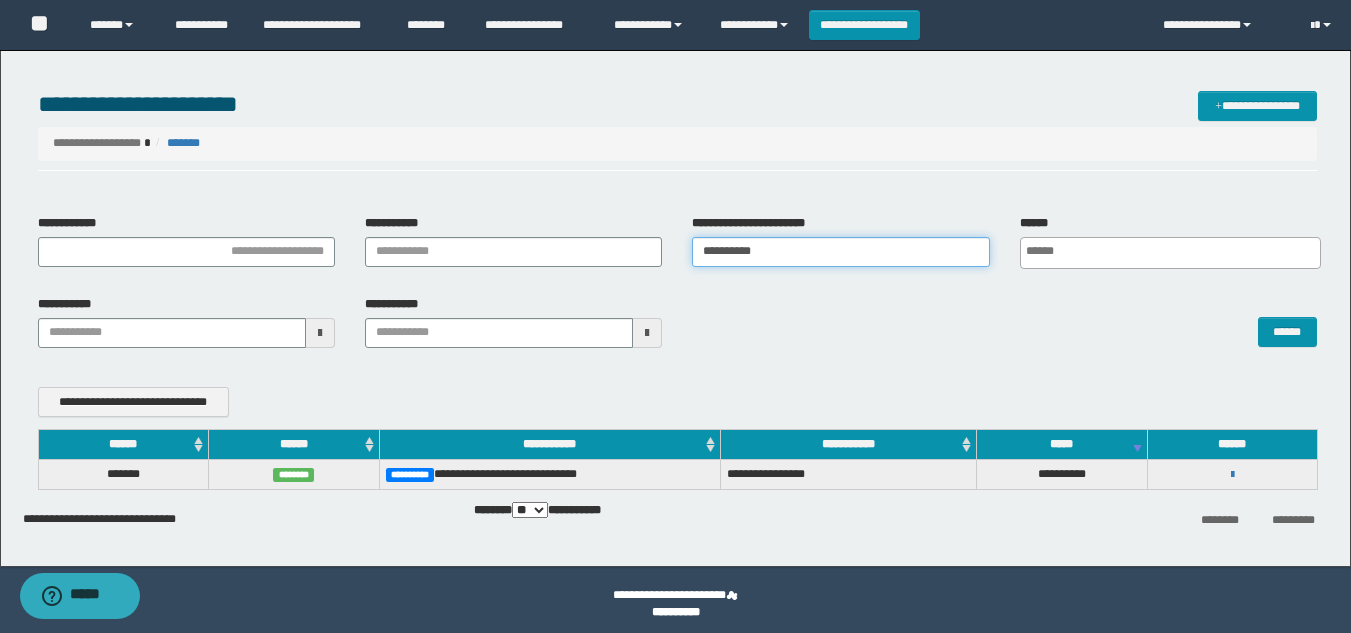 drag, startPoint x: 786, startPoint y: 243, endPoint x: 555, endPoint y: 249, distance: 231.07791 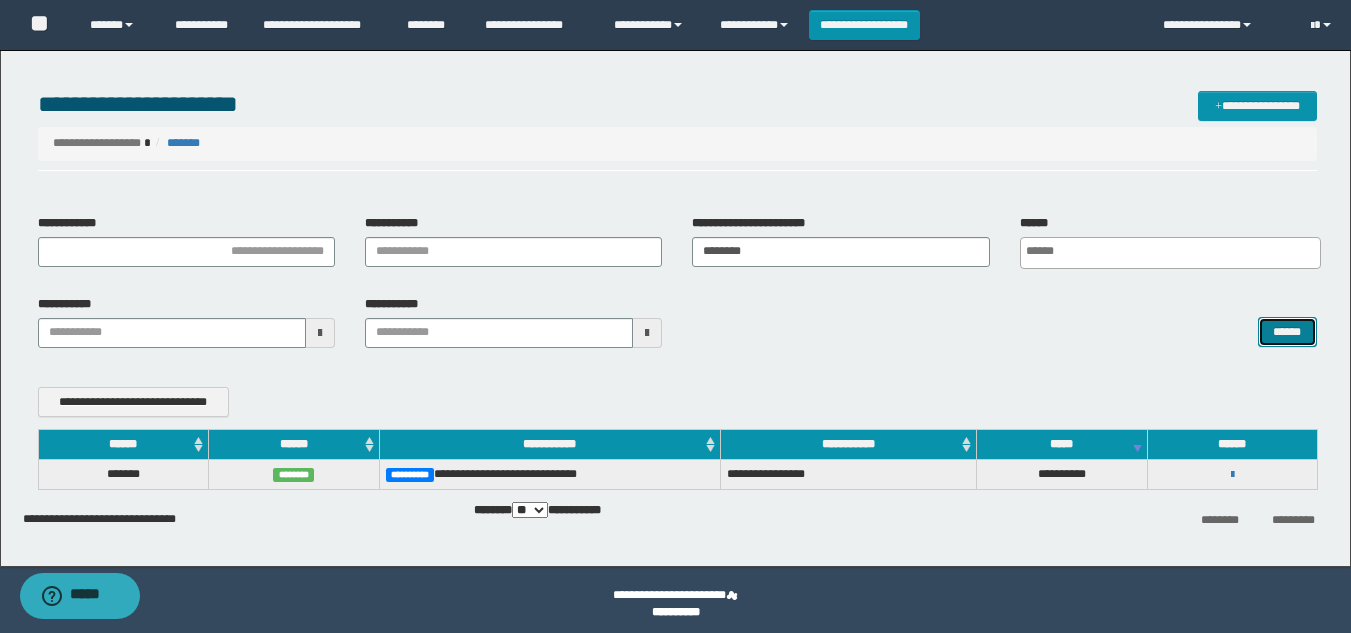 click on "******" at bounding box center [1287, 332] 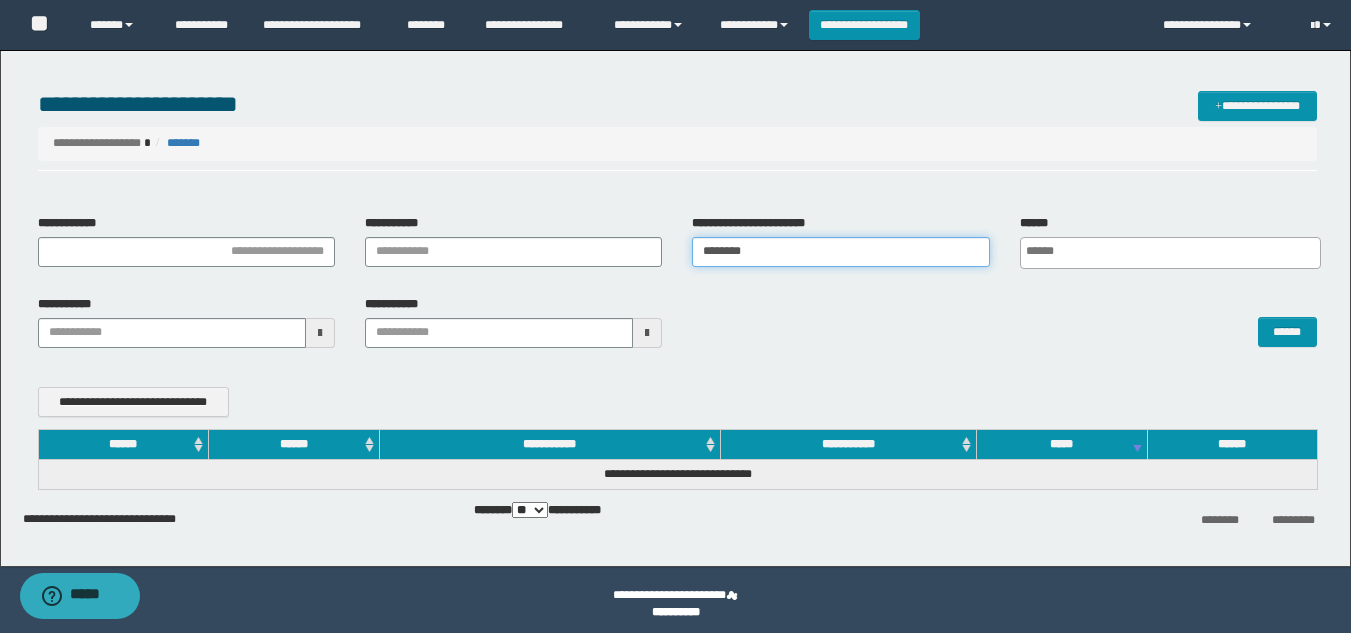 click on "*******" at bounding box center [840, 252] 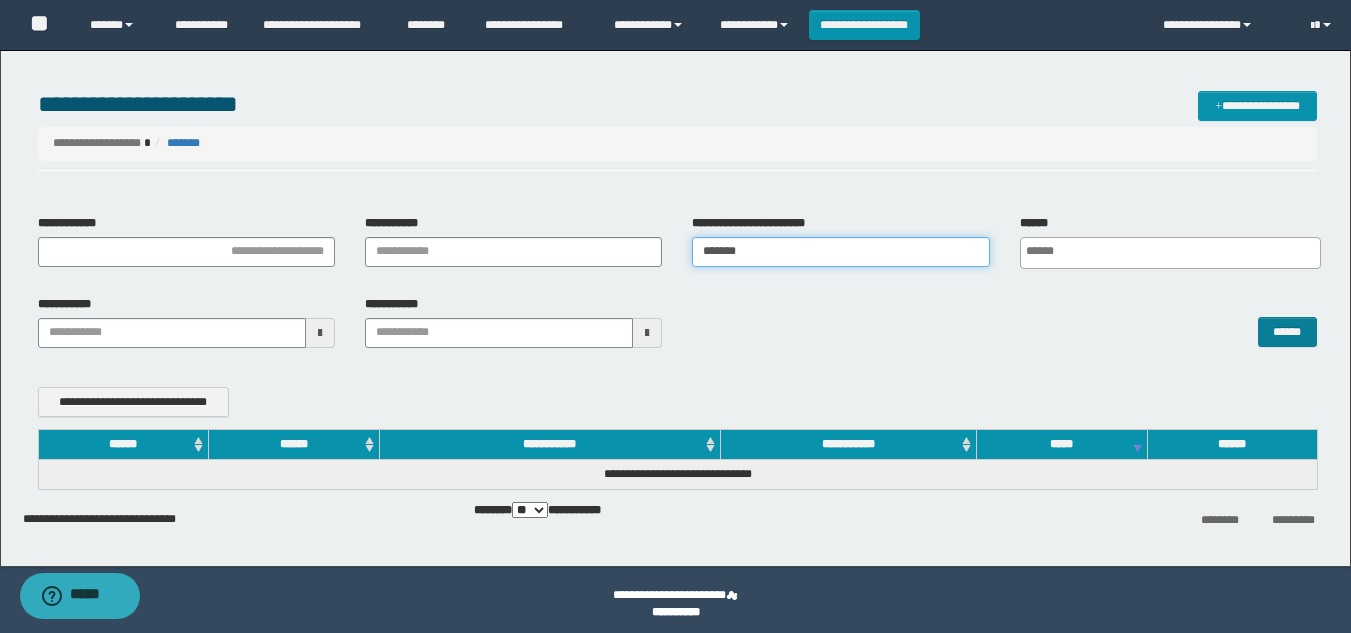 type on "*******" 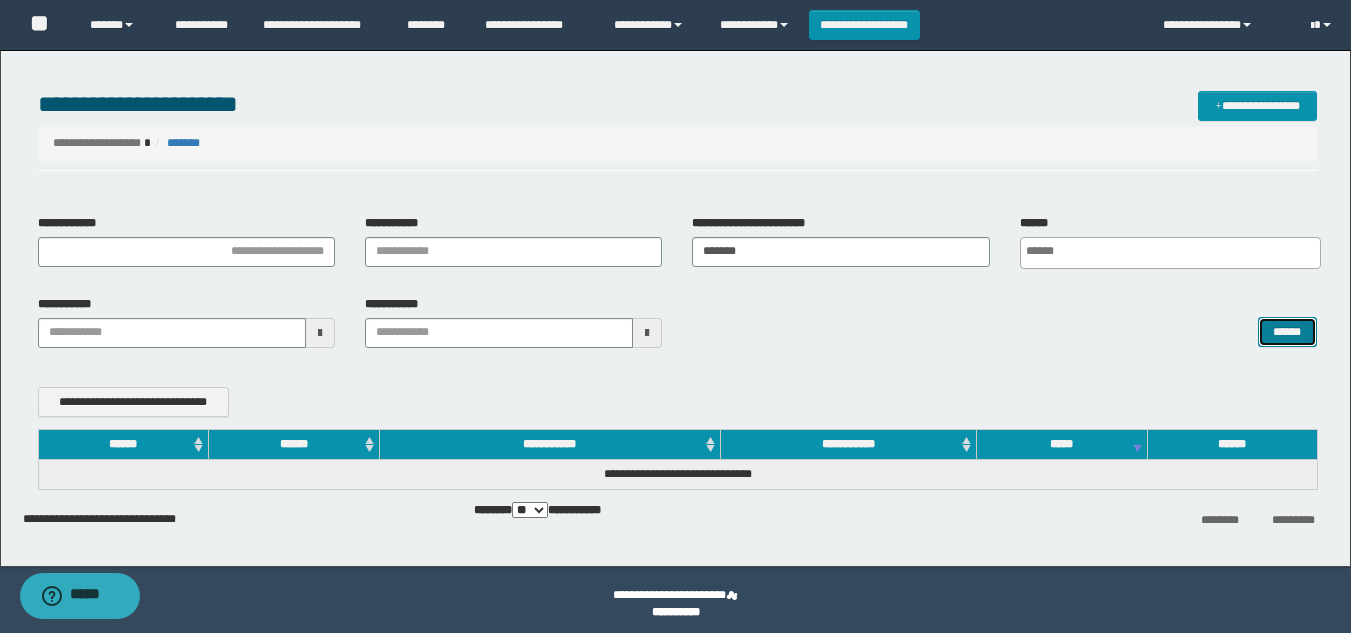 click on "******" at bounding box center (1287, 332) 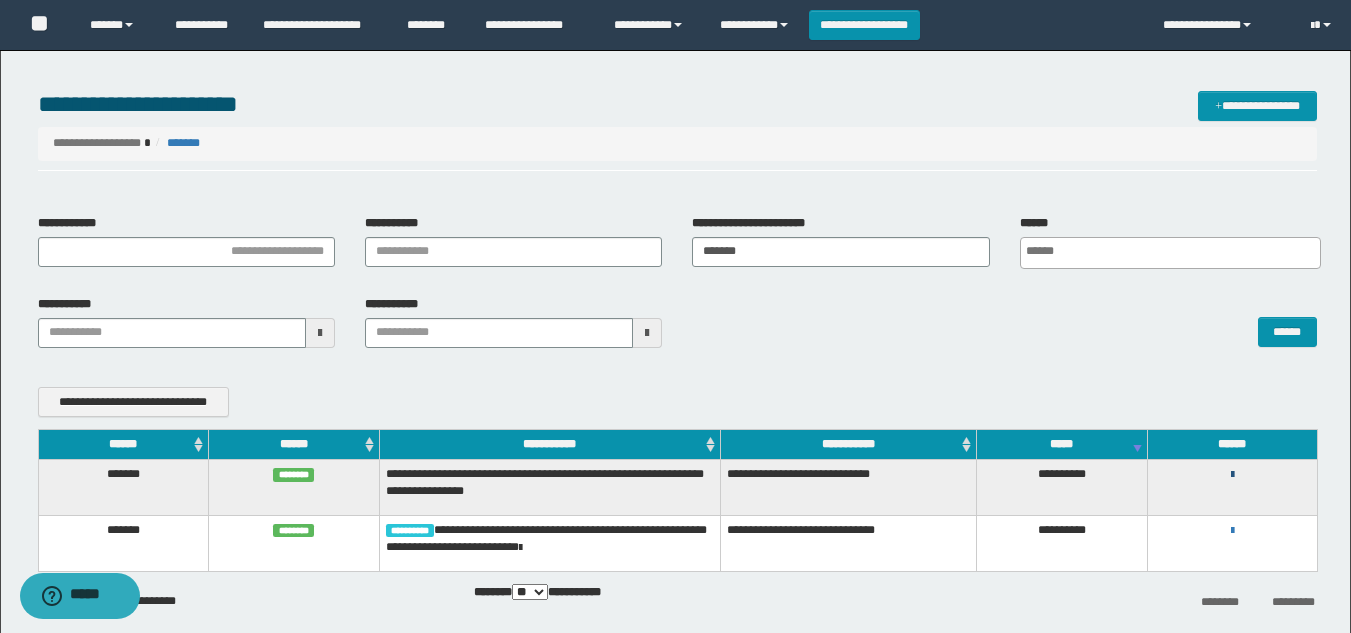 click at bounding box center [1232, 475] 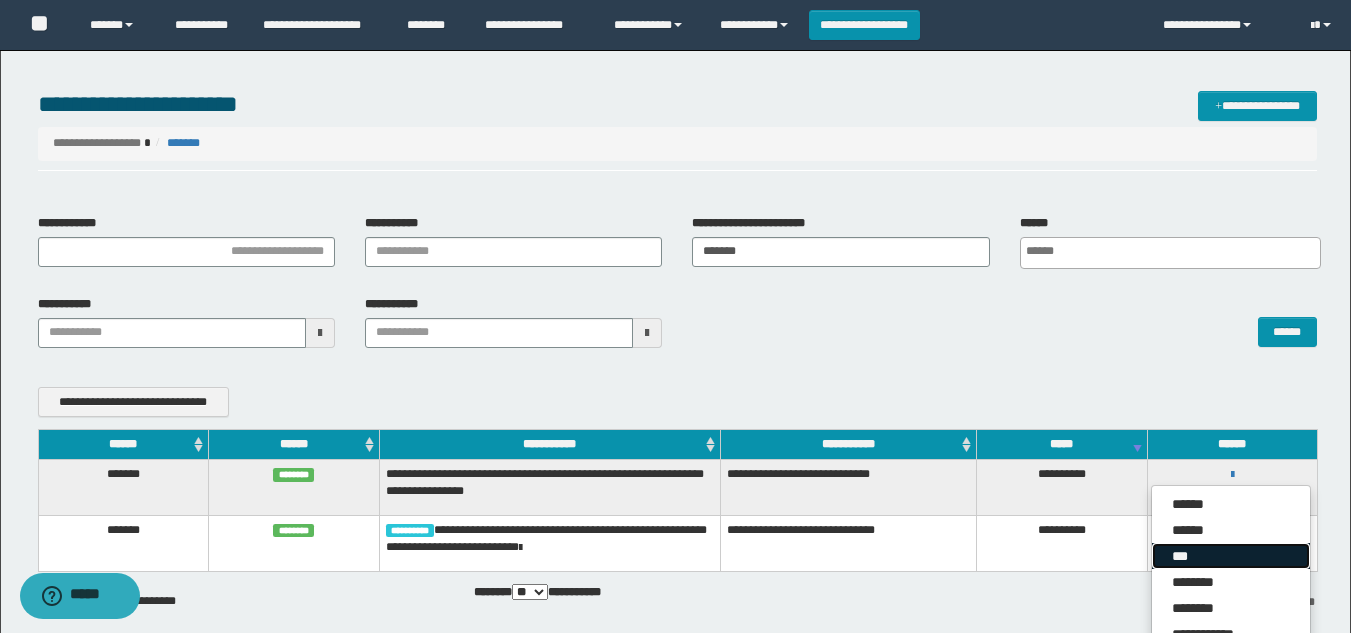 click on "***" at bounding box center (1231, 556) 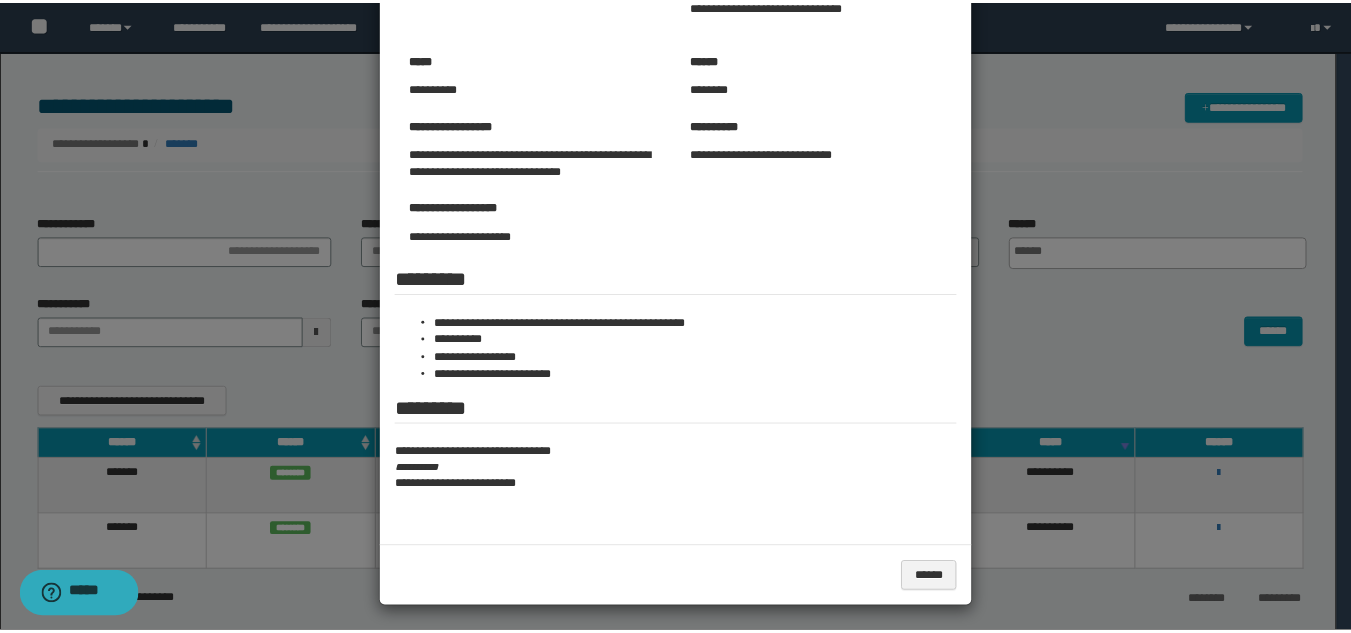 scroll, scrollTop: 169, scrollLeft: 0, axis: vertical 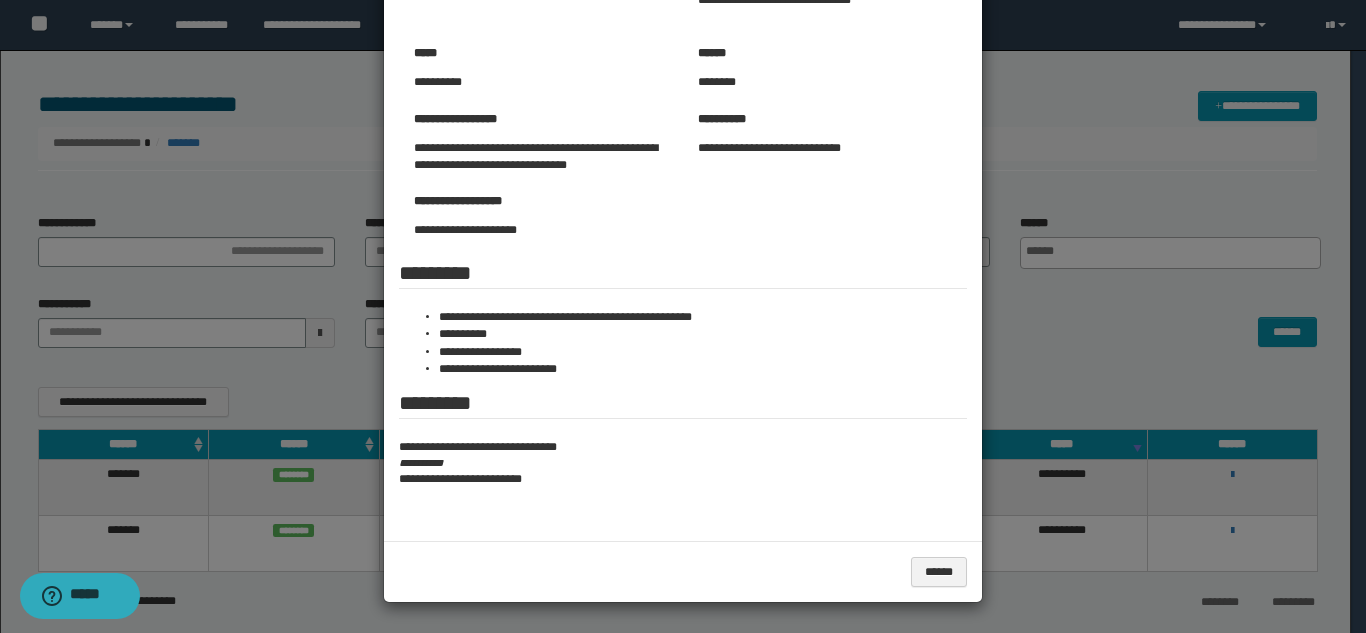 click at bounding box center [683, 232] 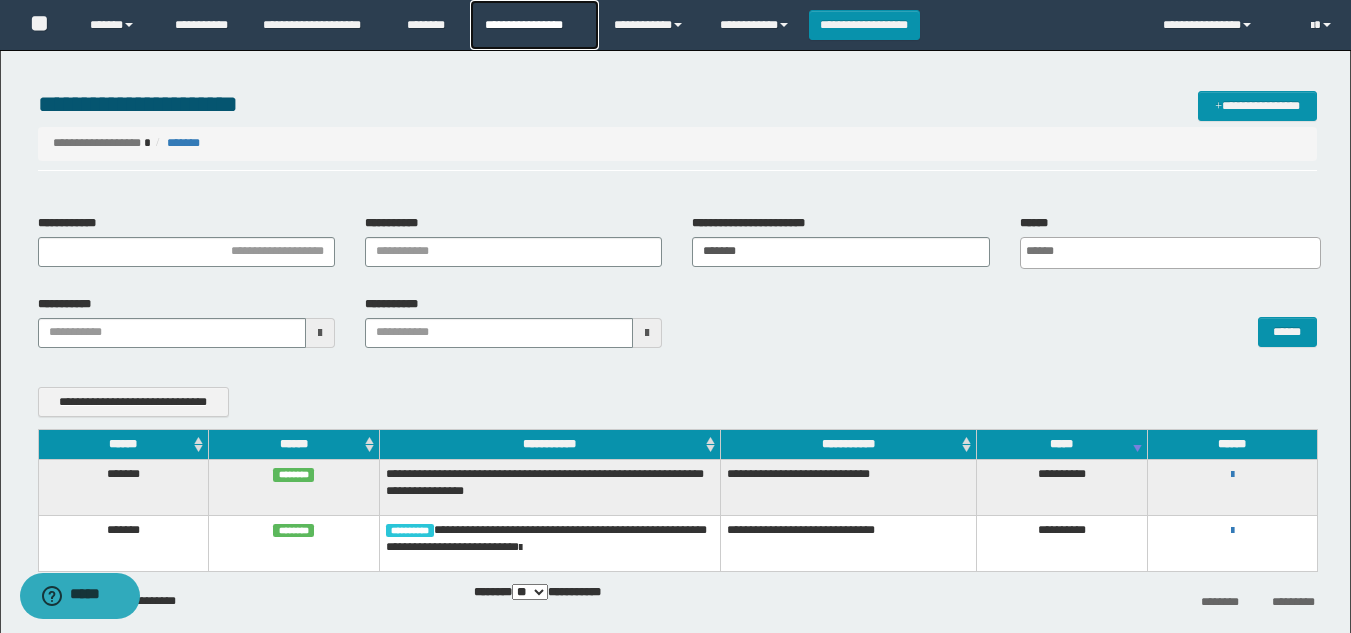 click on "**********" at bounding box center (534, 25) 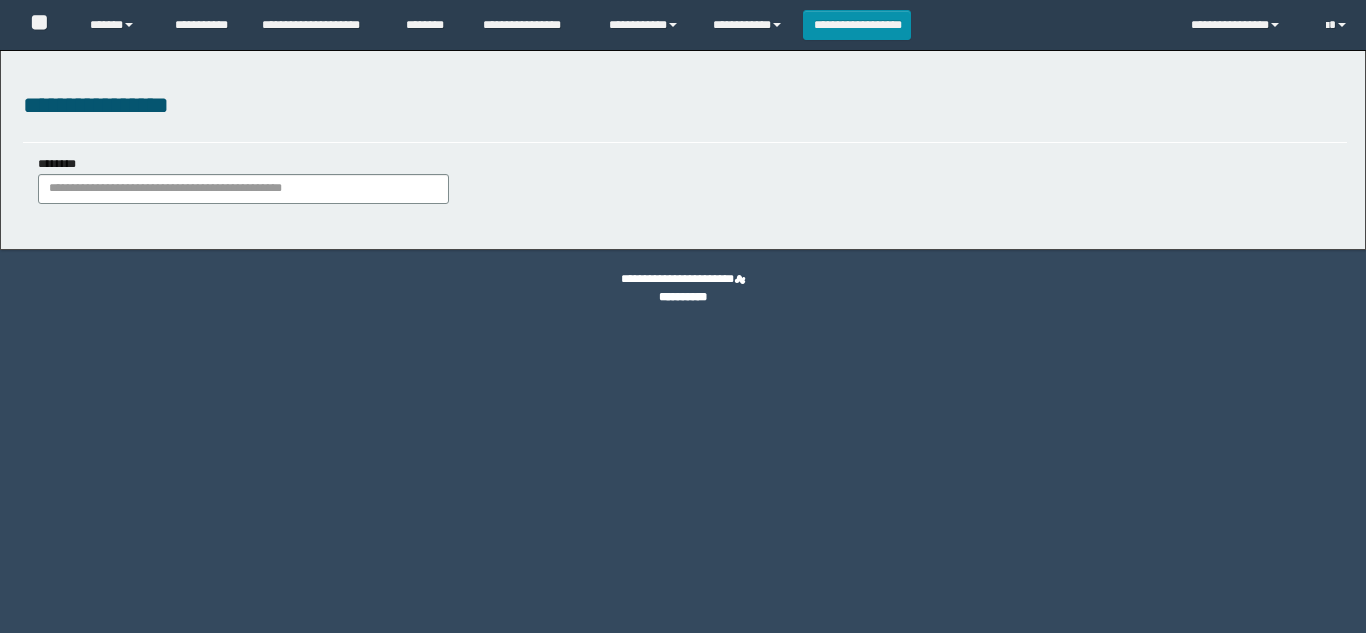 scroll, scrollTop: 0, scrollLeft: 0, axis: both 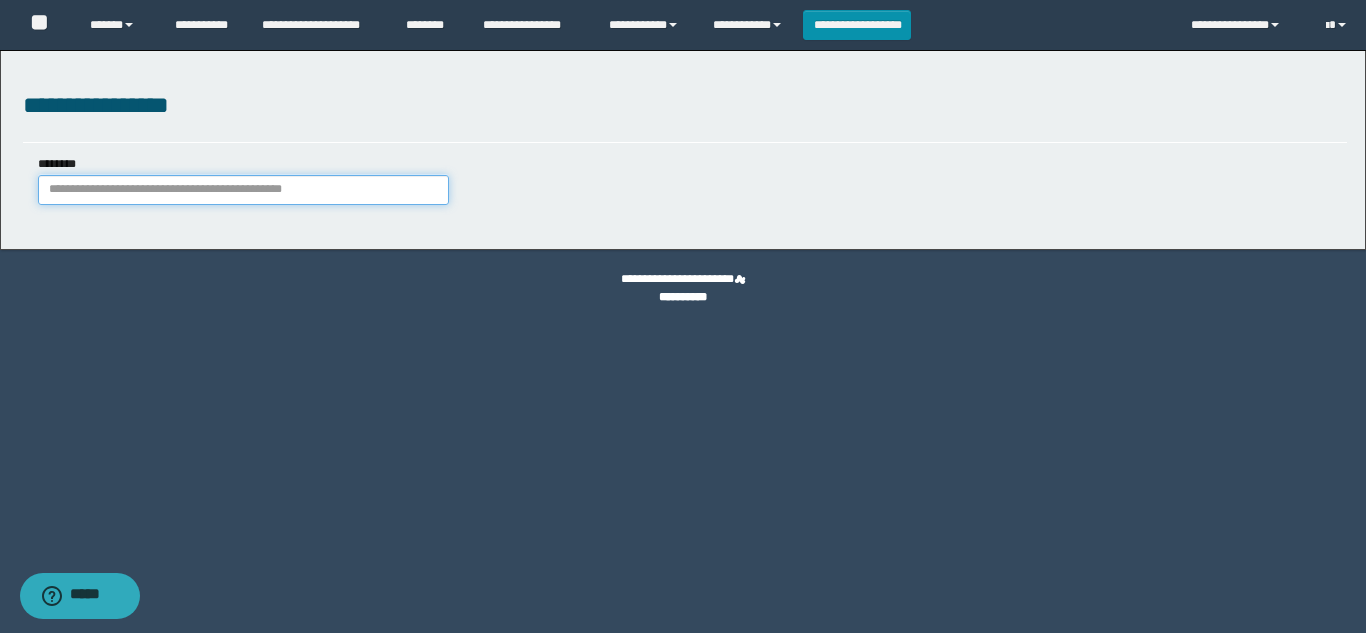 click on "********" at bounding box center [243, 190] 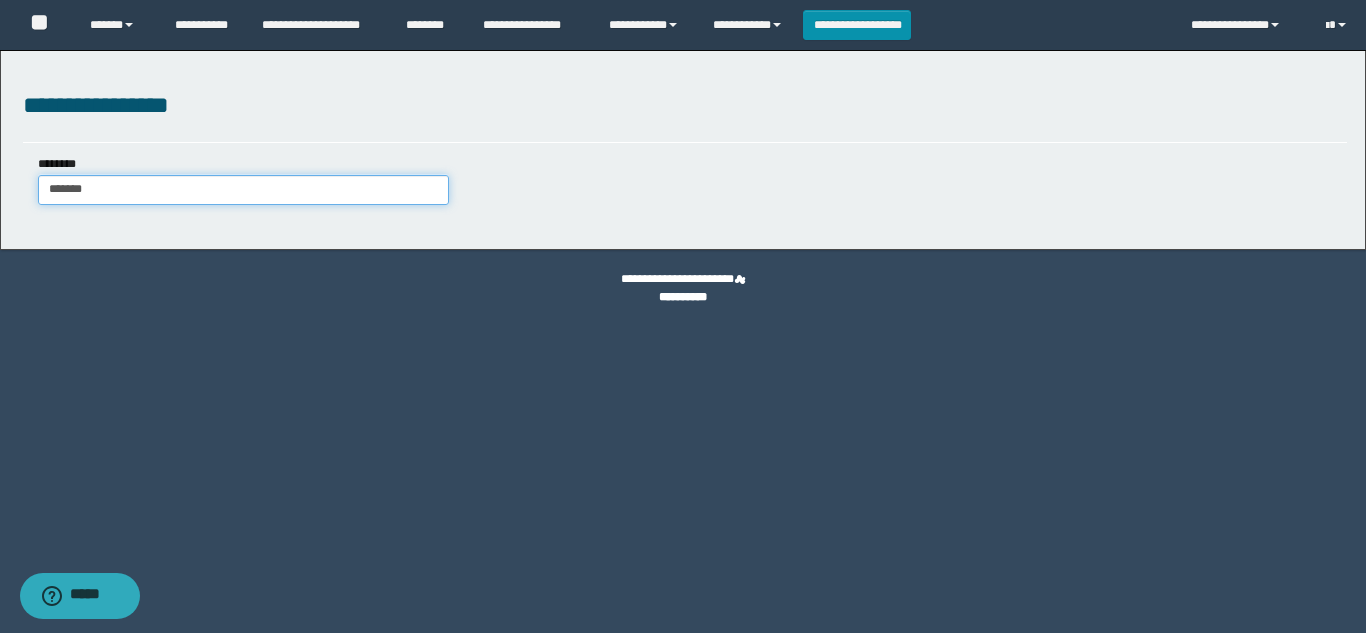 type on "*******" 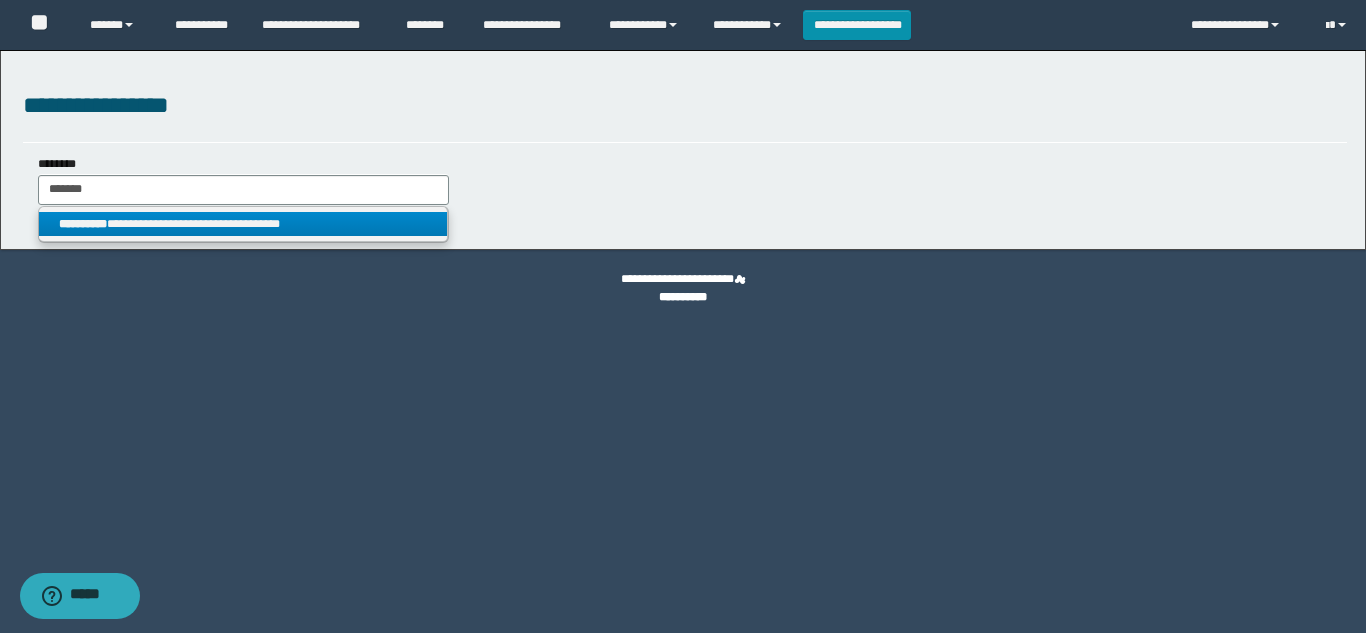 click on "**********" at bounding box center [243, 224] 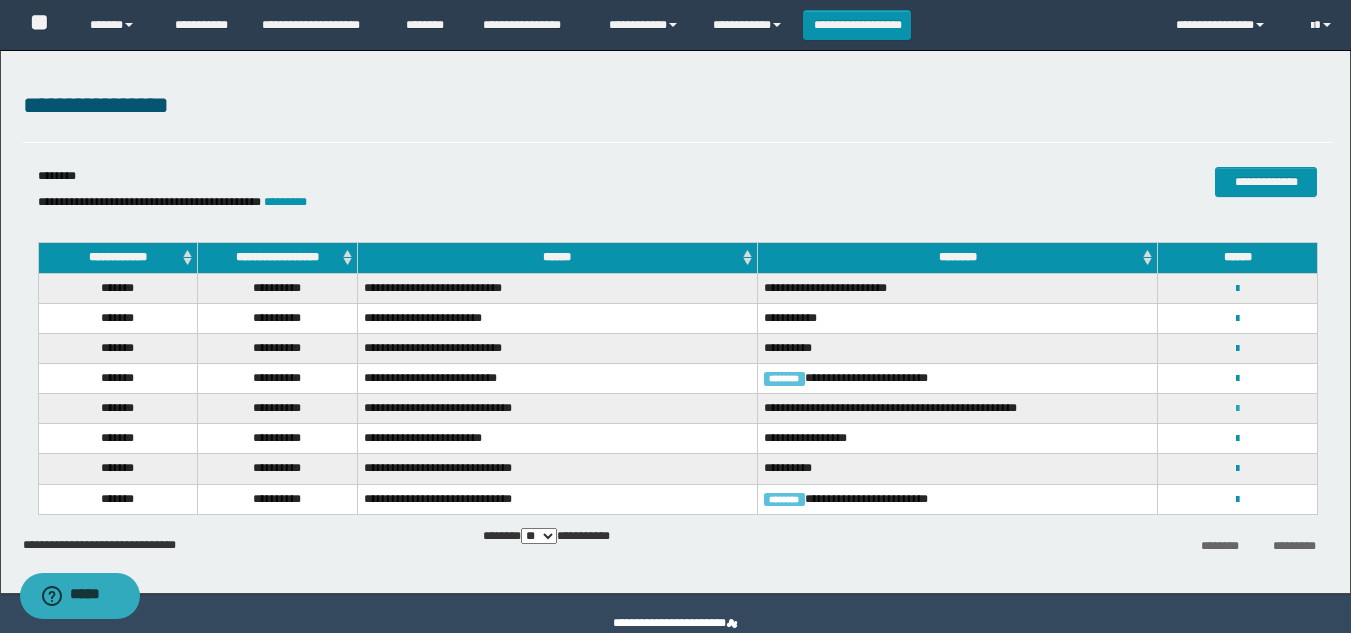 click at bounding box center [1237, 409] 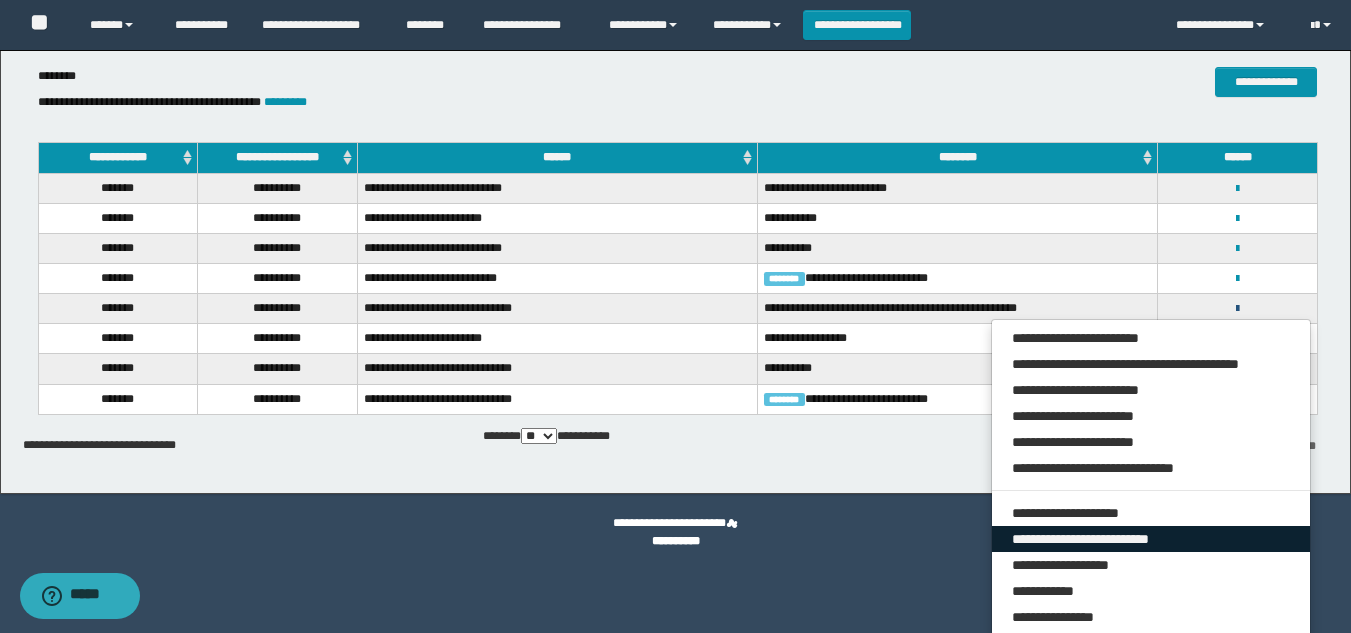 scroll, scrollTop: 200, scrollLeft: 0, axis: vertical 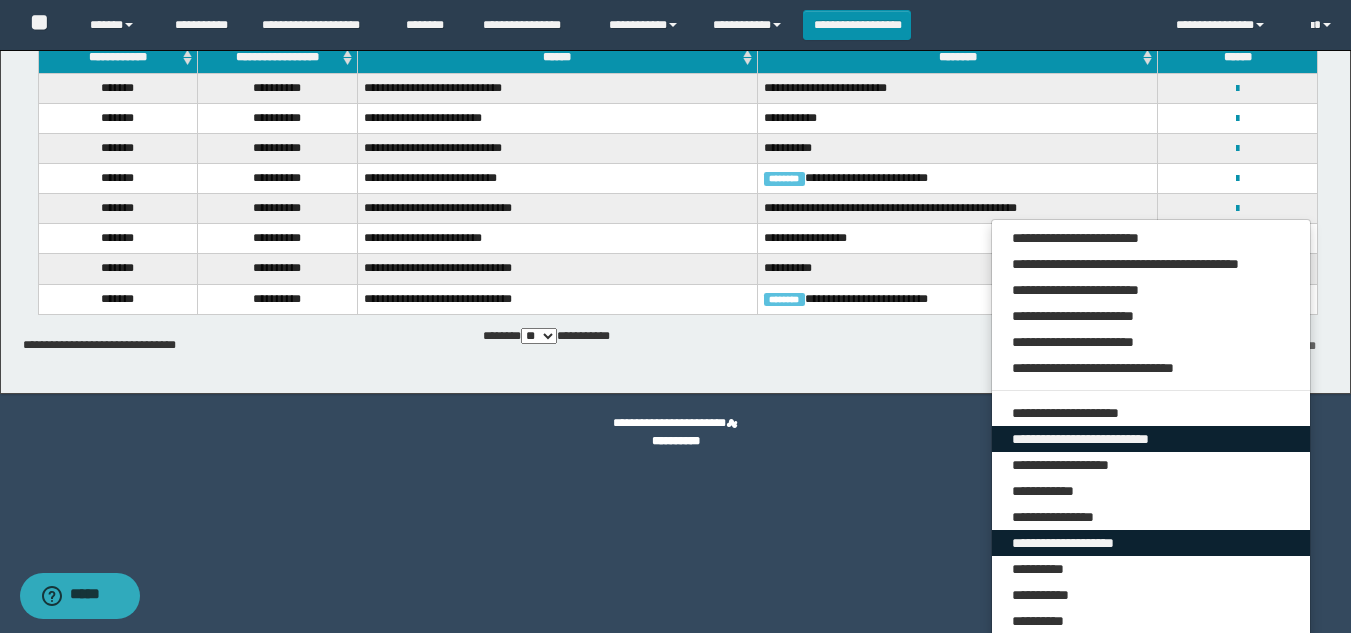 click on "**********" at bounding box center [1151, 543] 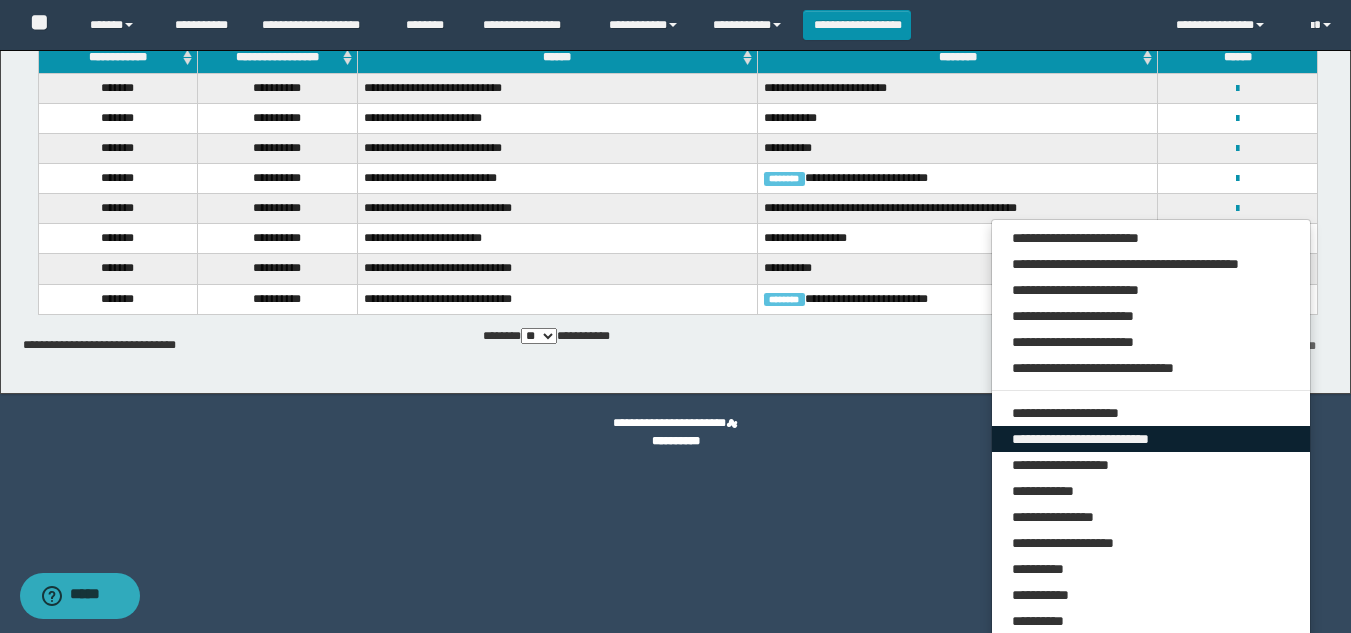 scroll, scrollTop: 0, scrollLeft: 0, axis: both 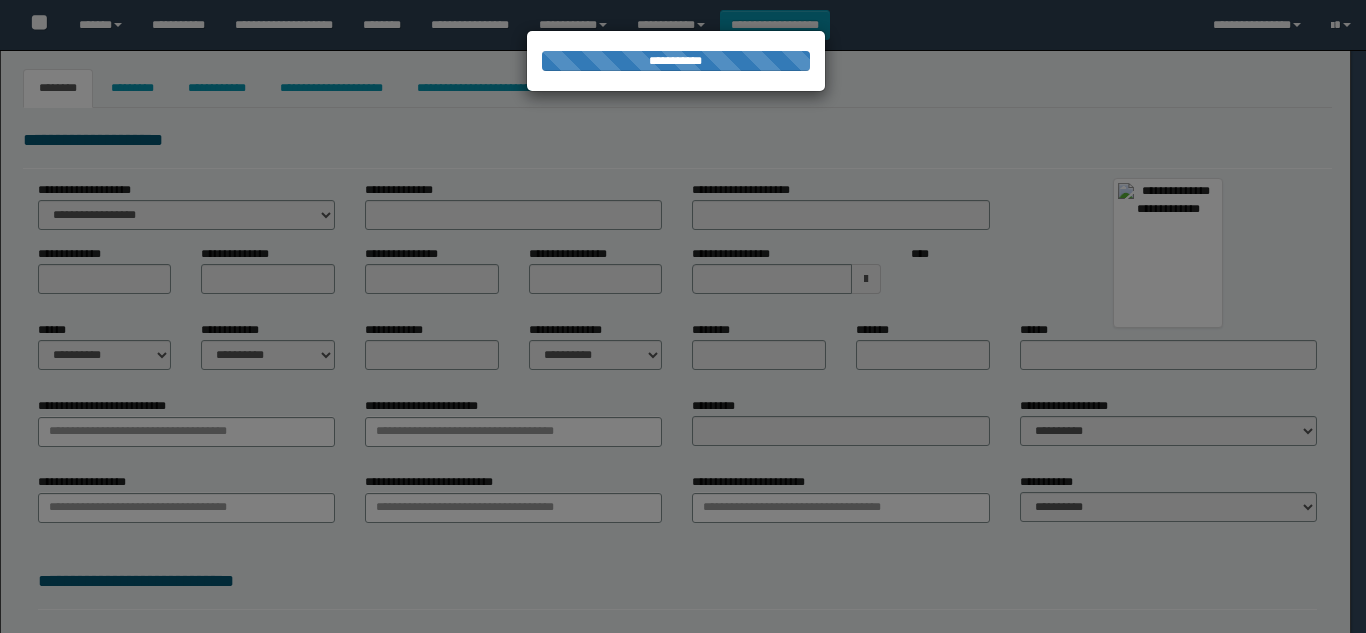 select on "****" 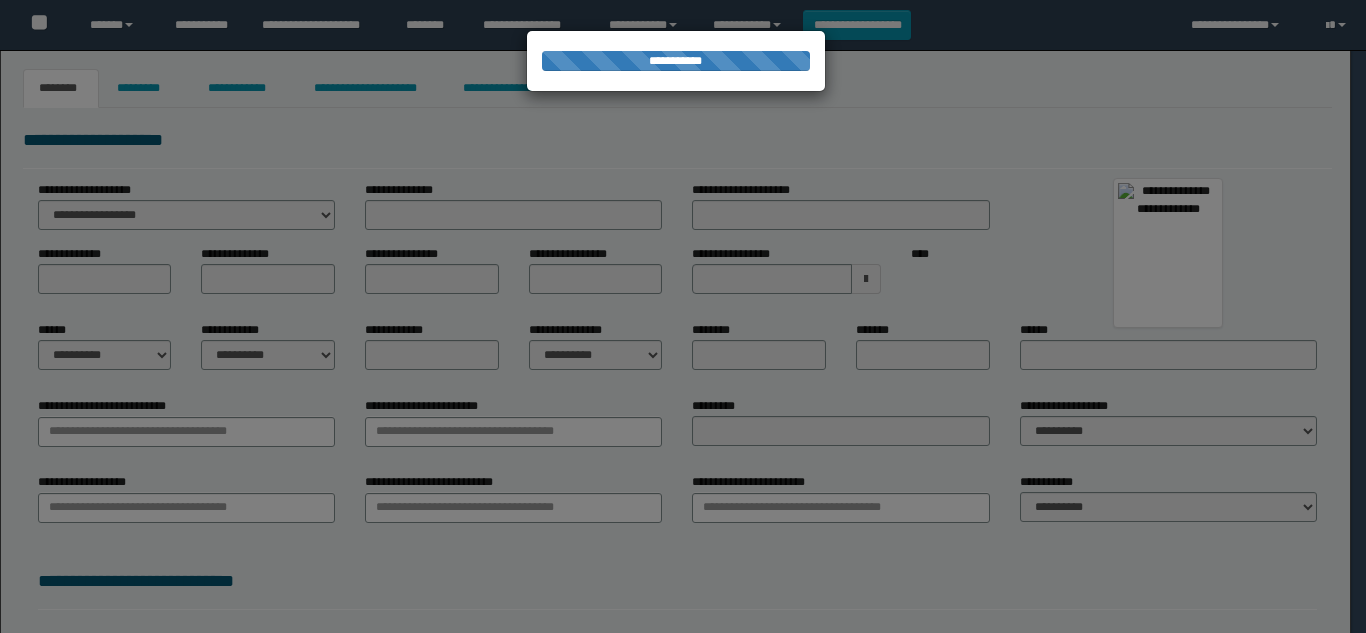 scroll, scrollTop: 0, scrollLeft: 0, axis: both 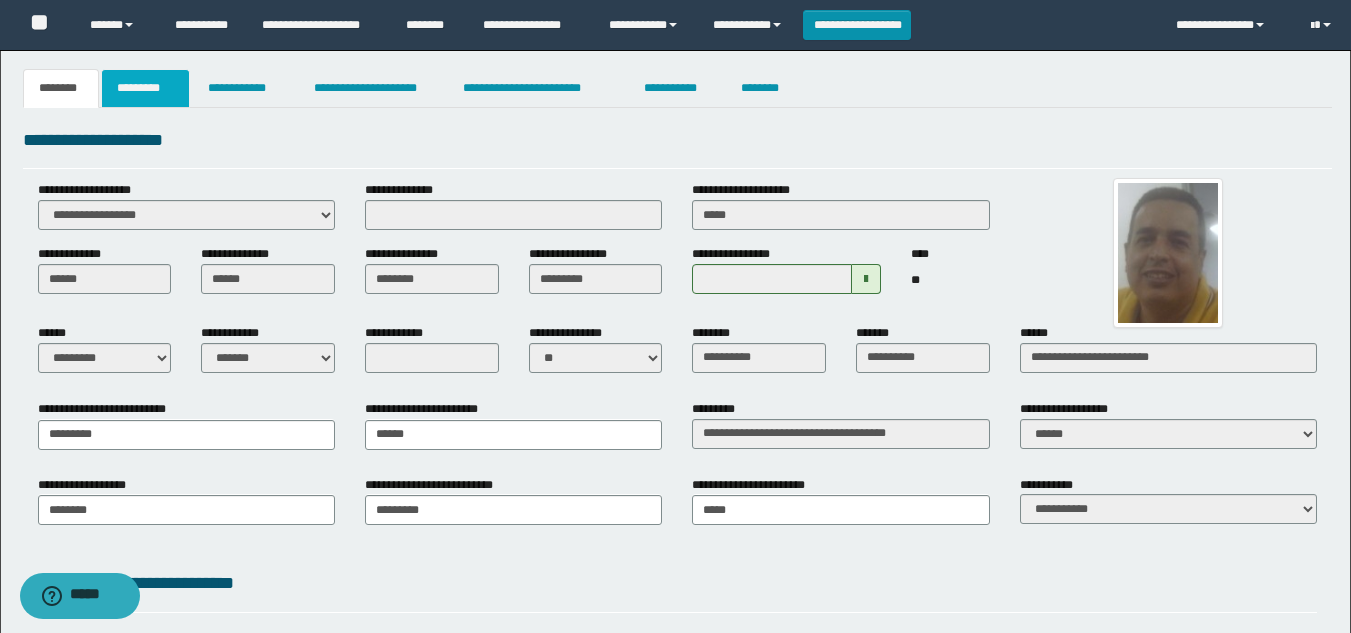 click on "*********" at bounding box center [145, 88] 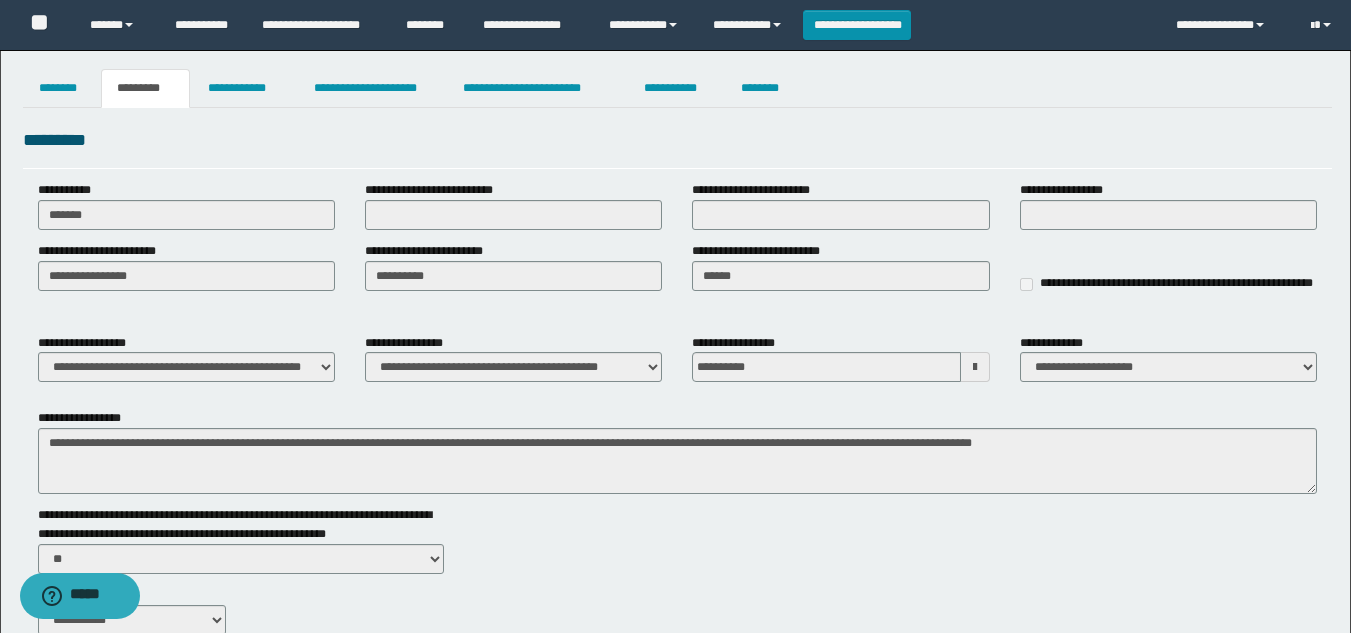 click at bounding box center (975, 367) 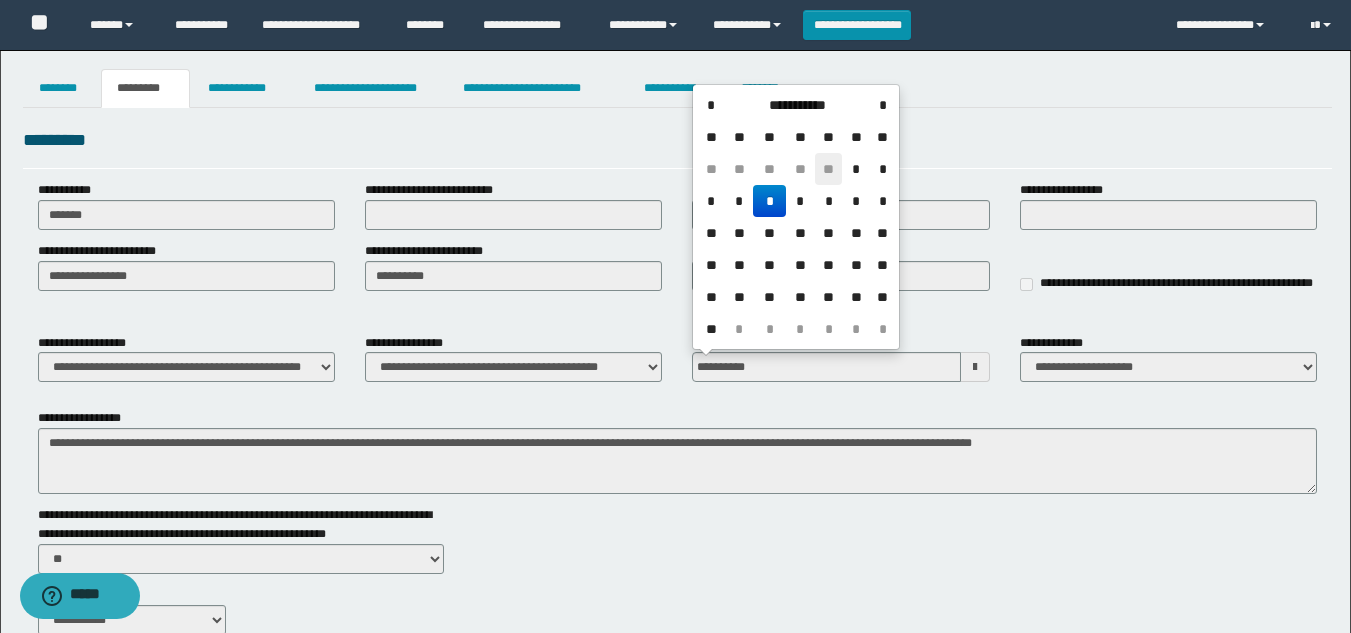 click on "**" at bounding box center [829, 169] 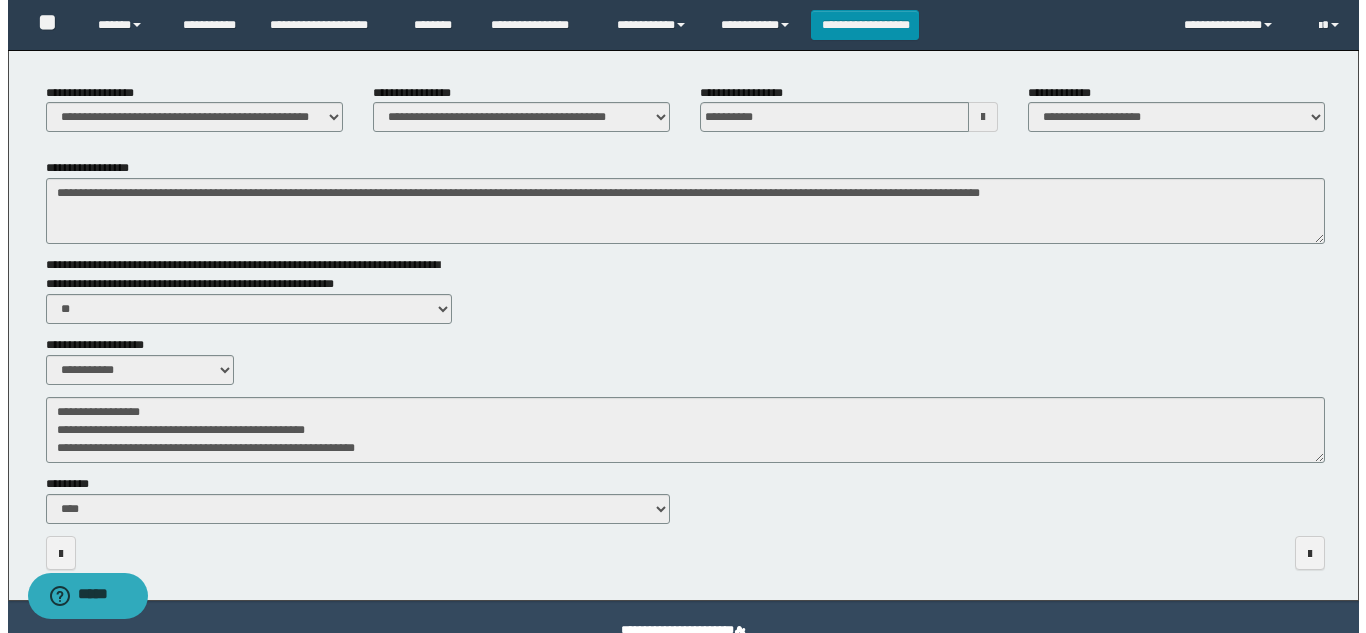 scroll, scrollTop: 0, scrollLeft: 0, axis: both 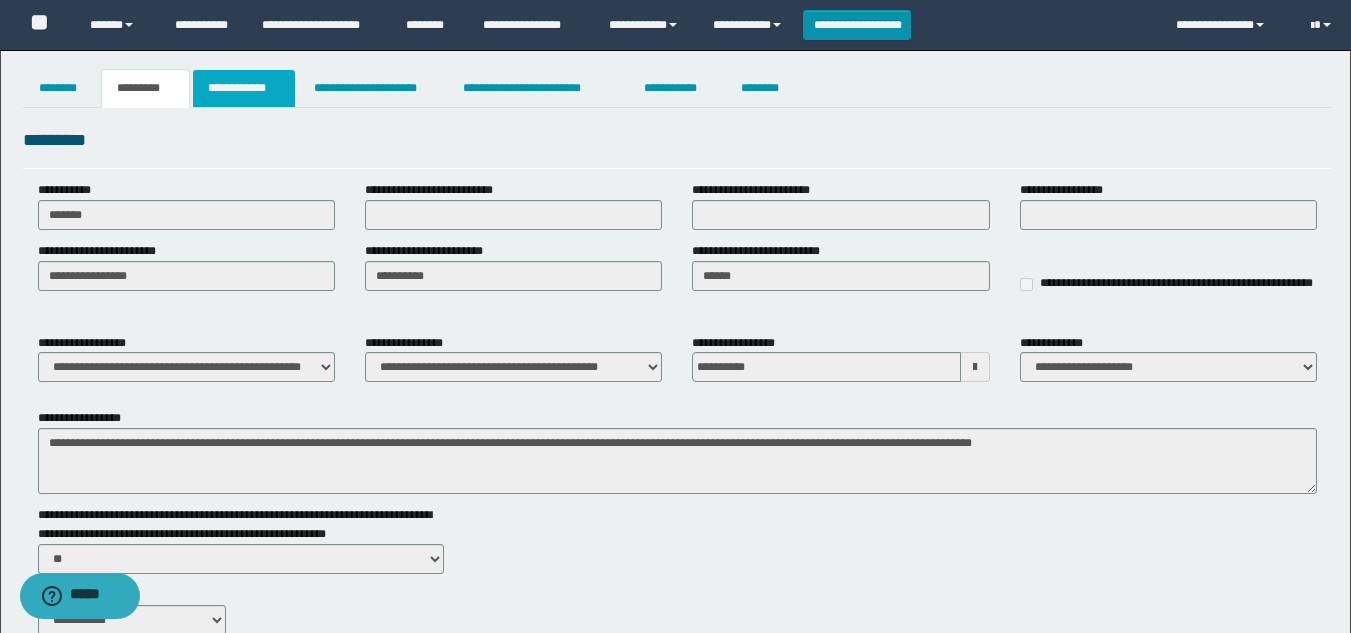 click on "**********" at bounding box center (244, 88) 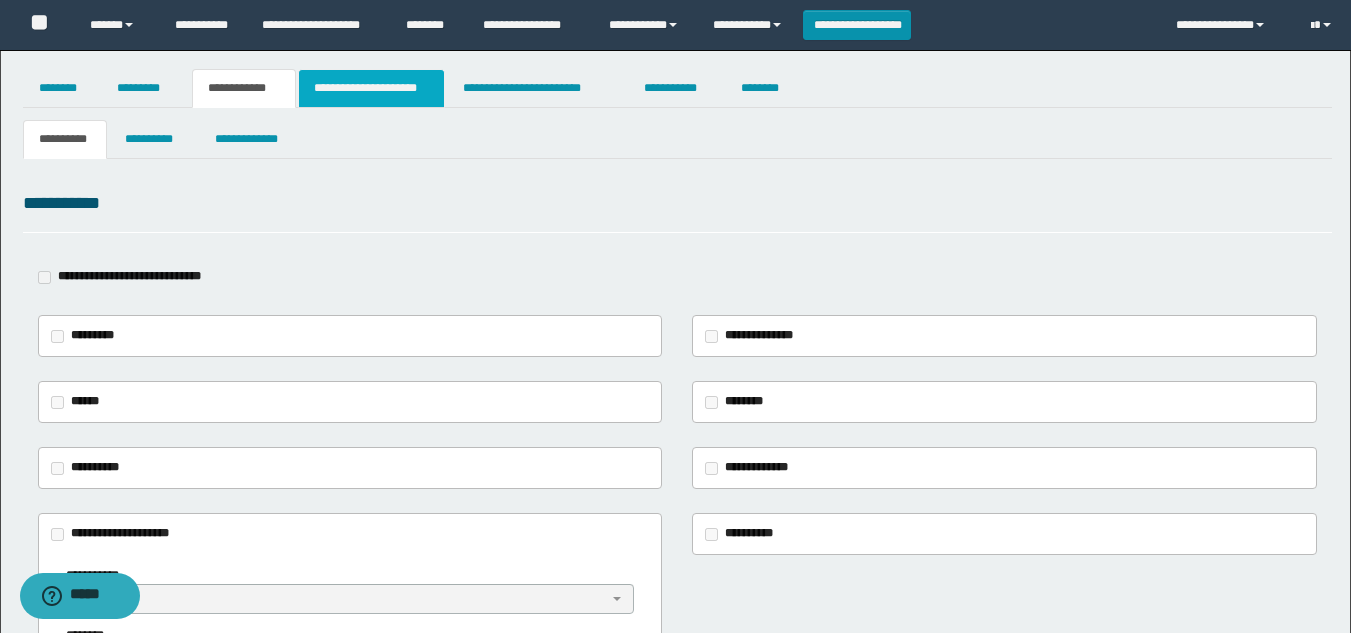 click on "**********" at bounding box center [371, 88] 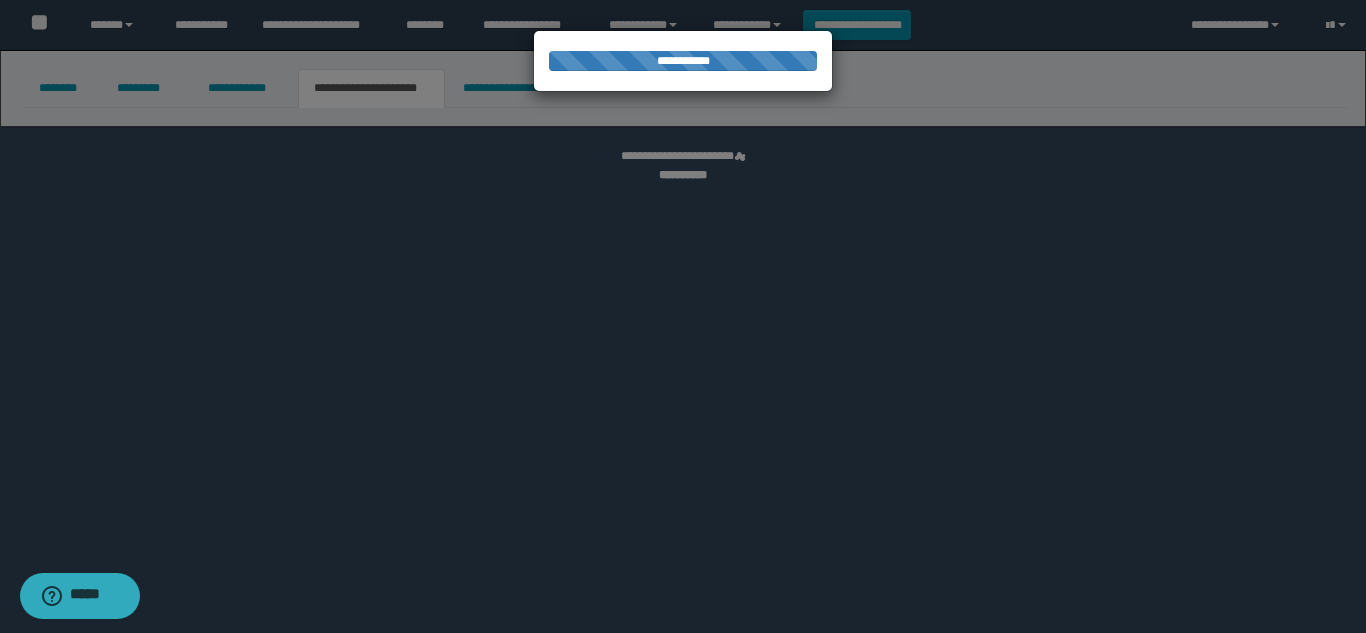 select on "*" 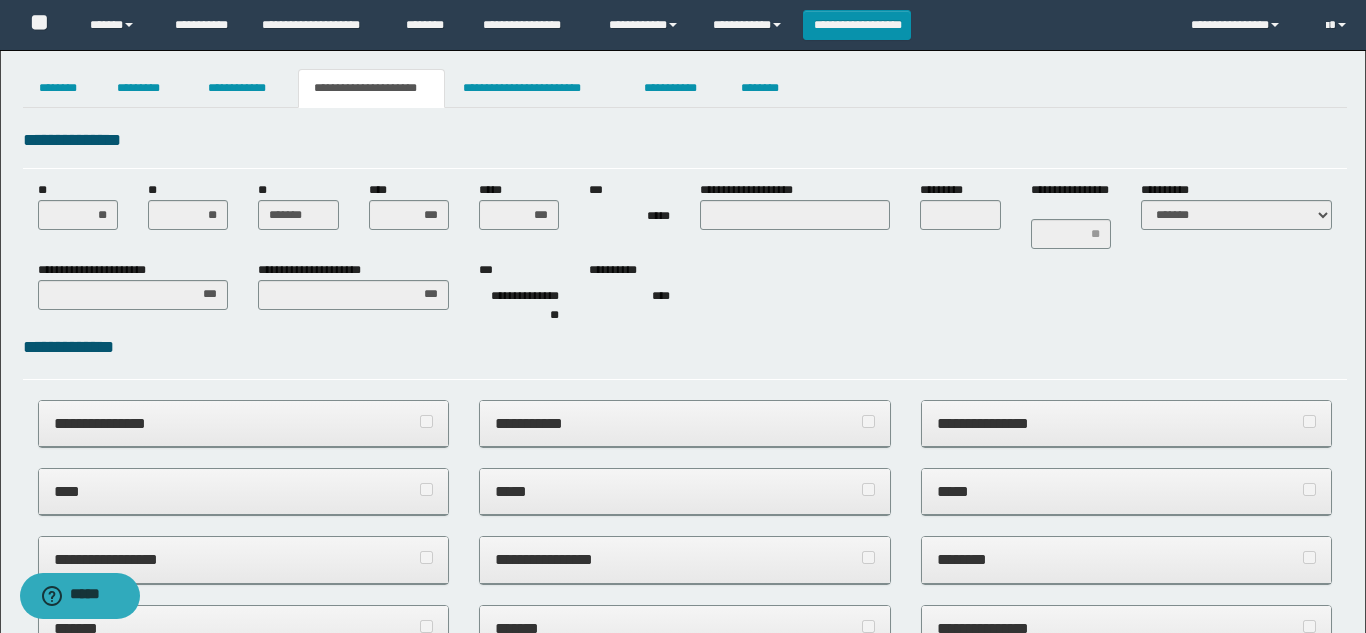 scroll, scrollTop: 0, scrollLeft: 0, axis: both 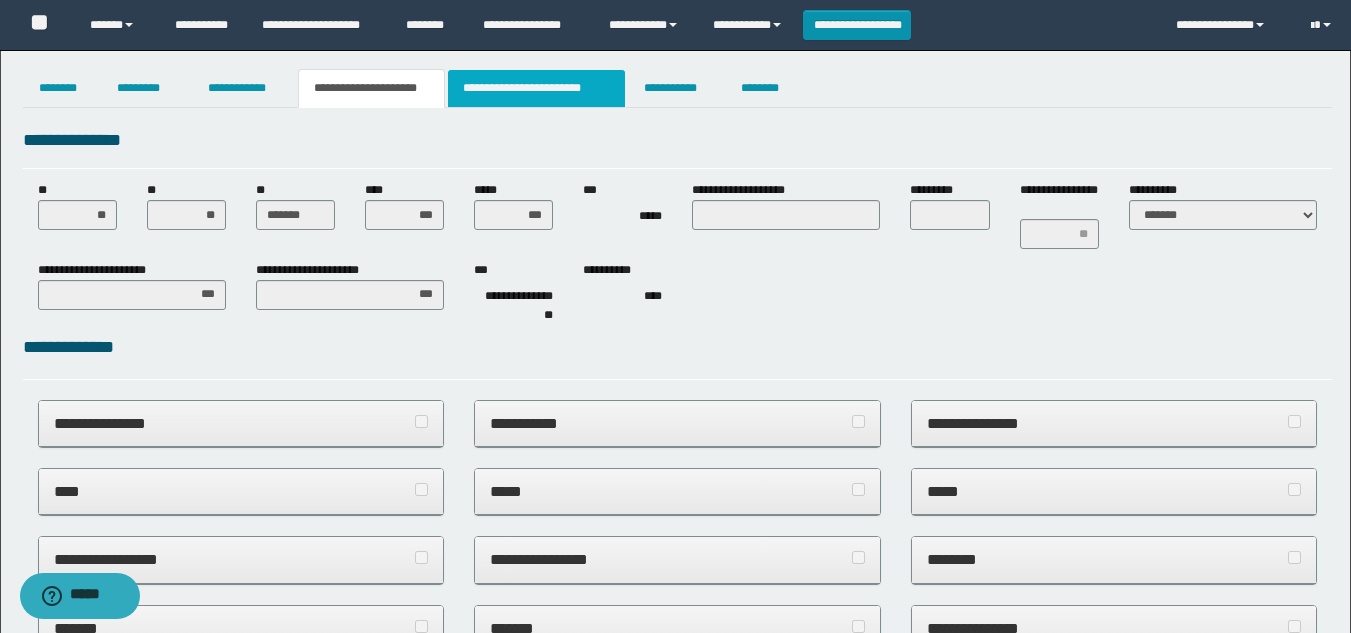 click on "**********" at bounding box center (537, 88) 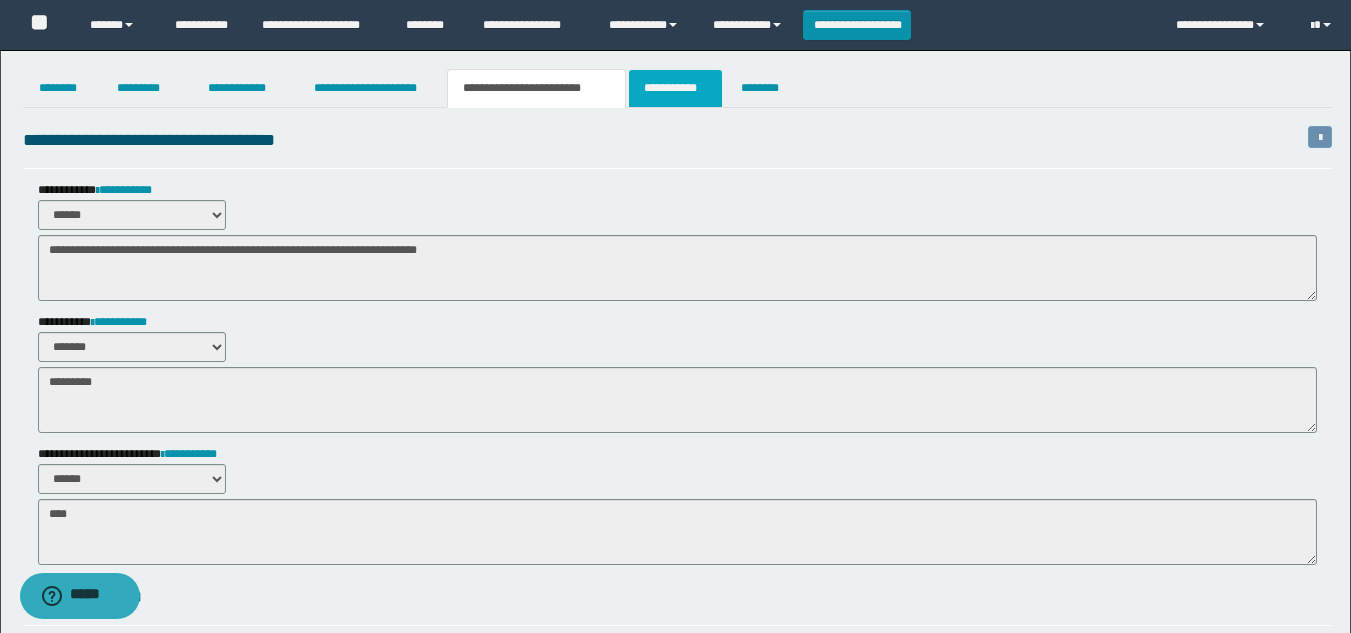 click on "**********" at bounding box center (675, 88) 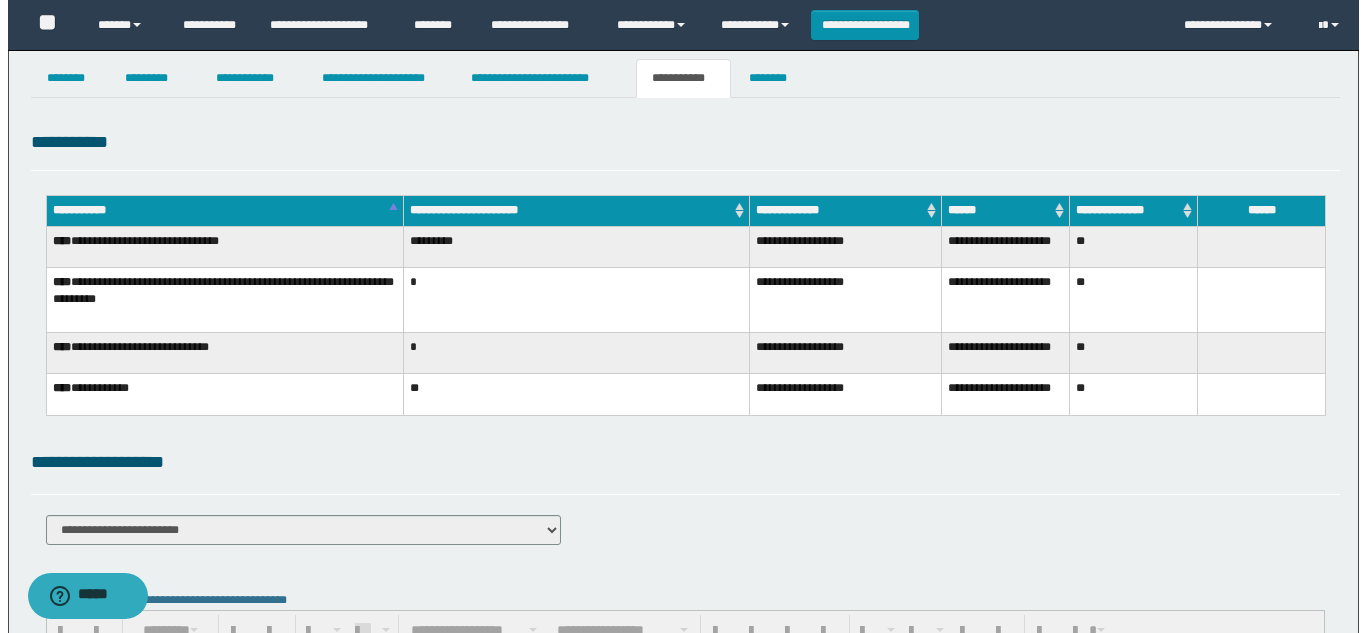 scroll, scrollTop: 0, scrollLeft: 0, axis: both 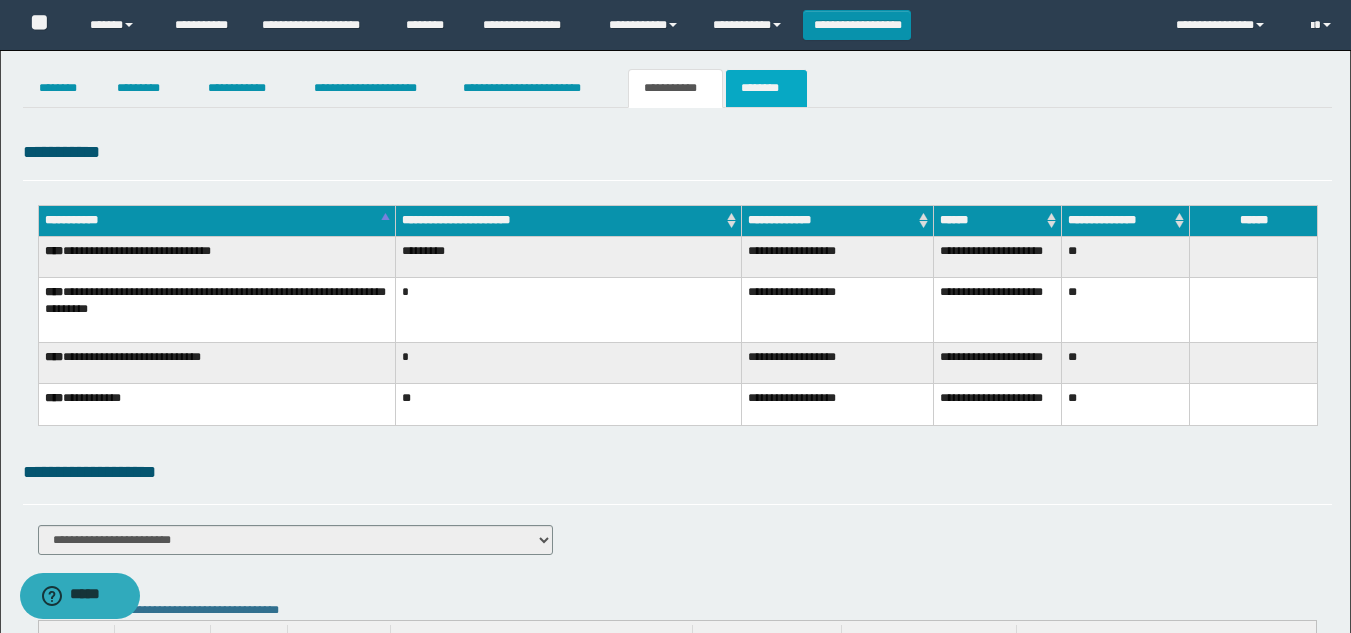 click on "********" at bounding box center (766, 88) 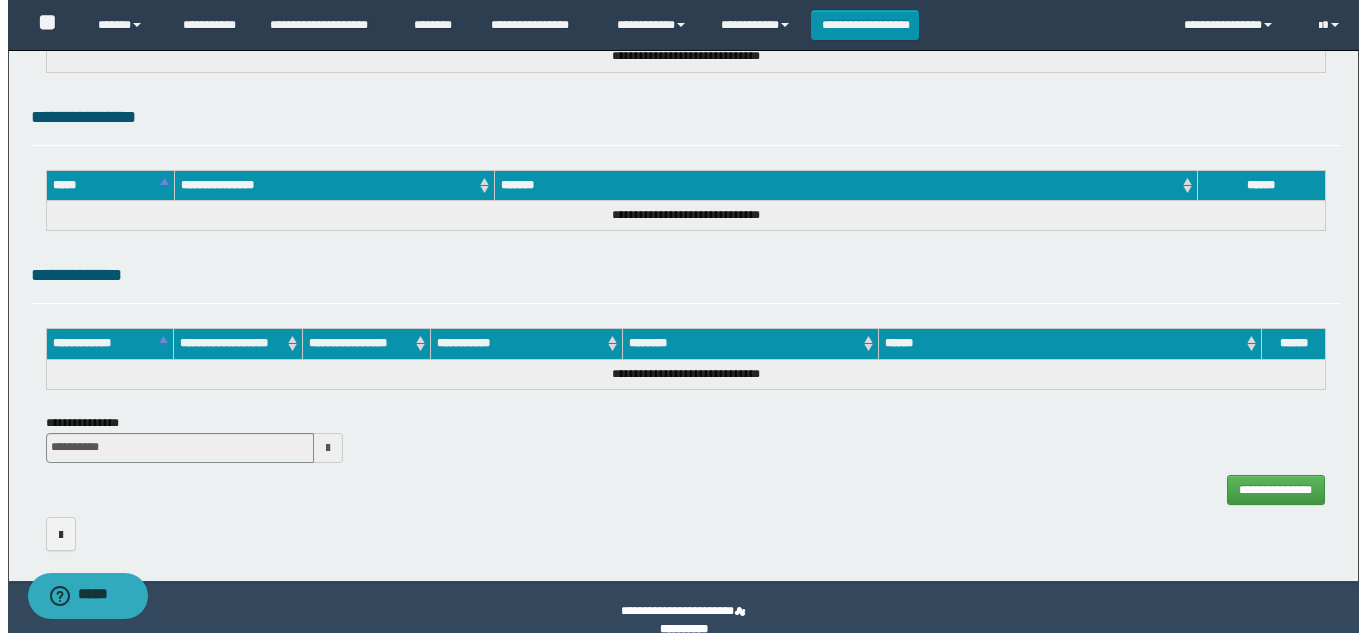 scroll, scrollTop: 1226, scrollLeft: 0, axis: vertical 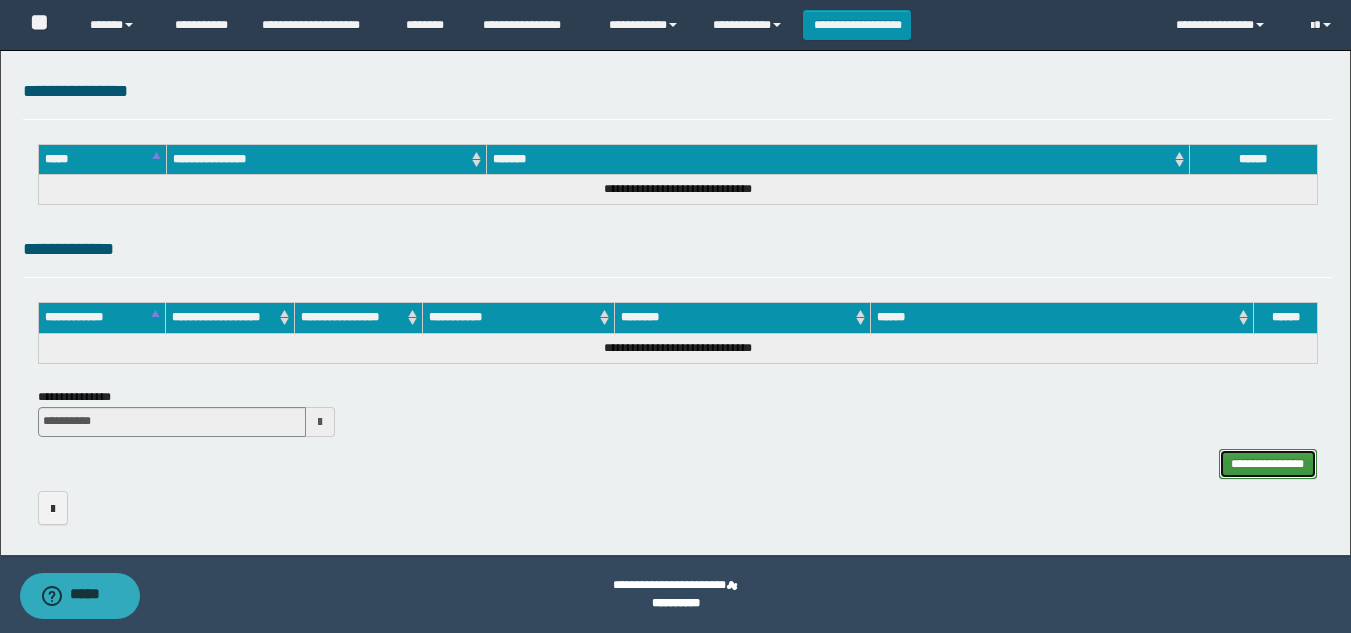 click on "**********" at bounding box center (1268, 464) 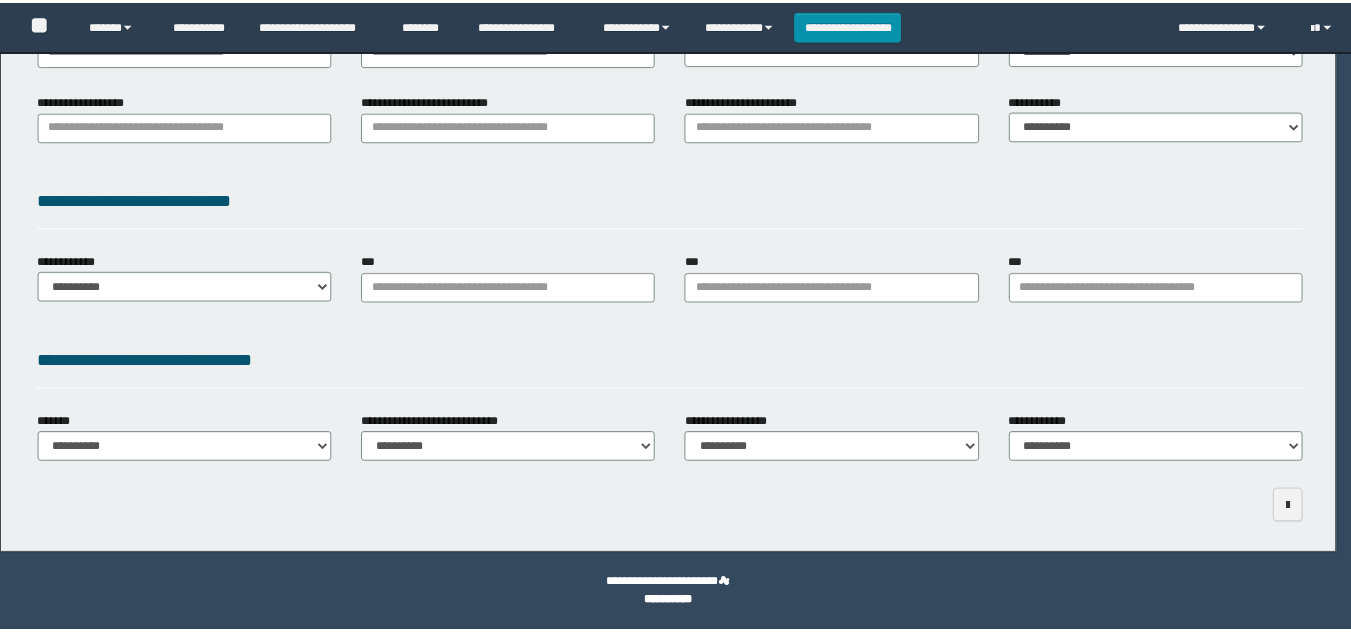 scroll, scrollTop: 0, scrollLeft: 0, axis: both 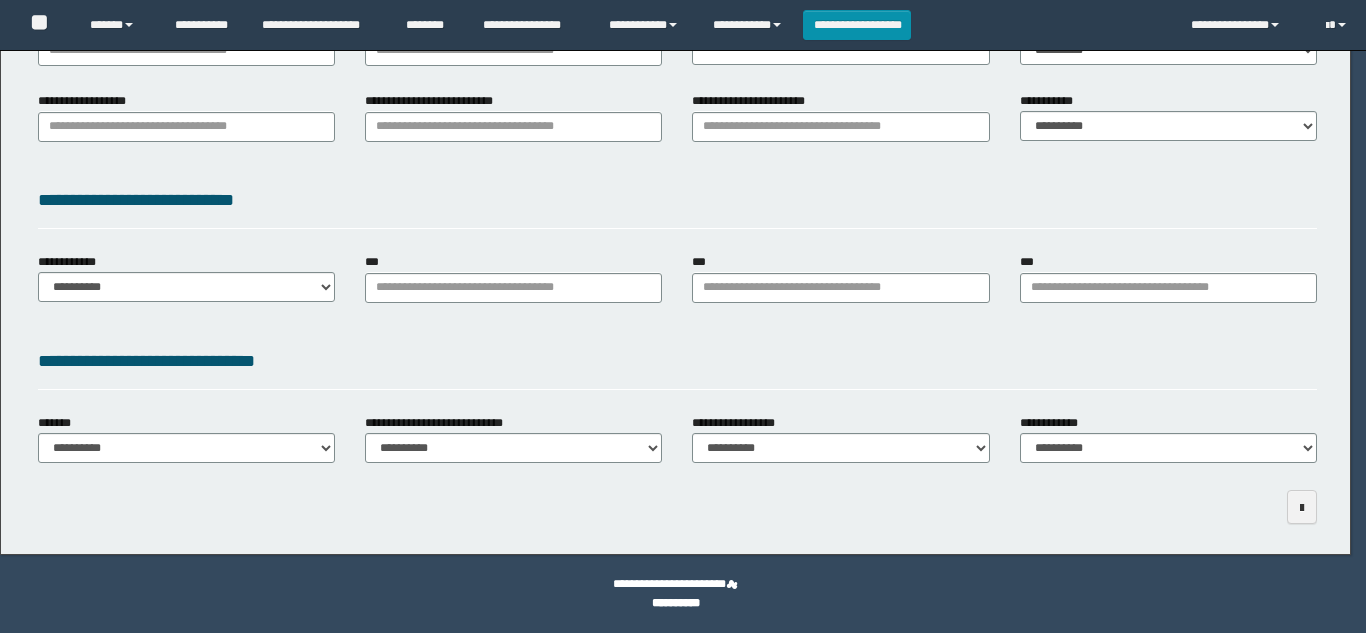 type on "*****" 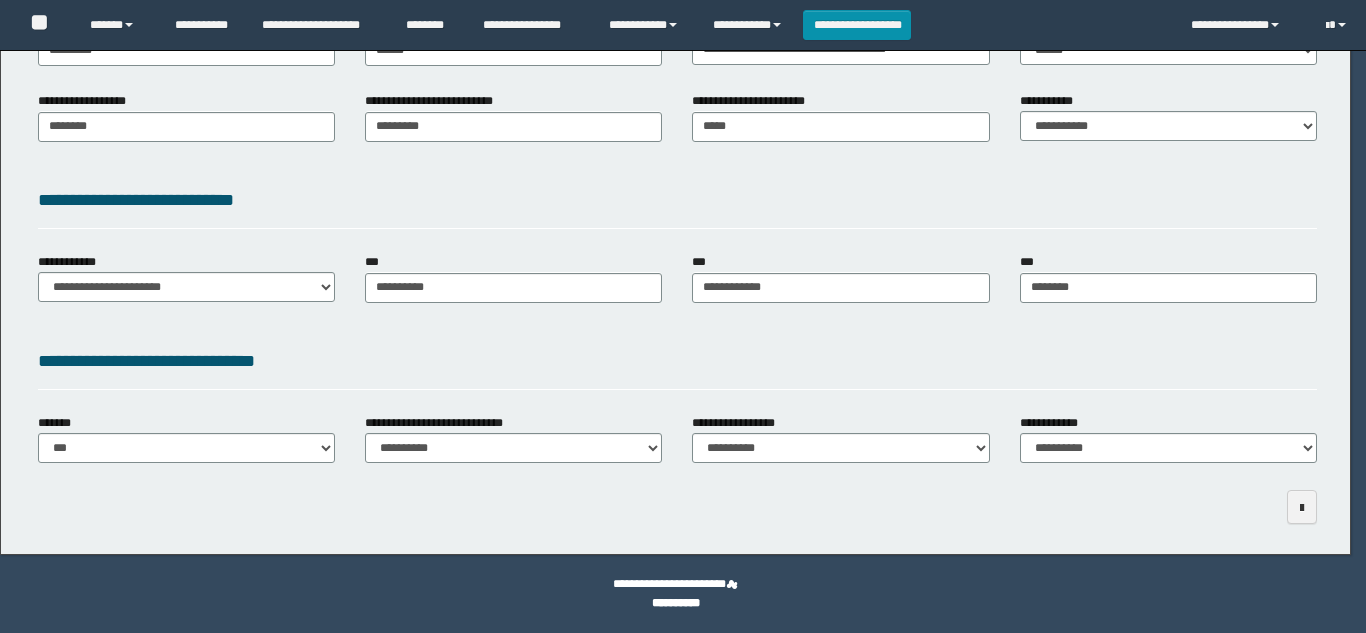 scroll, scrollTop: 383, scrollLeft: 0, axis: vertical 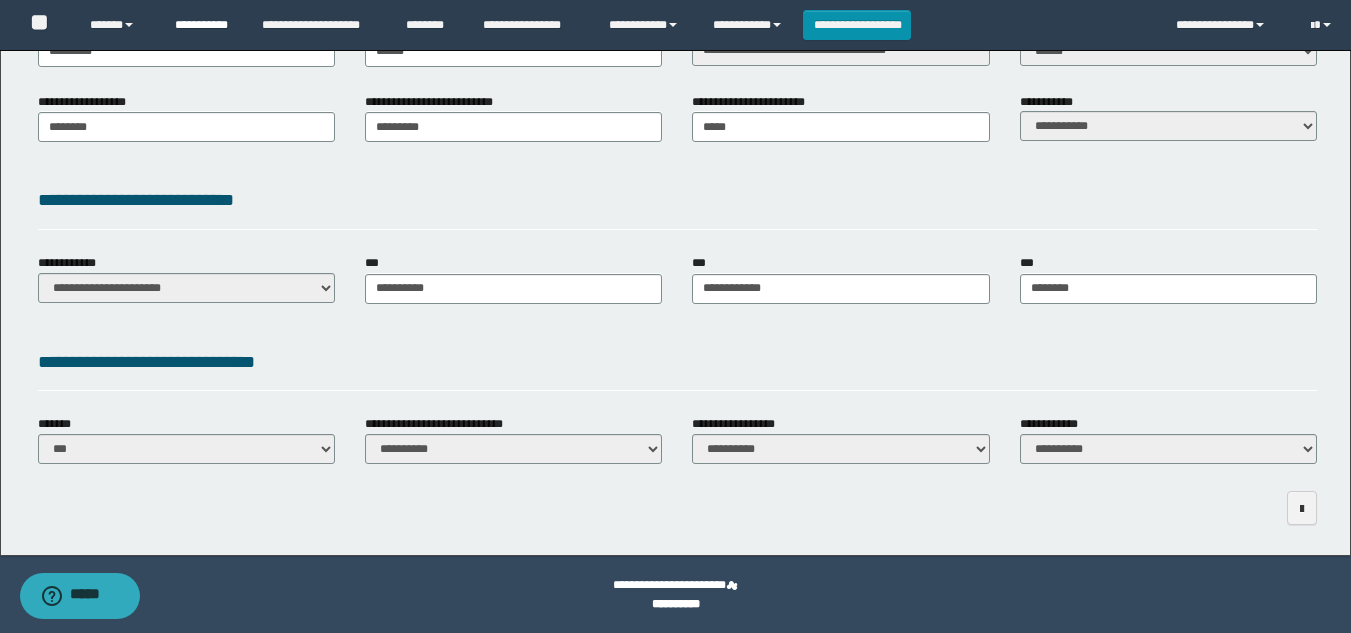 click on "**********" at bounding box center [203, 25] 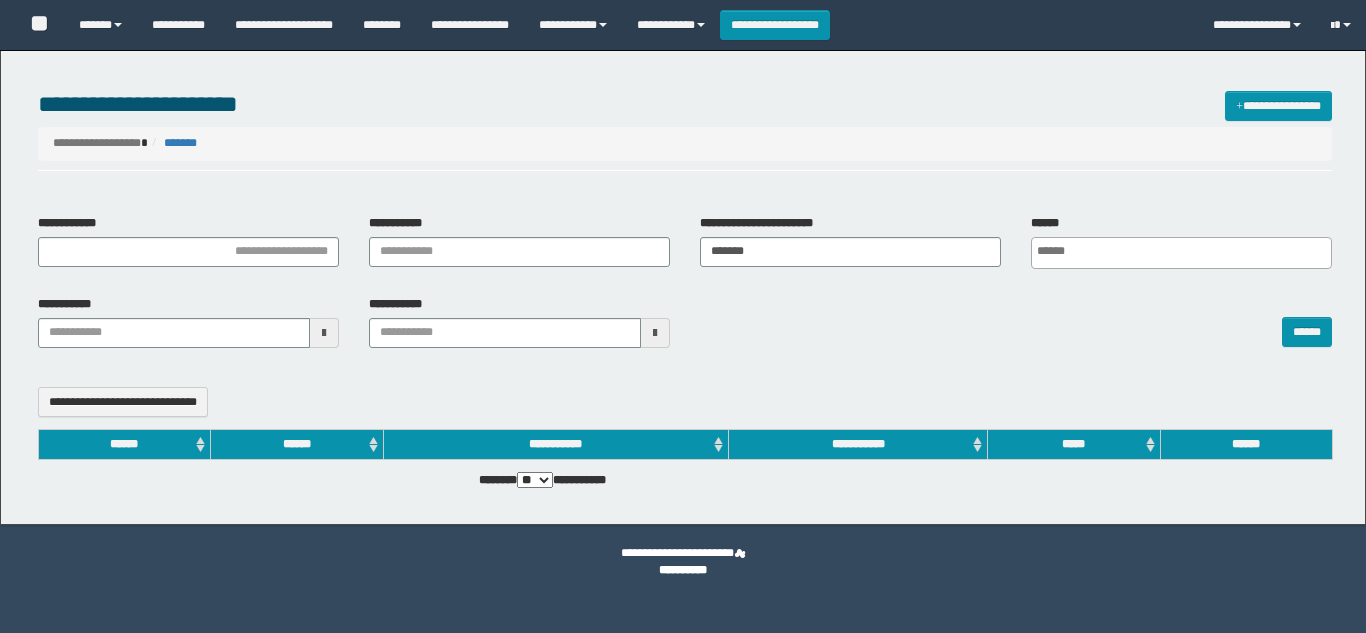 select 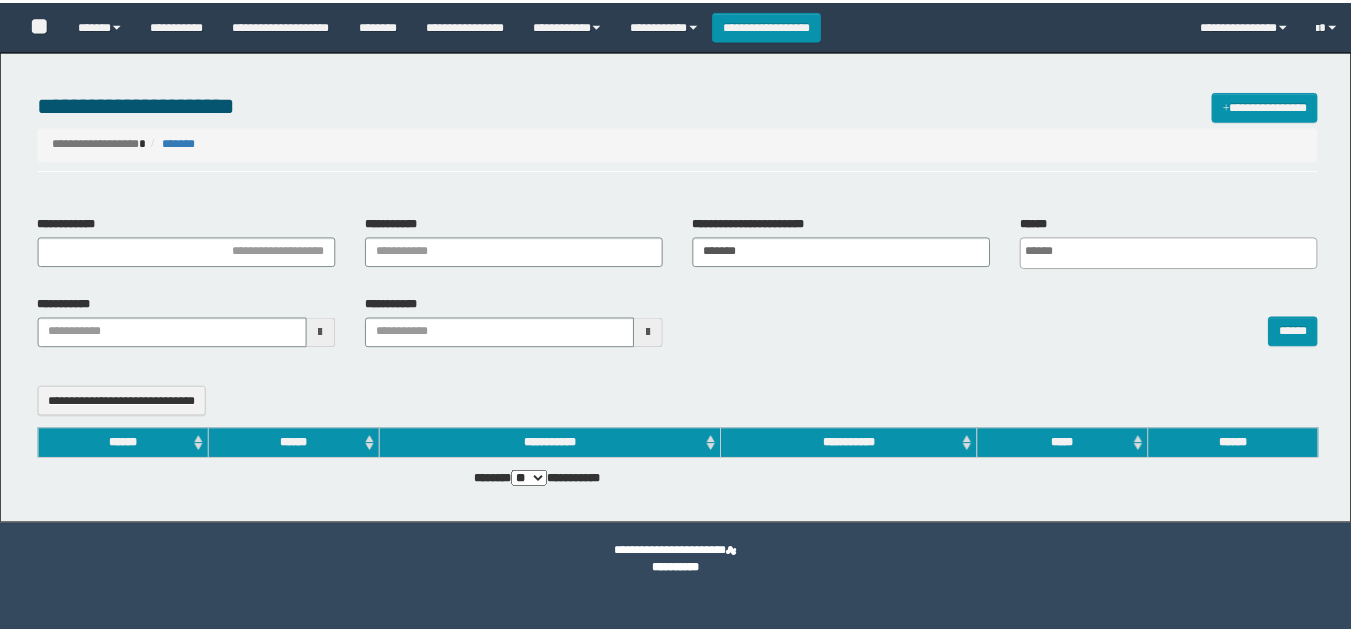 scroll, scrollTop: 0, scrollLeft: 0, axis: both 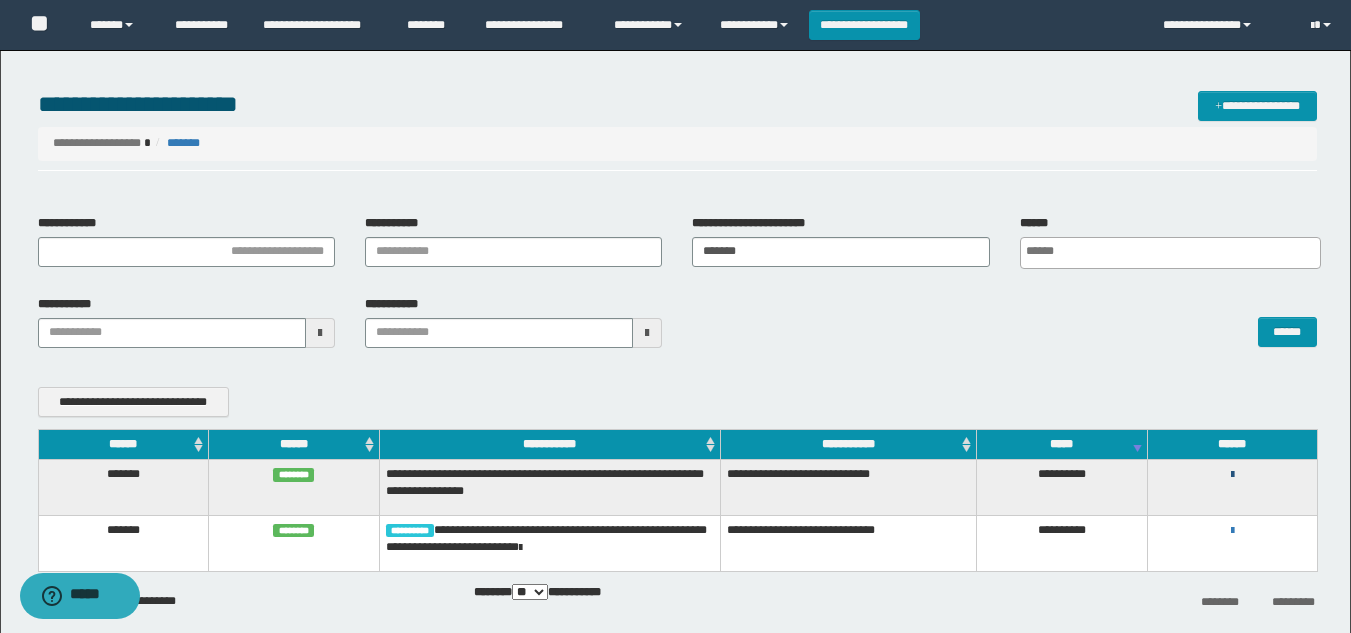 click at bounding box center (1232, 475) 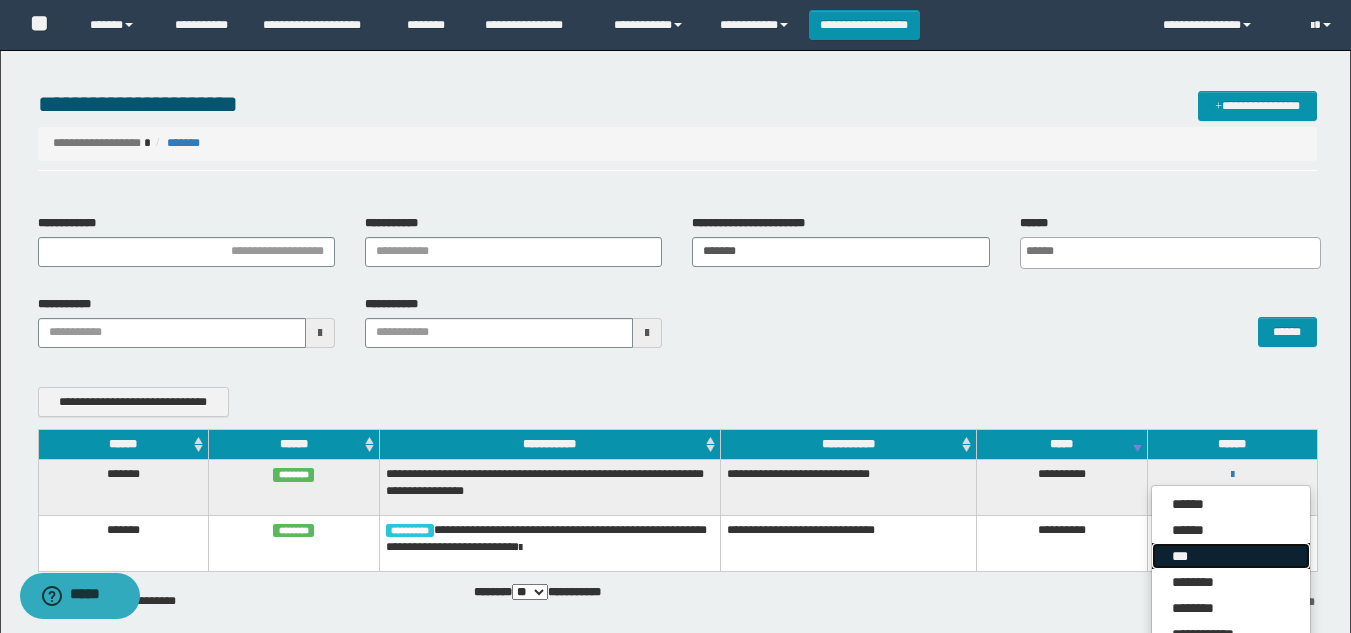 click on "***" at bounding box center (1231, 556) 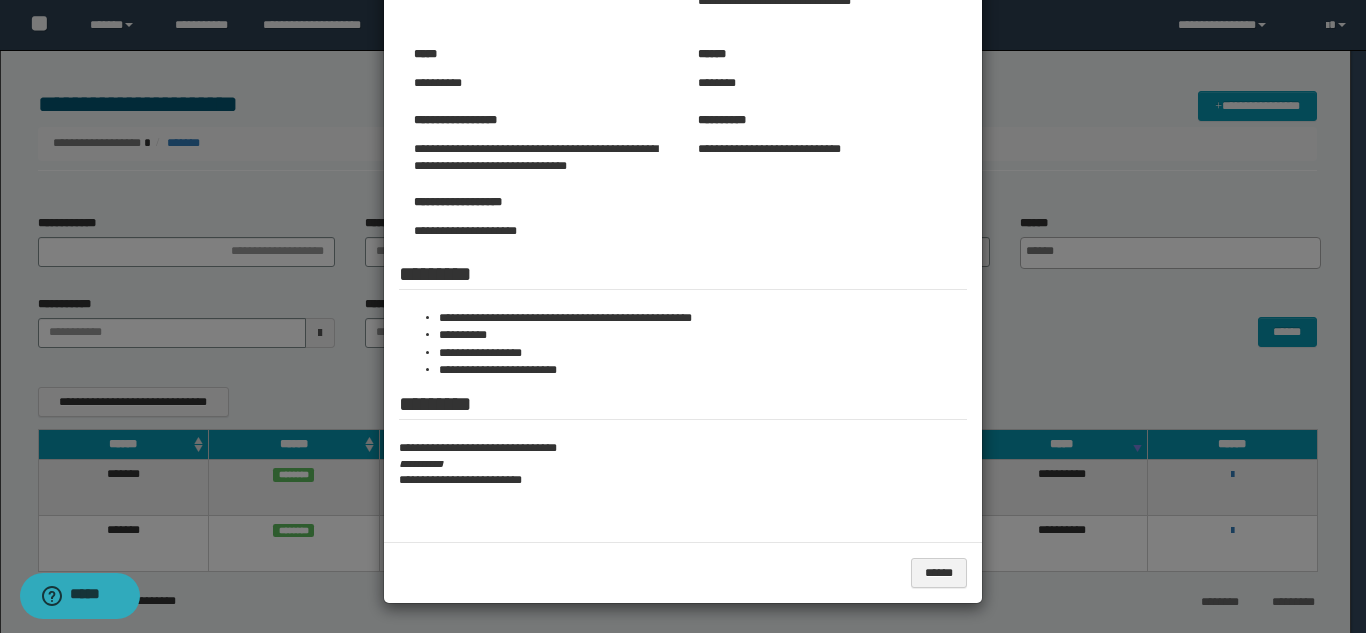 scroll, scrollTop: 169, scrollLeft: 0, axis: vertical 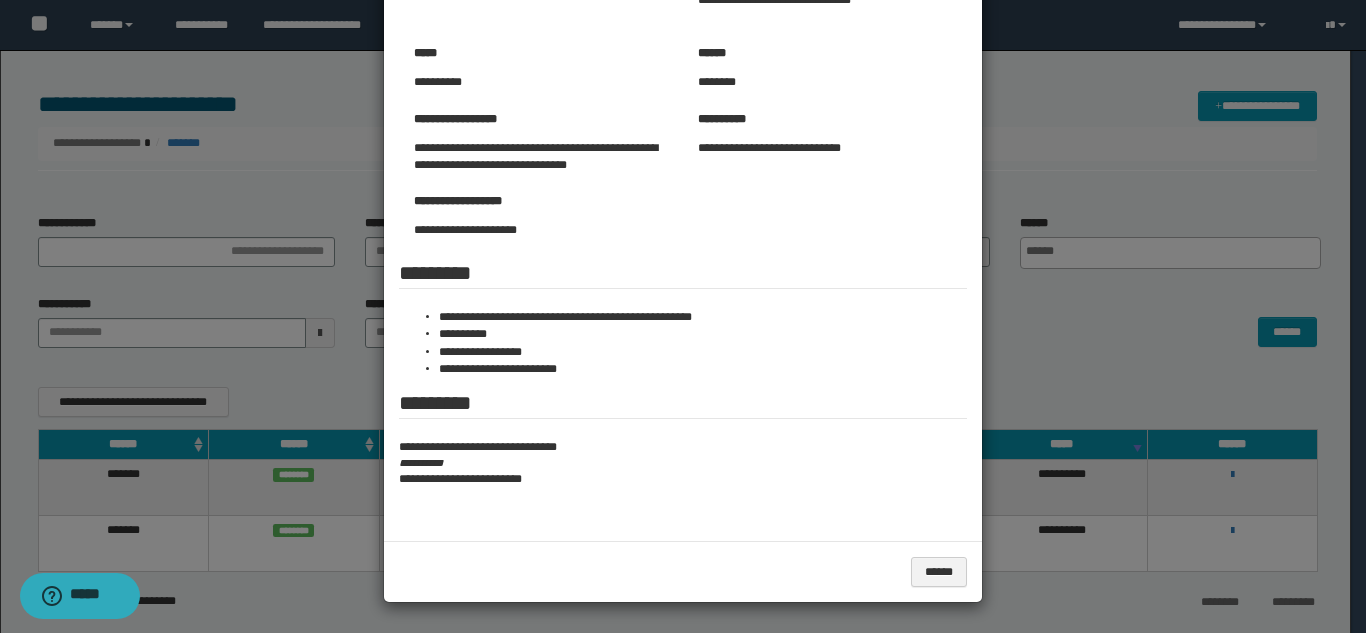 click at bounding box center [683, 232] 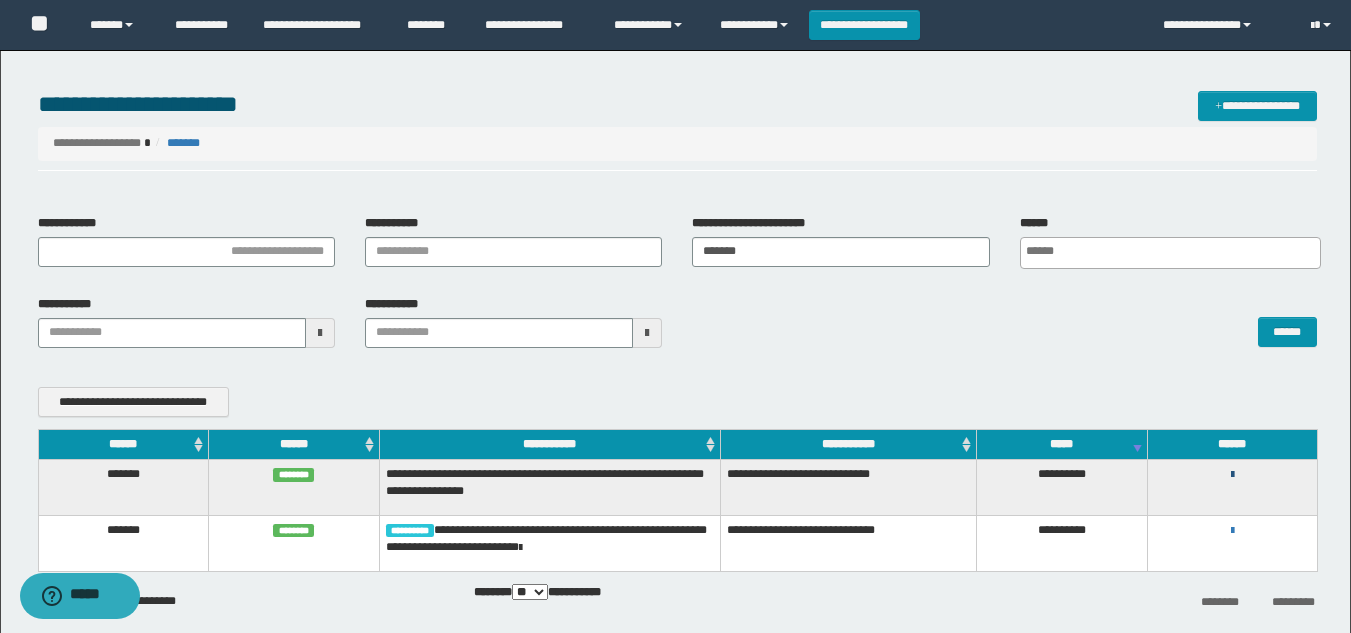 click at bounding box center [1232, 475] 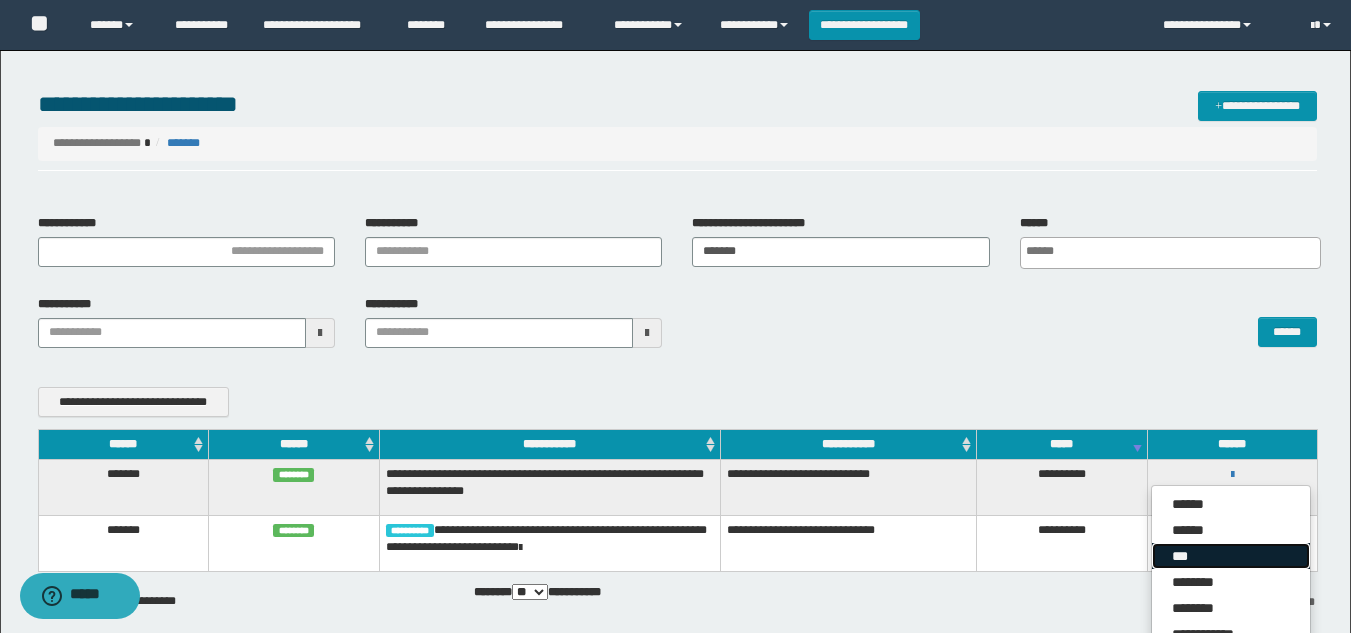 click on "***" at bounding box center (1231, 556) 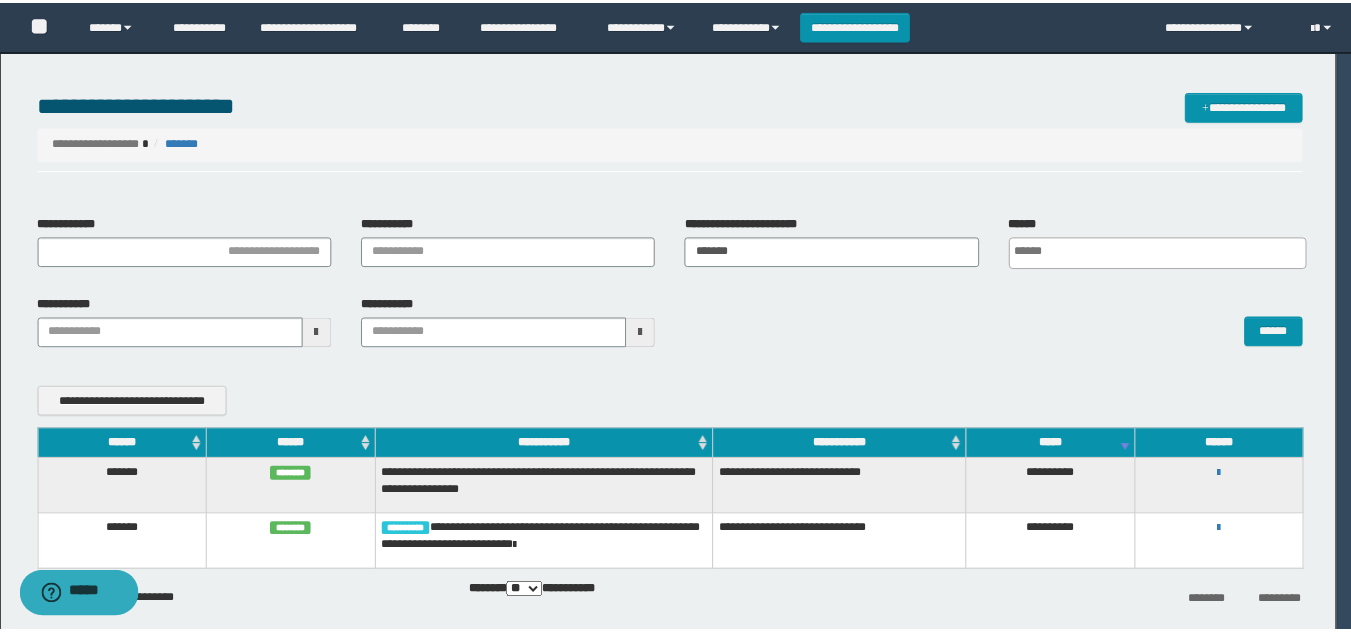 scroll, scrollTop: 0, scrollLeft: 0, axis: both 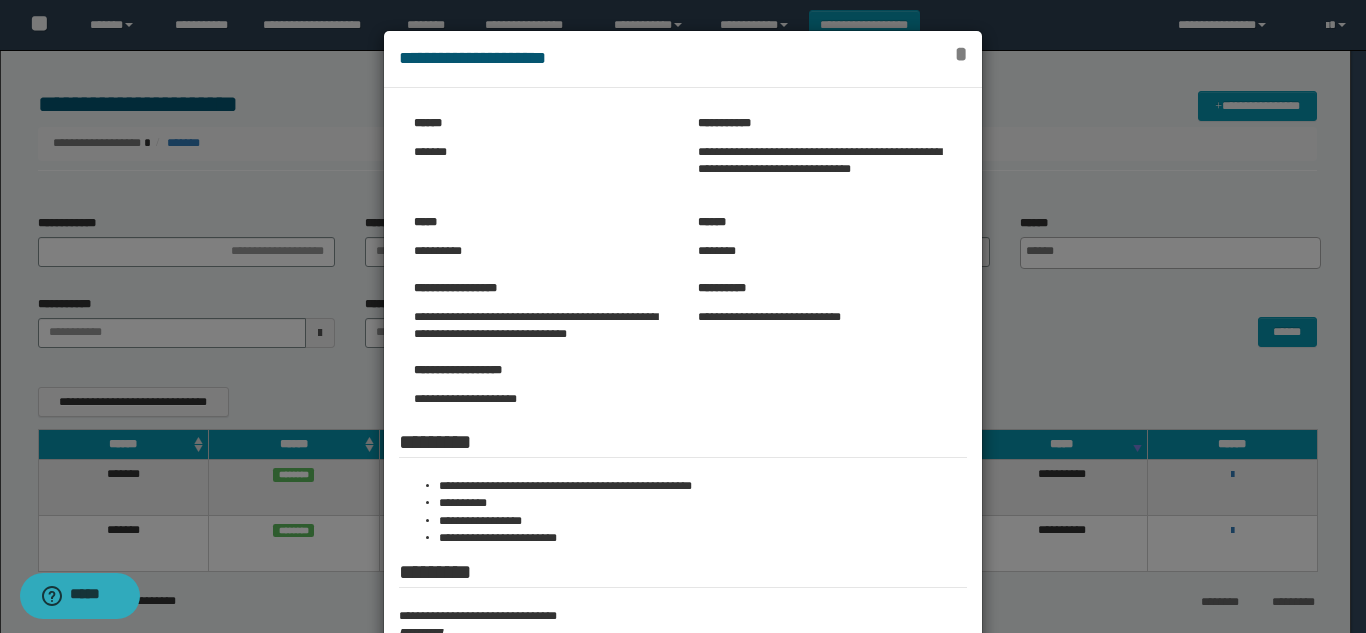 click on "*" at bounding box center (961, 54) 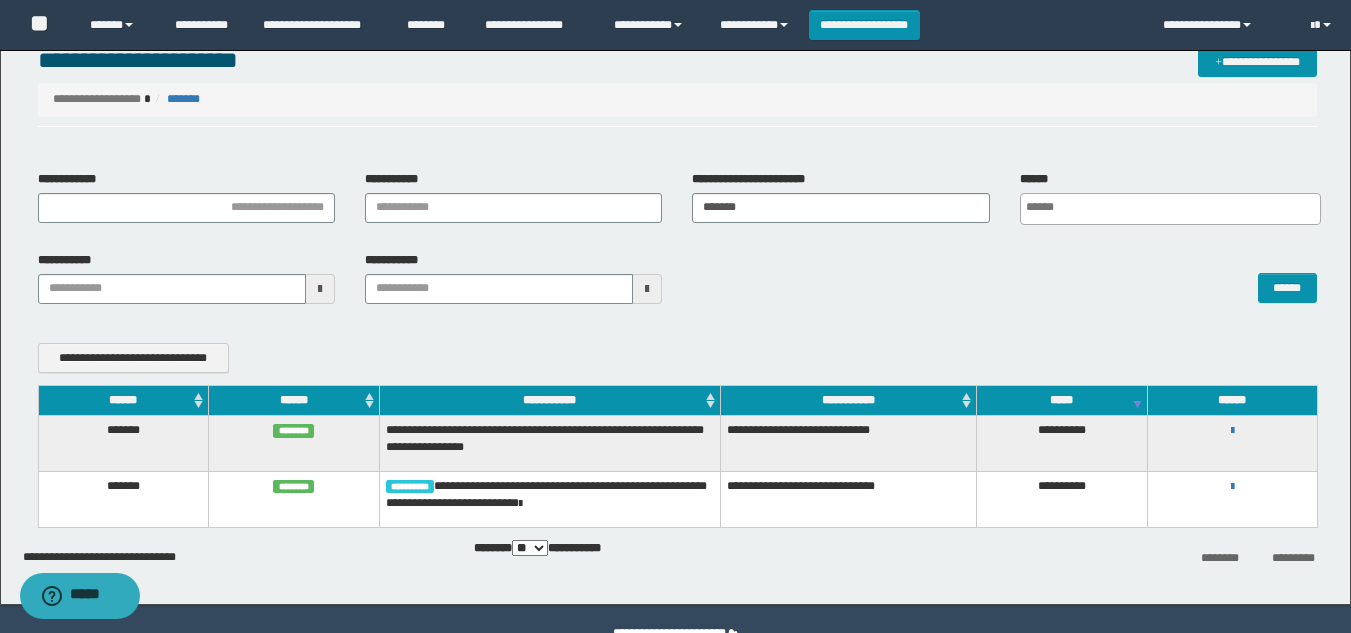 scroll, scrollTop: 0, scrollLeft: 0, axis: both 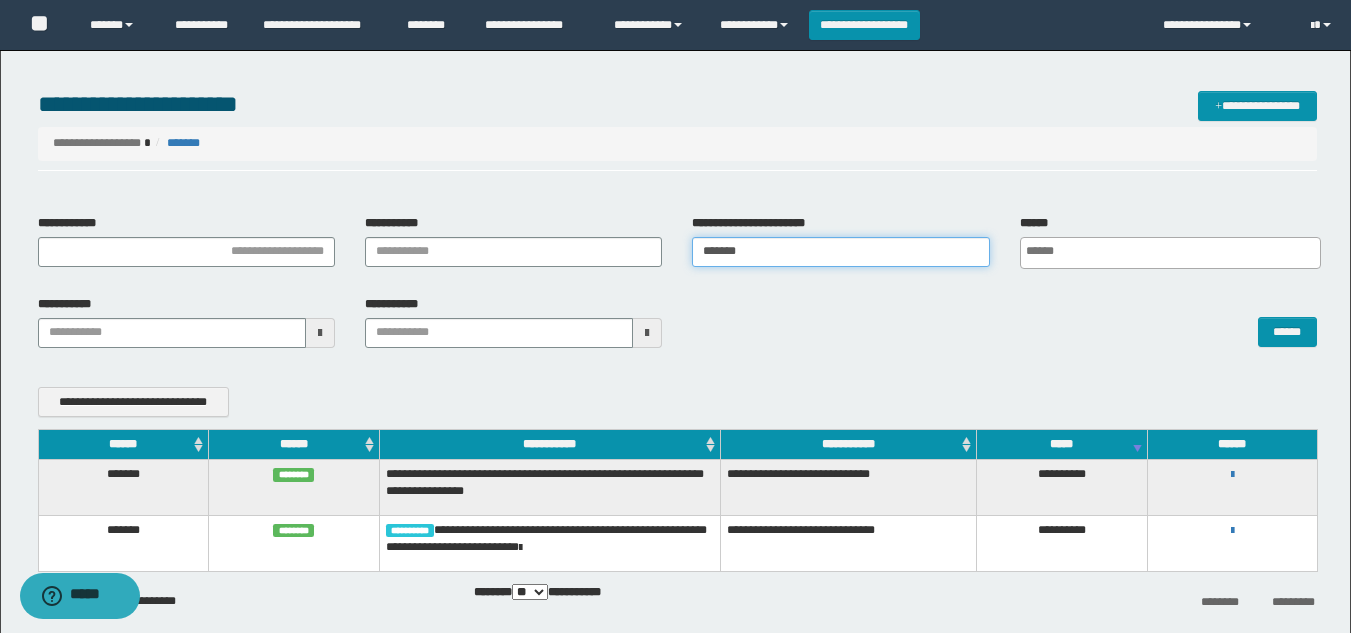 drag, startPoint x: 754, startPoint y: 257, endPoint x: 336, endPoint y: 264, distance: 418.0586 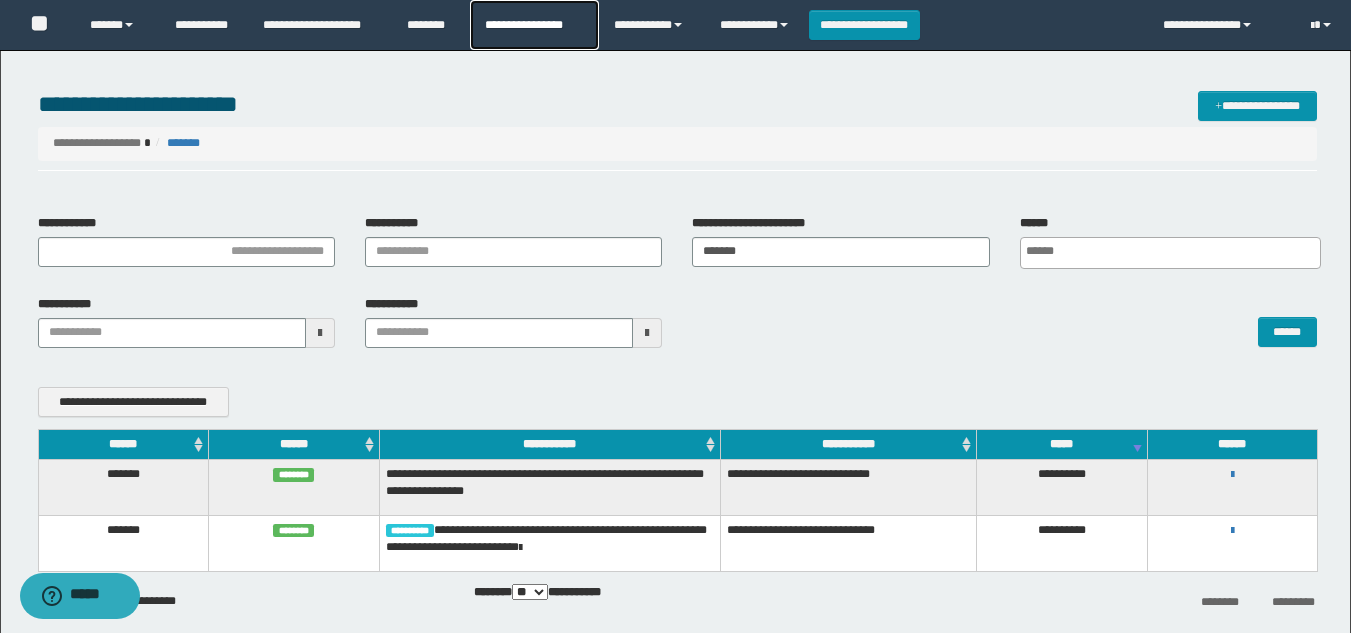 click on "**********" at bounding box center [534, 25] 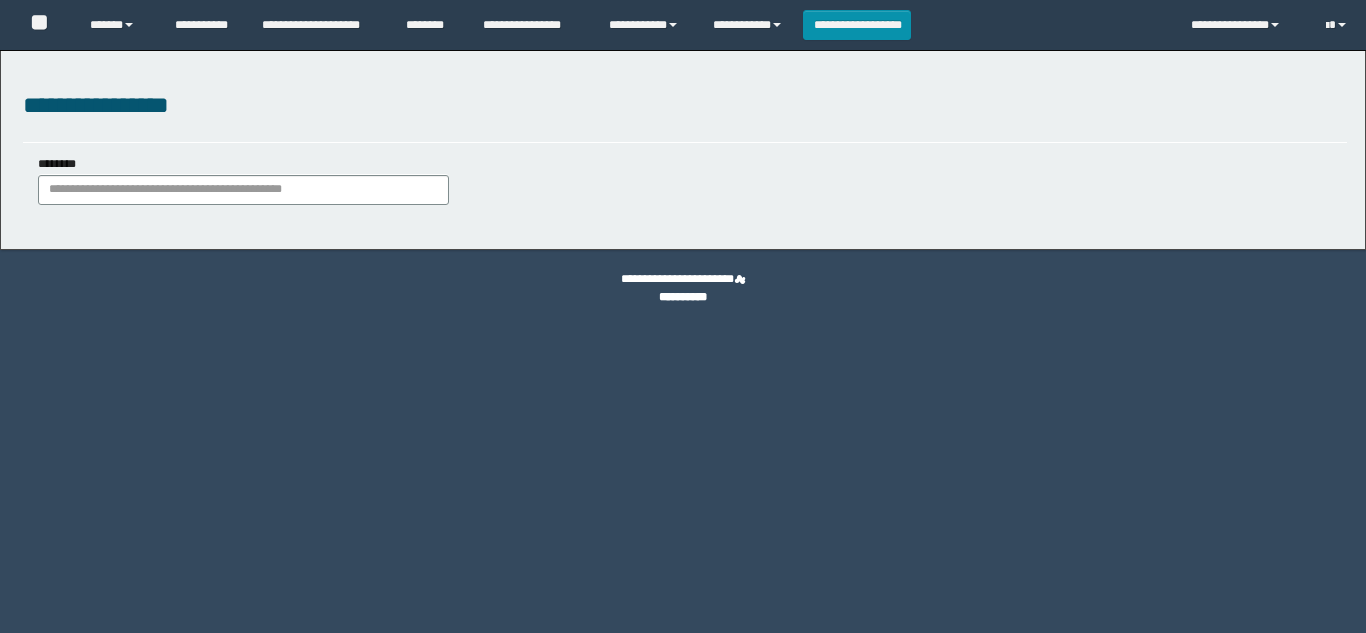 scroll, scrollTop: 0, scrollLeft: 0, axis: both 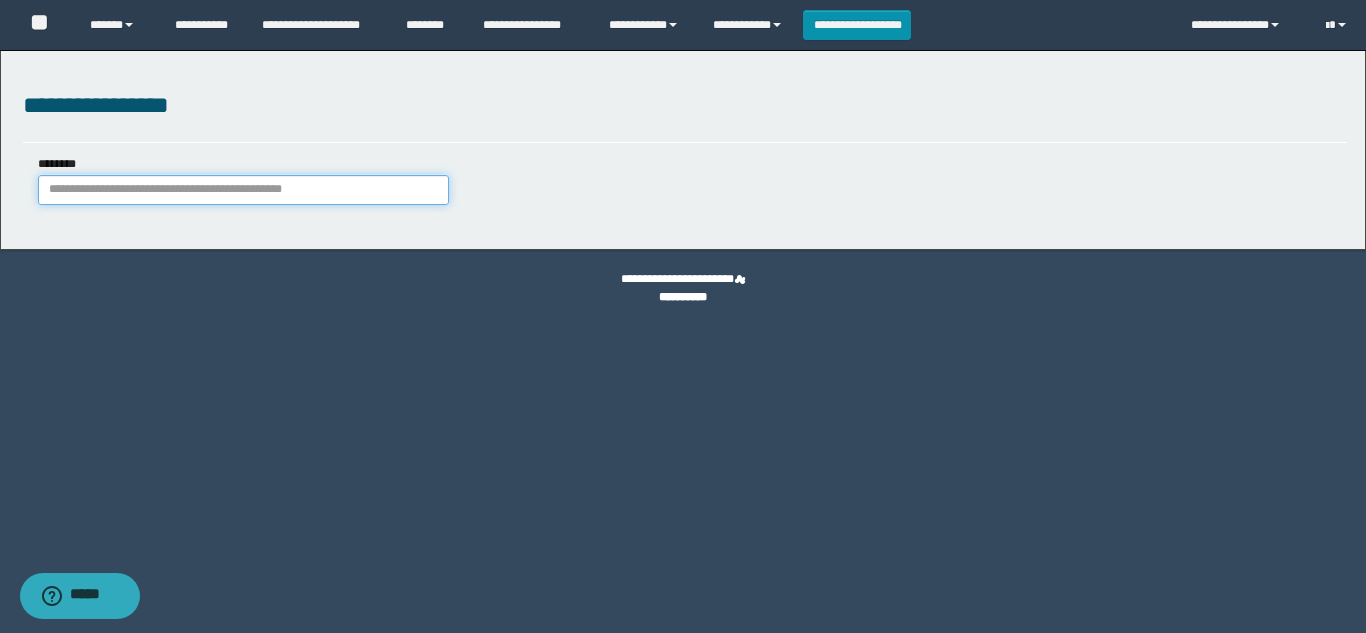 click on "********" at bounding box center [243, 190] 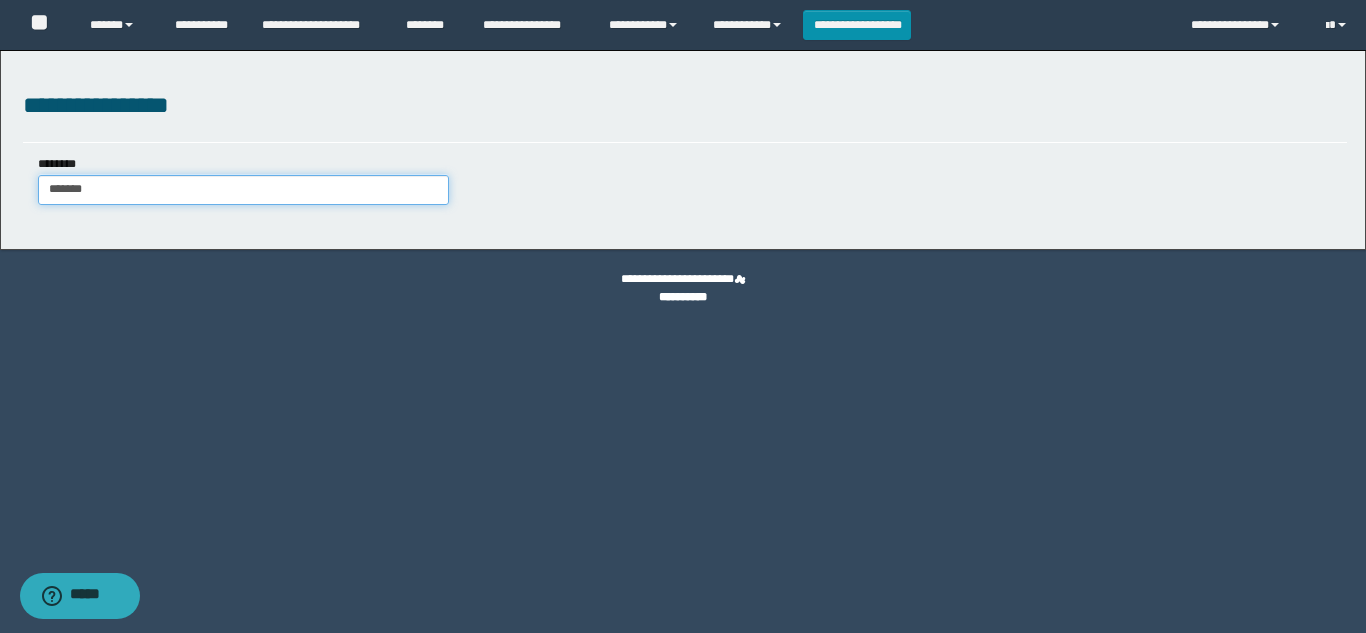 type on "*******" 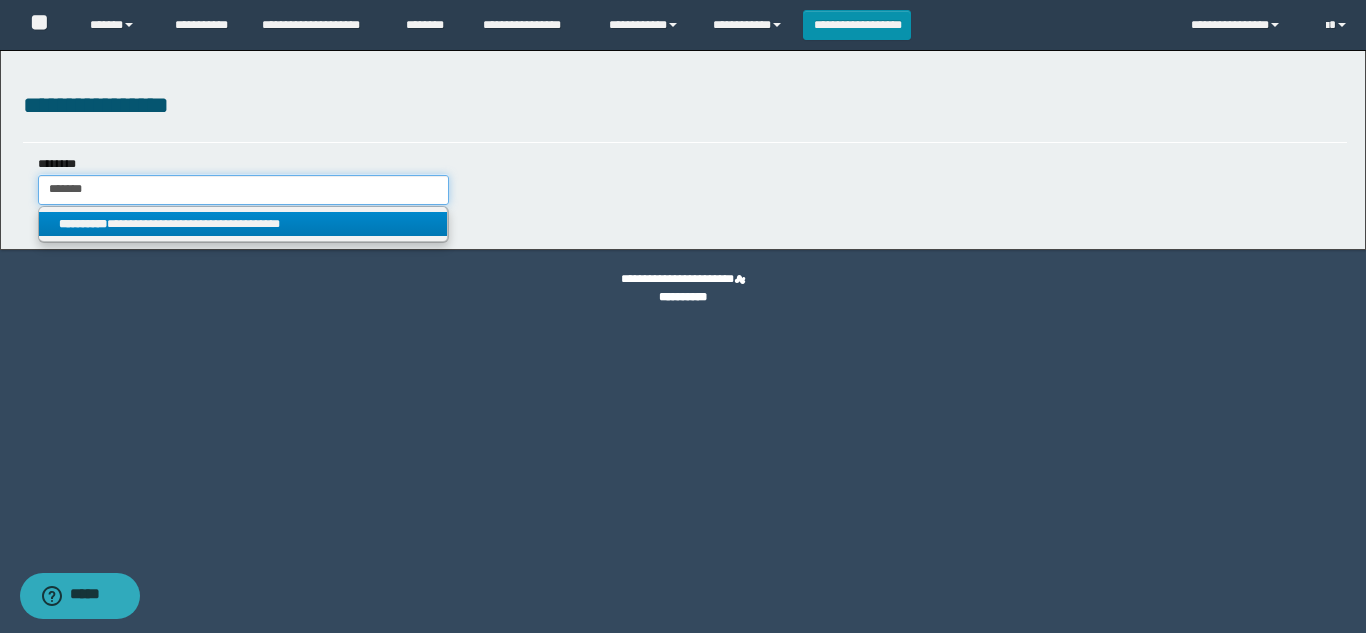 type on "*******" 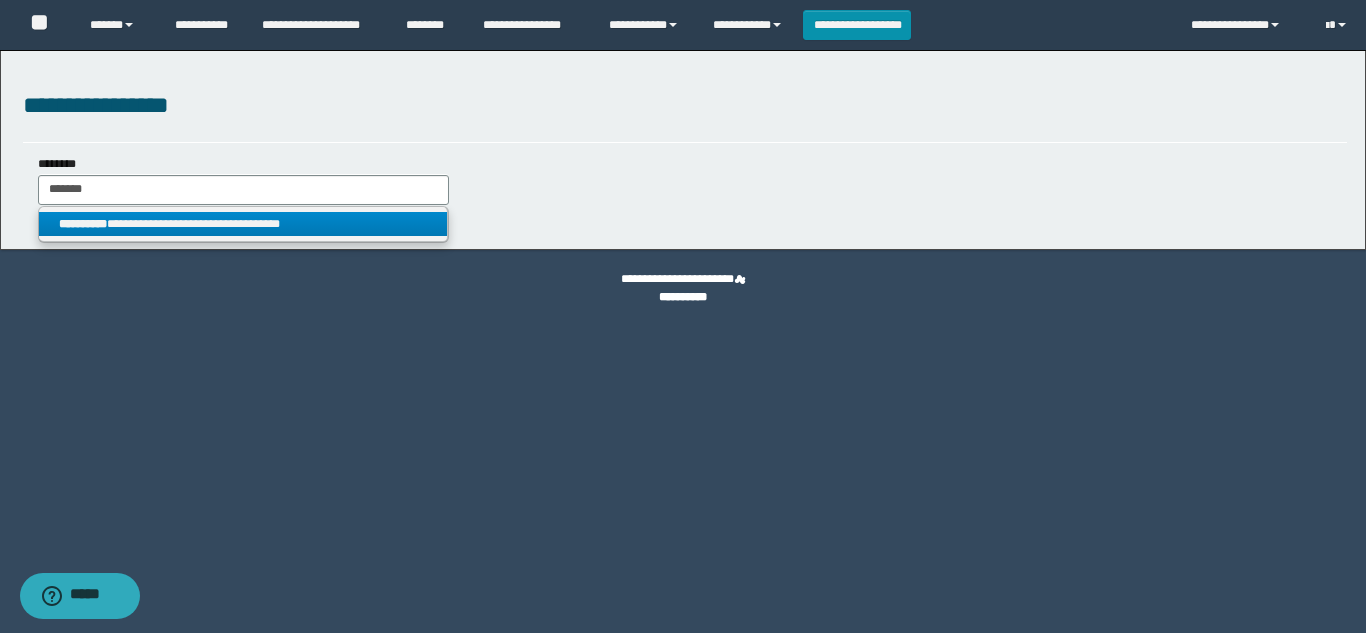 click on "**********" at bounding box center (243, 224) 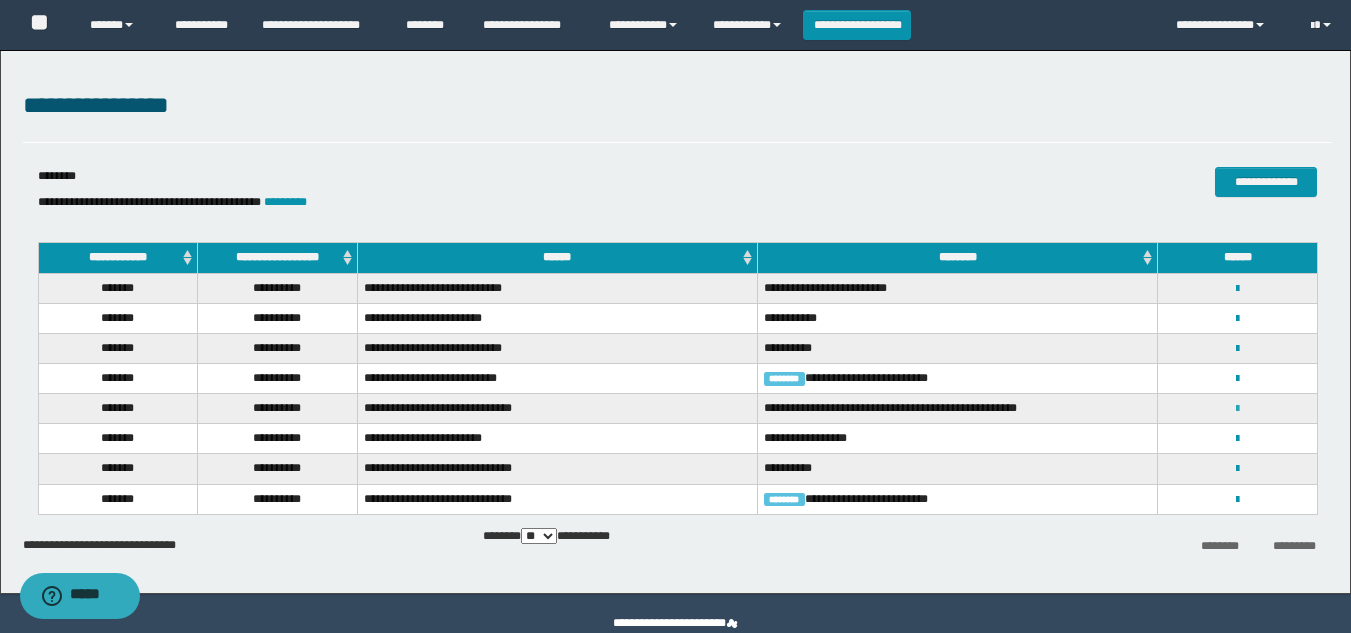 click at bounding box center (1237, 409) 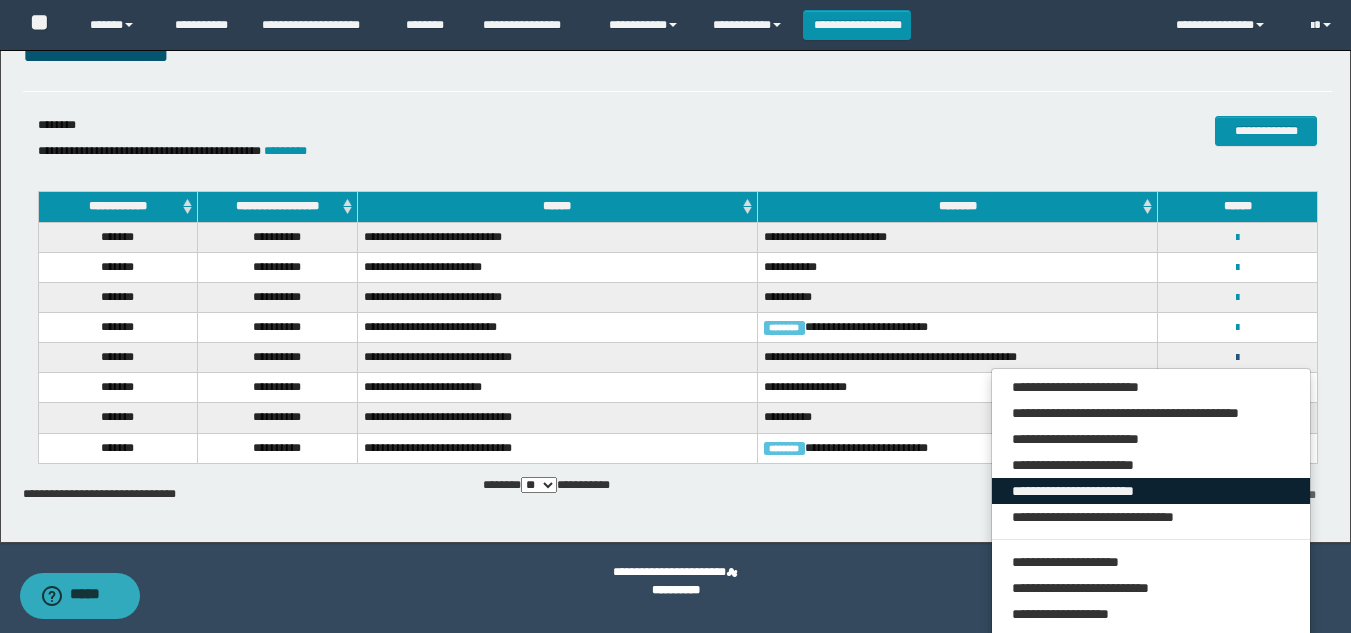 scroll, scrollTop: 100, scrollLeft: 0, axis: vertical 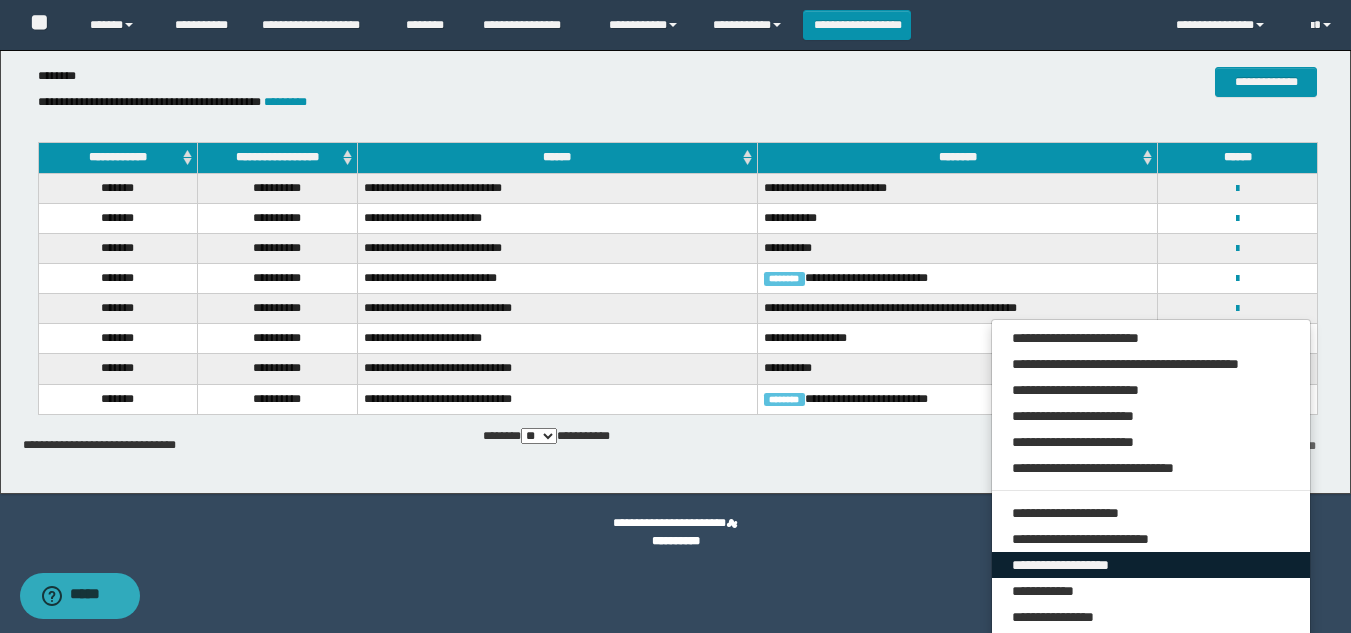 click on "**********" at bounding box center [1151, 565] 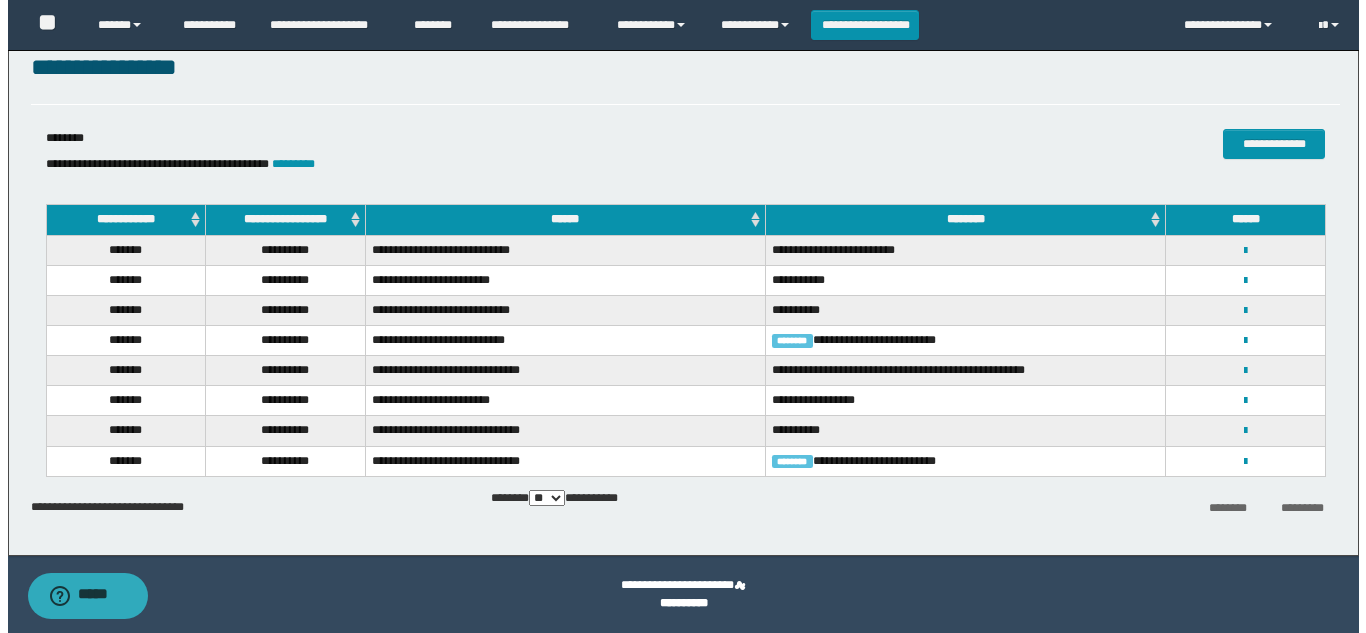 scroll, scrollTop: 38, scrollLeft: 0, axis: vertical 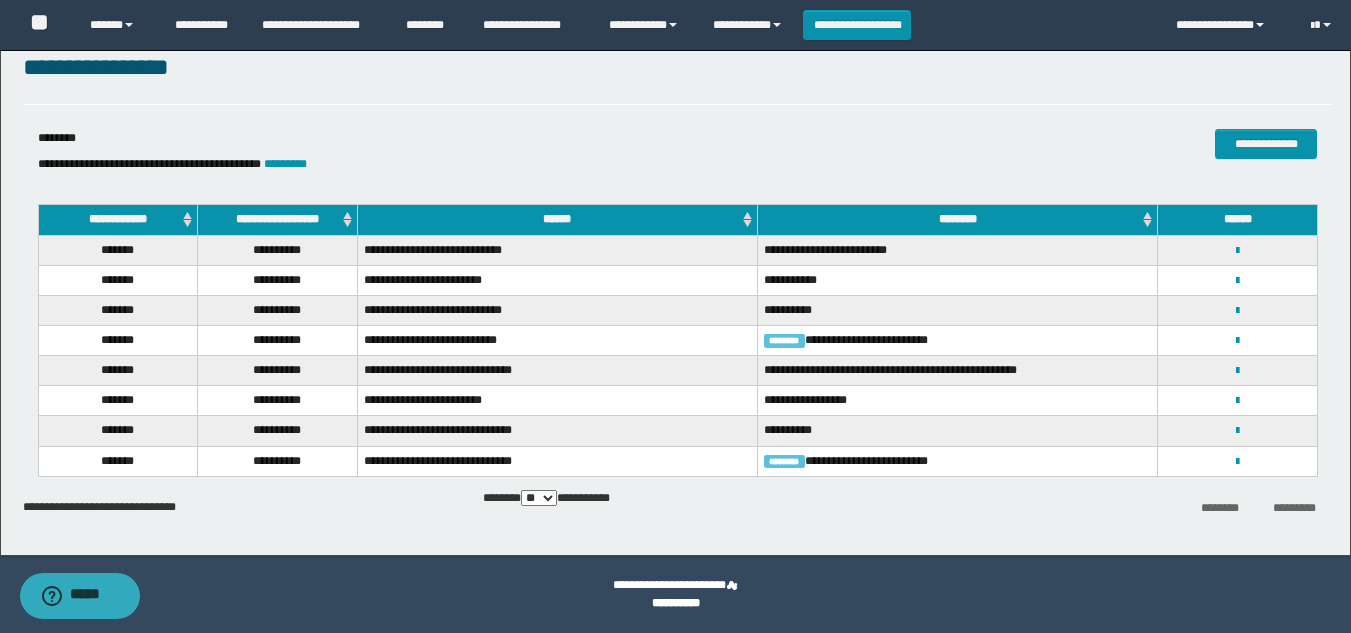 select on "*" 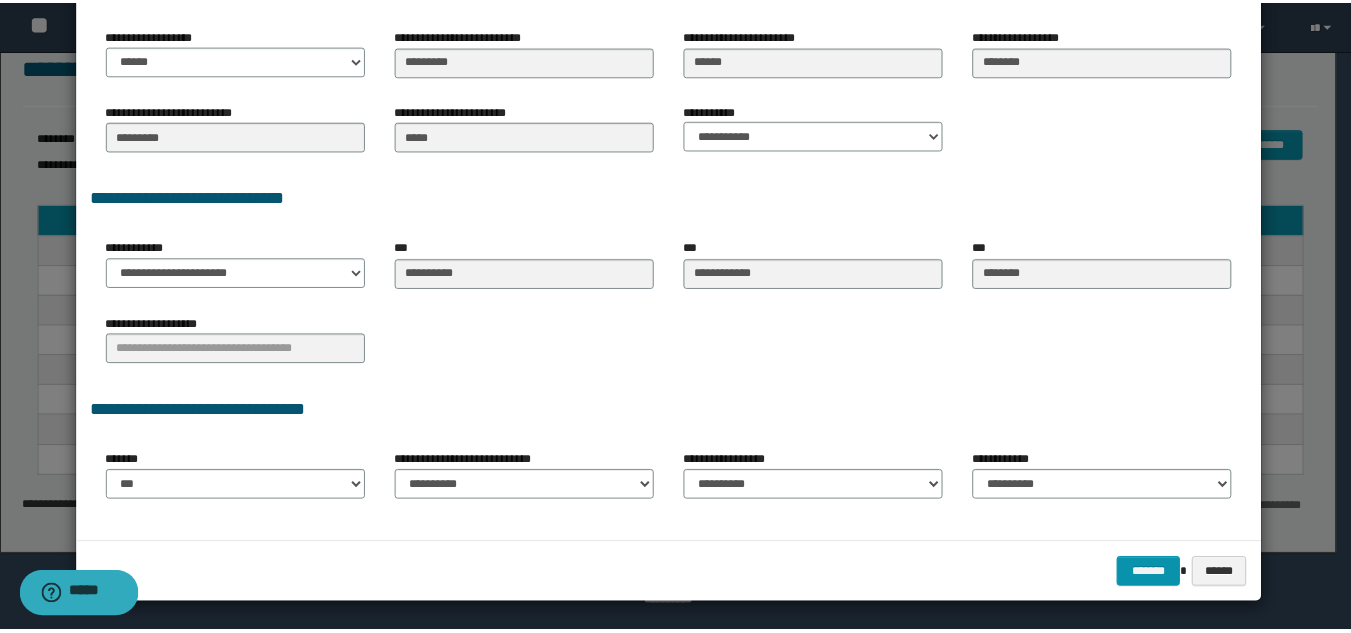 scroll, scrollTop: 447, scrollLeft: 0, axis: vertical 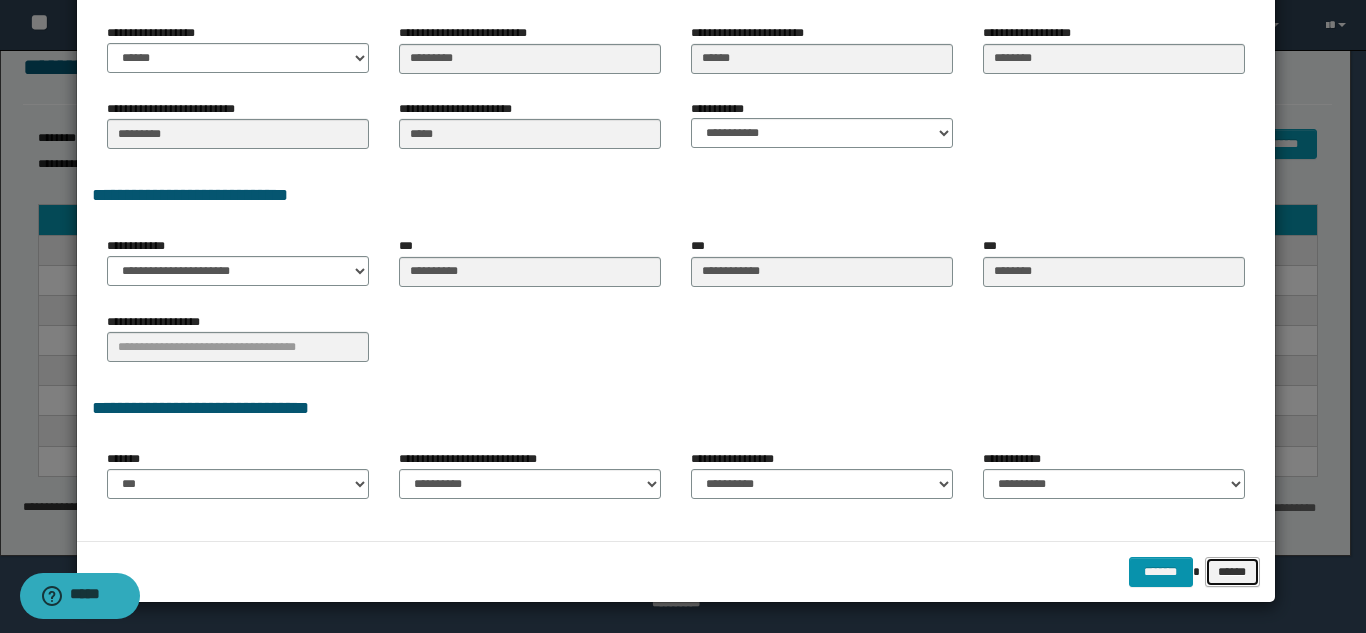 click on "******" at bounding box center [1232, 572] 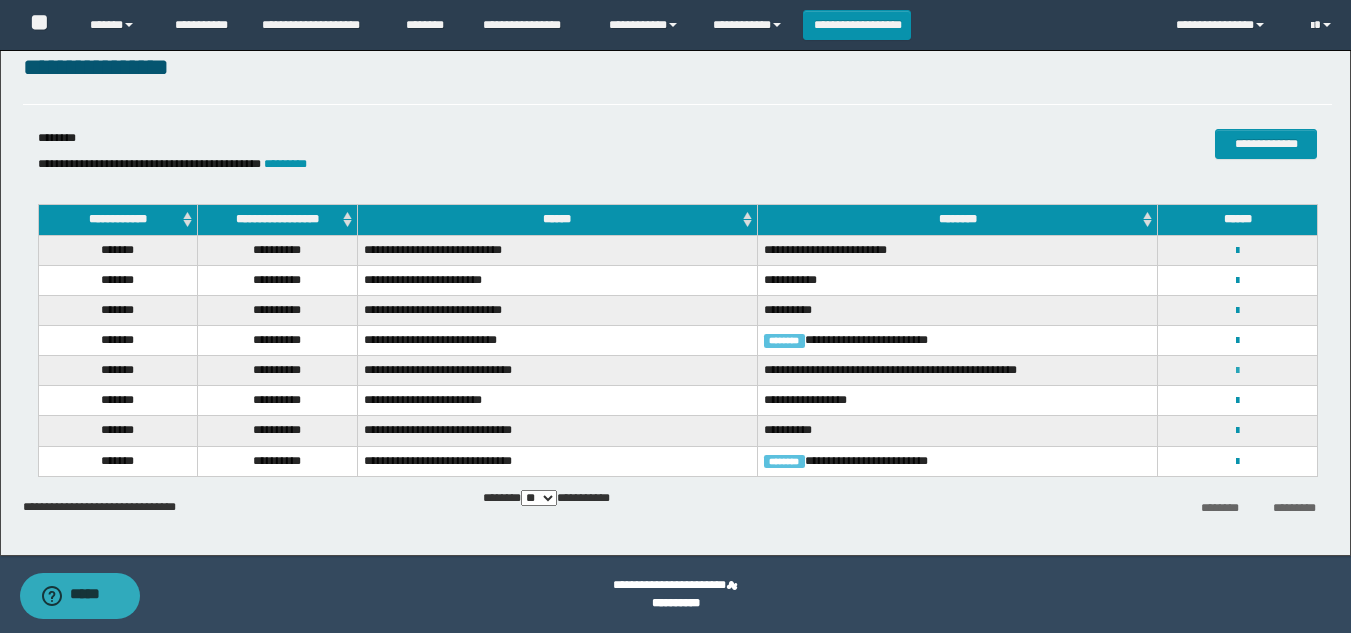 click at bounding box center (1237, 371) 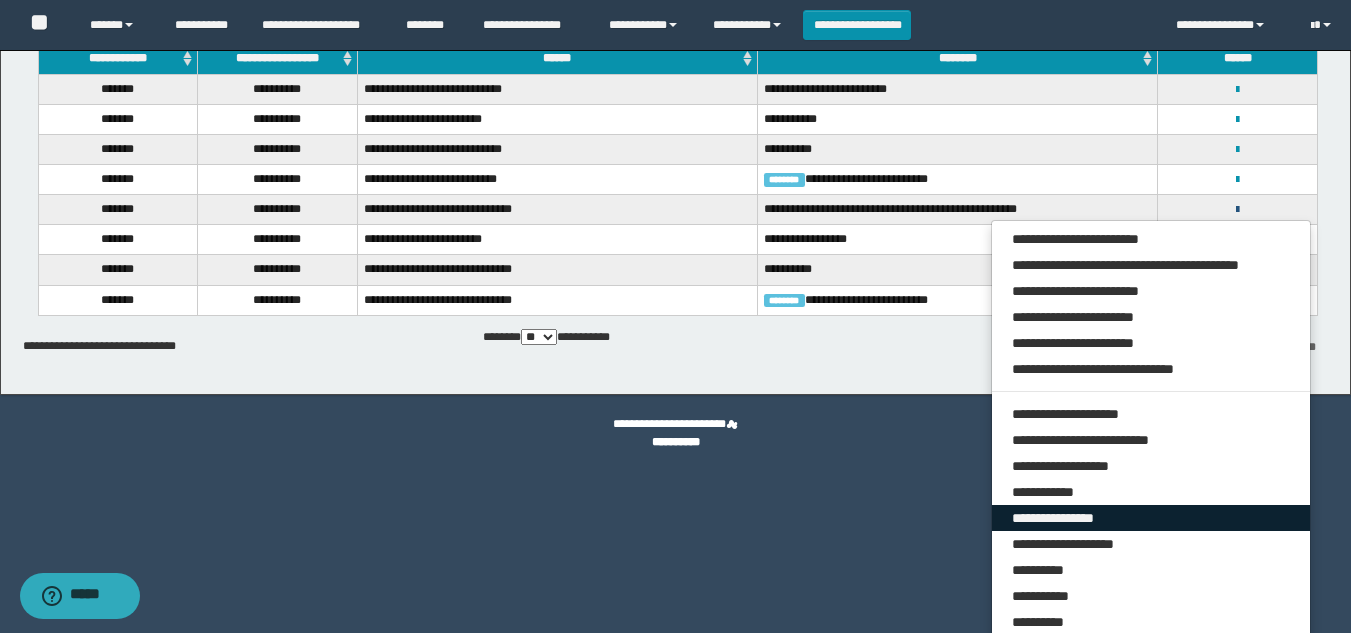 scroll, scrollTop: 233, scrollLeft: 0, axis: vertical 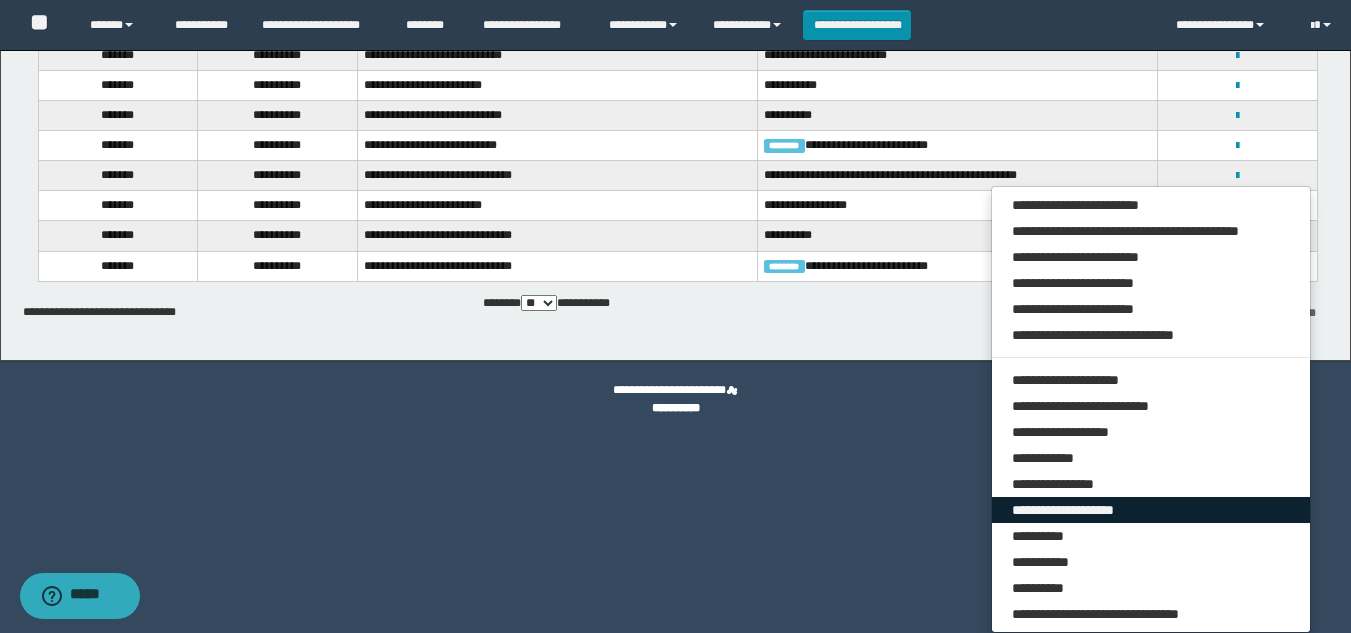 click on "**********" at bounding box center [1151, 510] 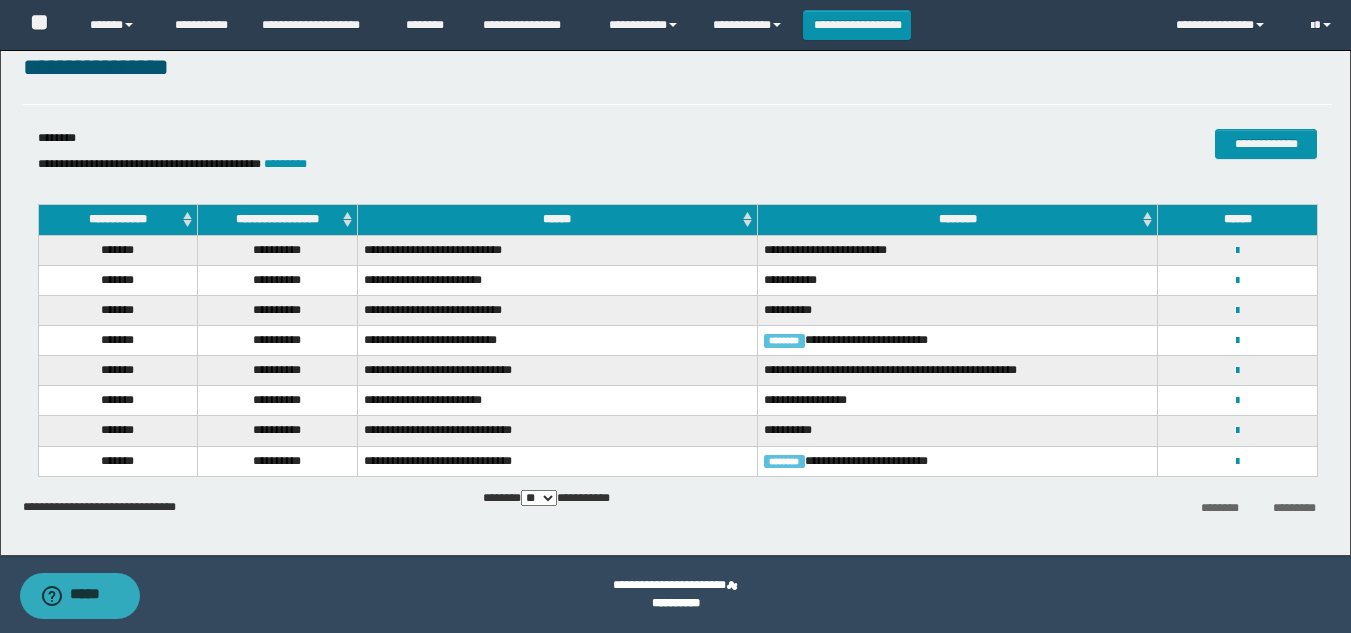 scroll, scrollTop: 0, scrollLeft: 0, axis: both 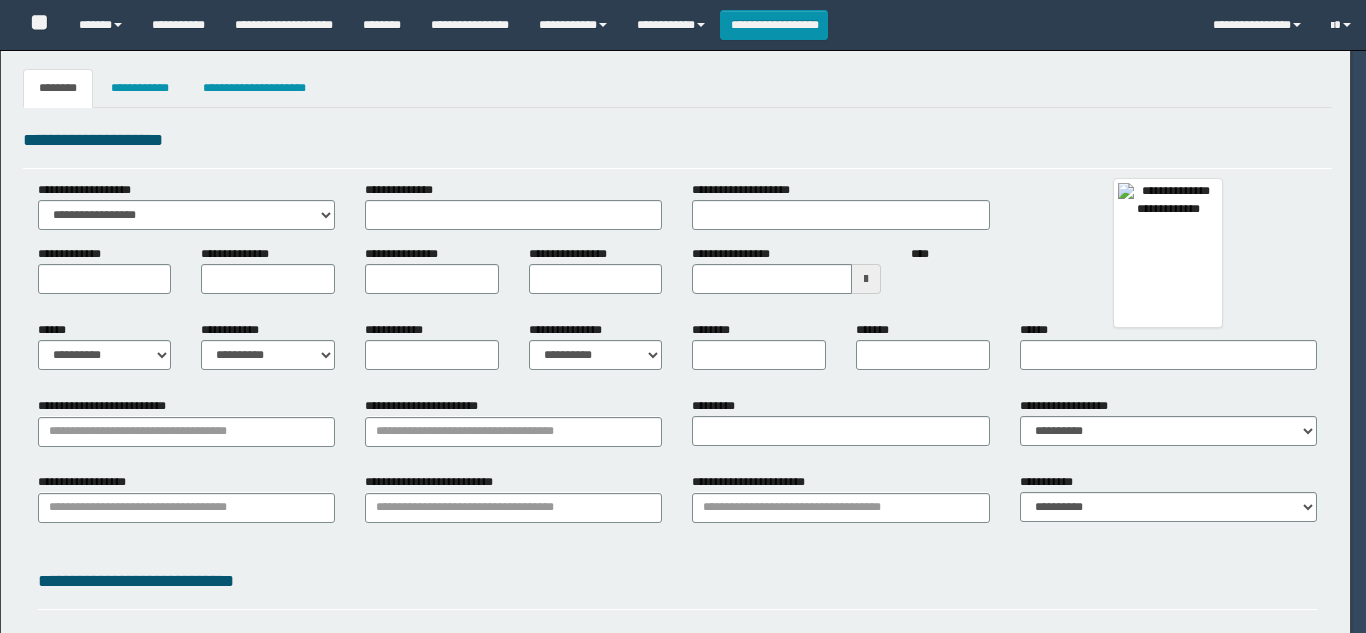 type on "**********" 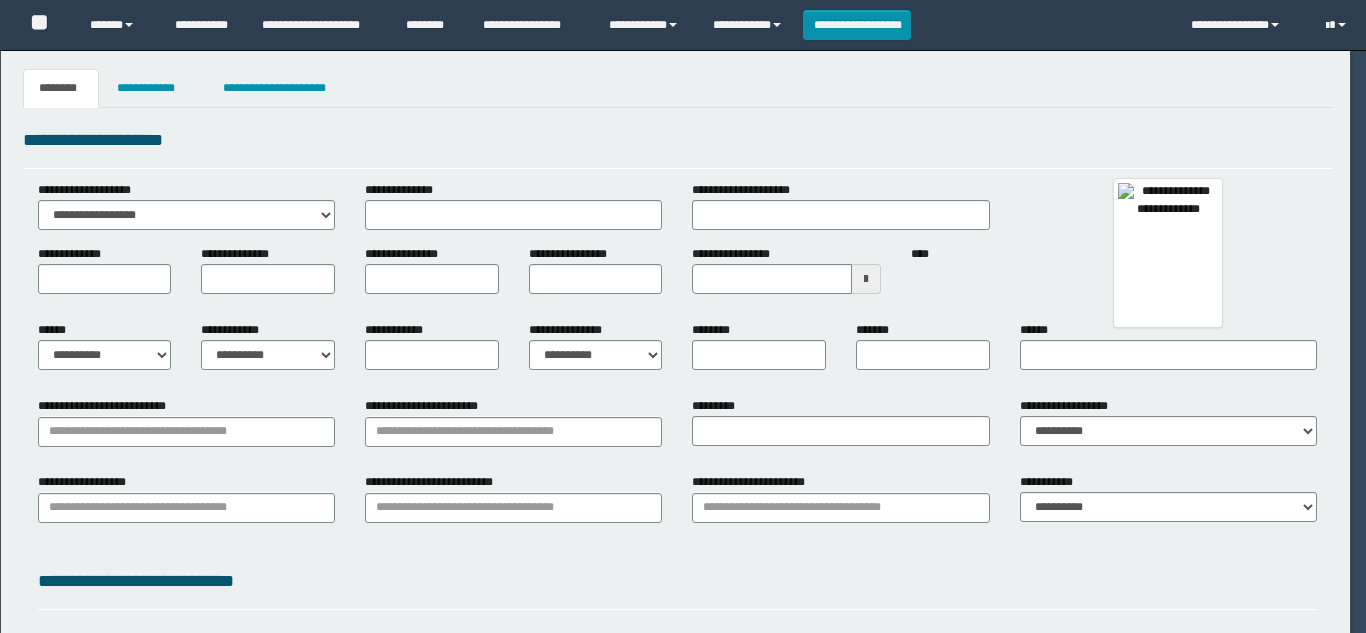type on "*****" 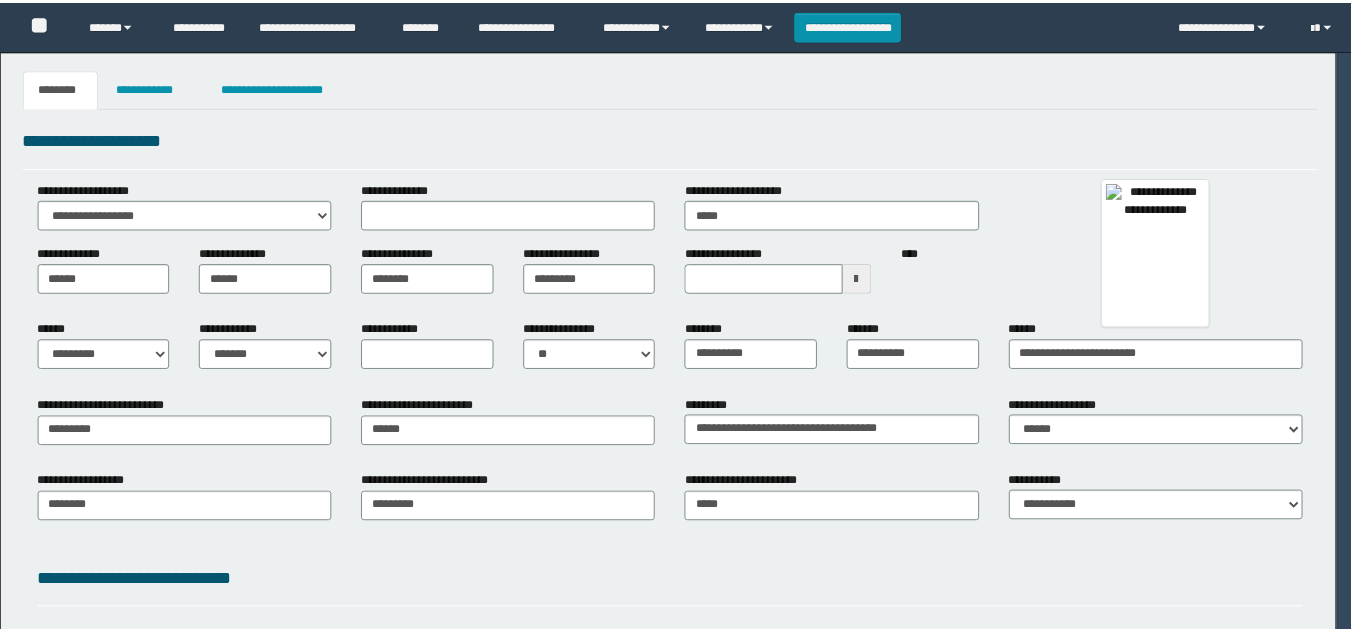 scroll, scrollTop: 0, scrollLeft: 0, axis: both 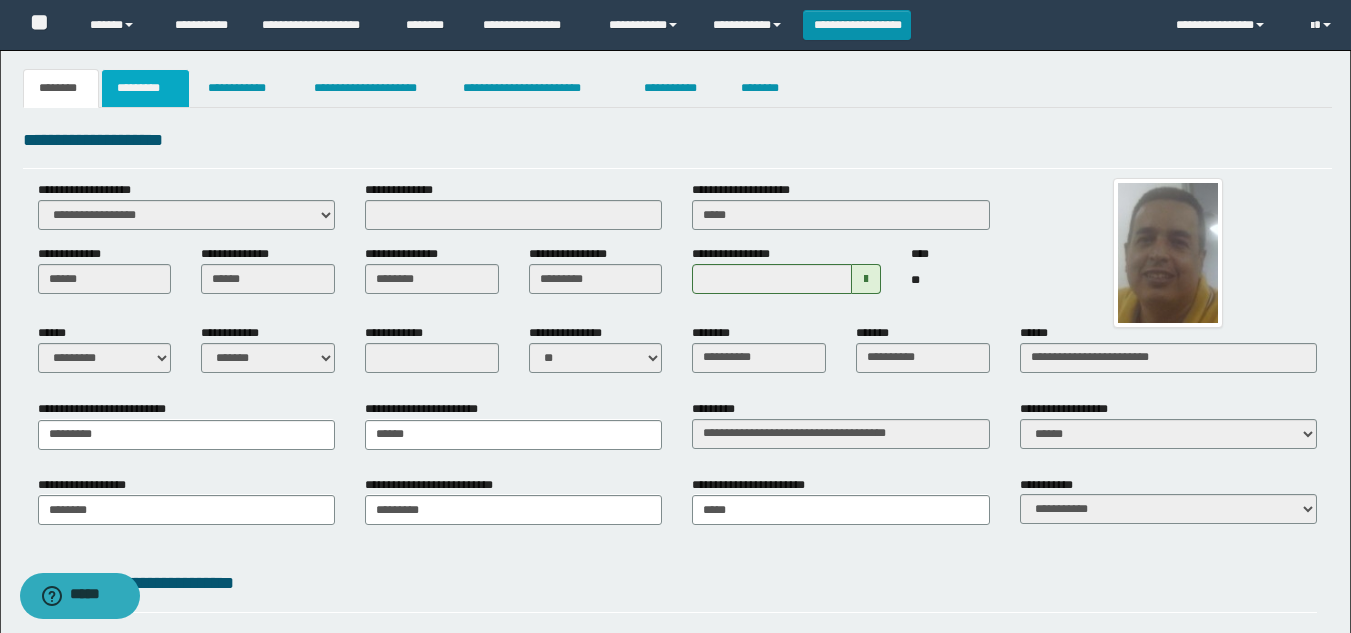 click on "*********" at bounding box center (145, 88) 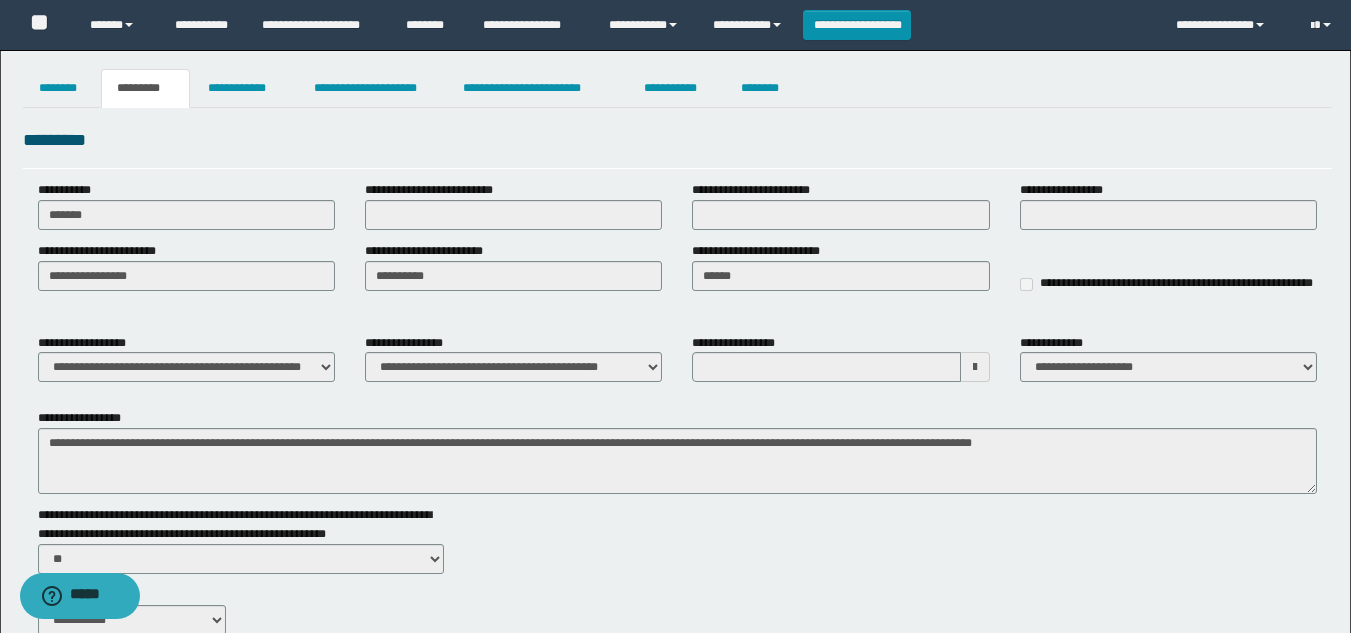 click at bounding box center [975, 367] 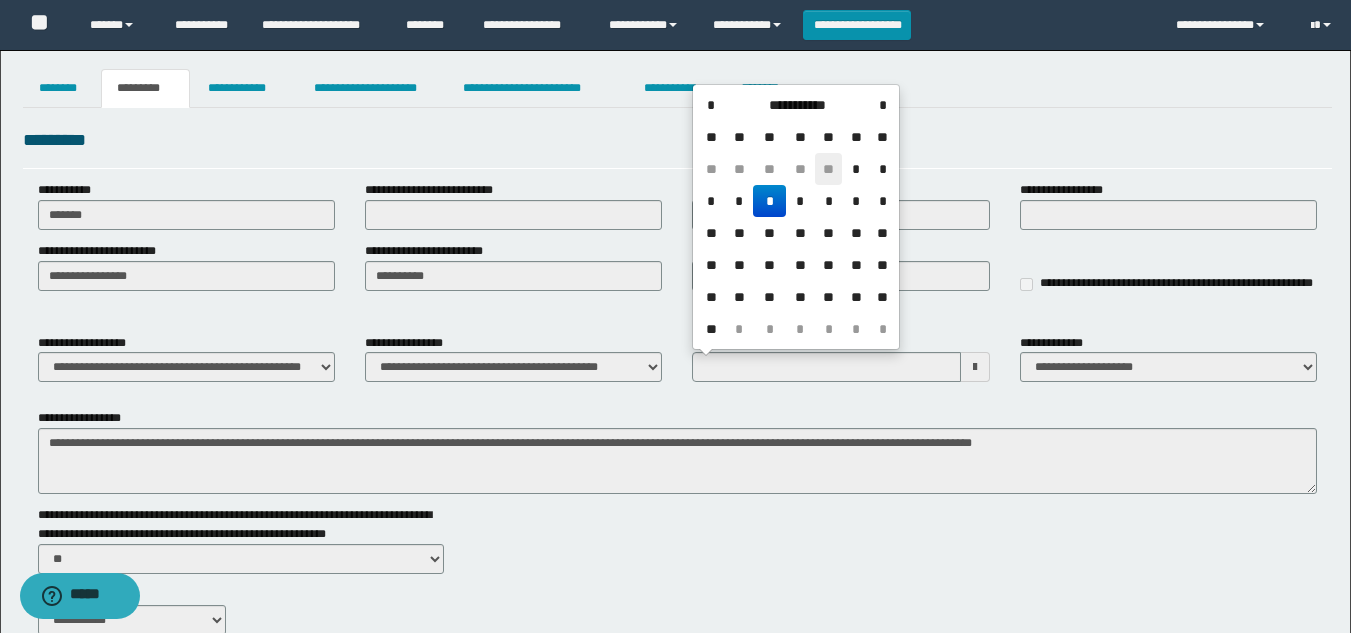 click on "**" at bounding box center (829, 169) 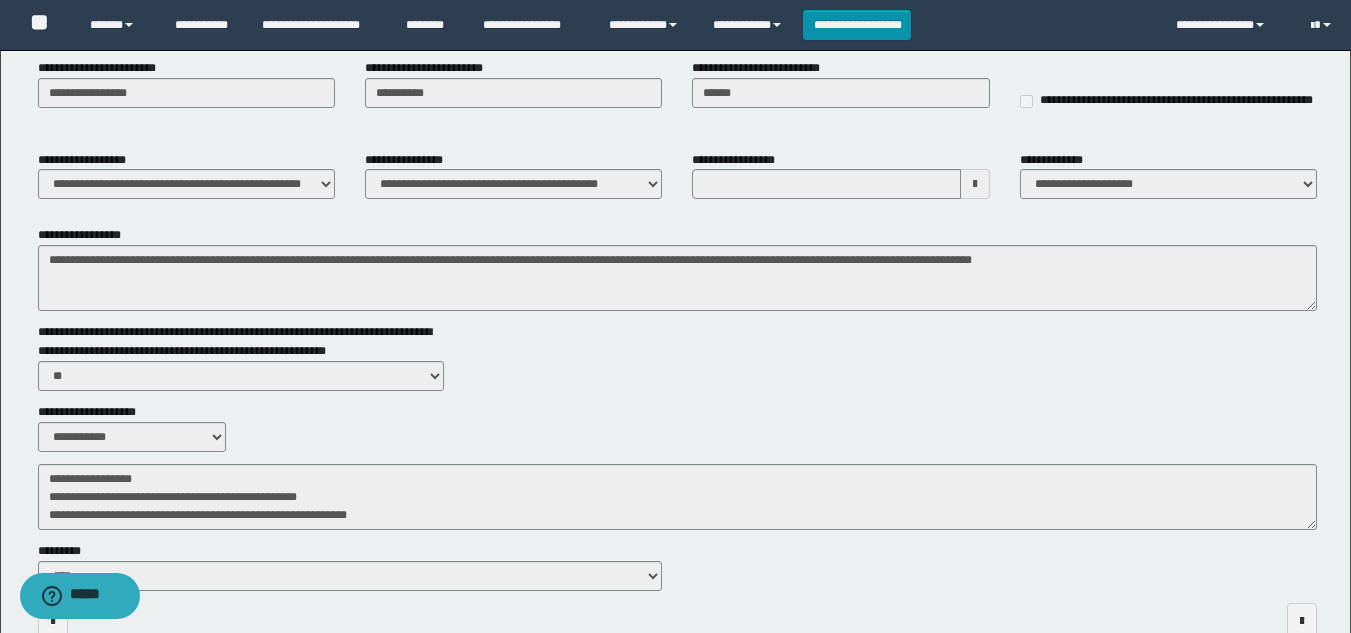 scroll, scrollTop: 200, scrollLeft: 0, axis: vertical 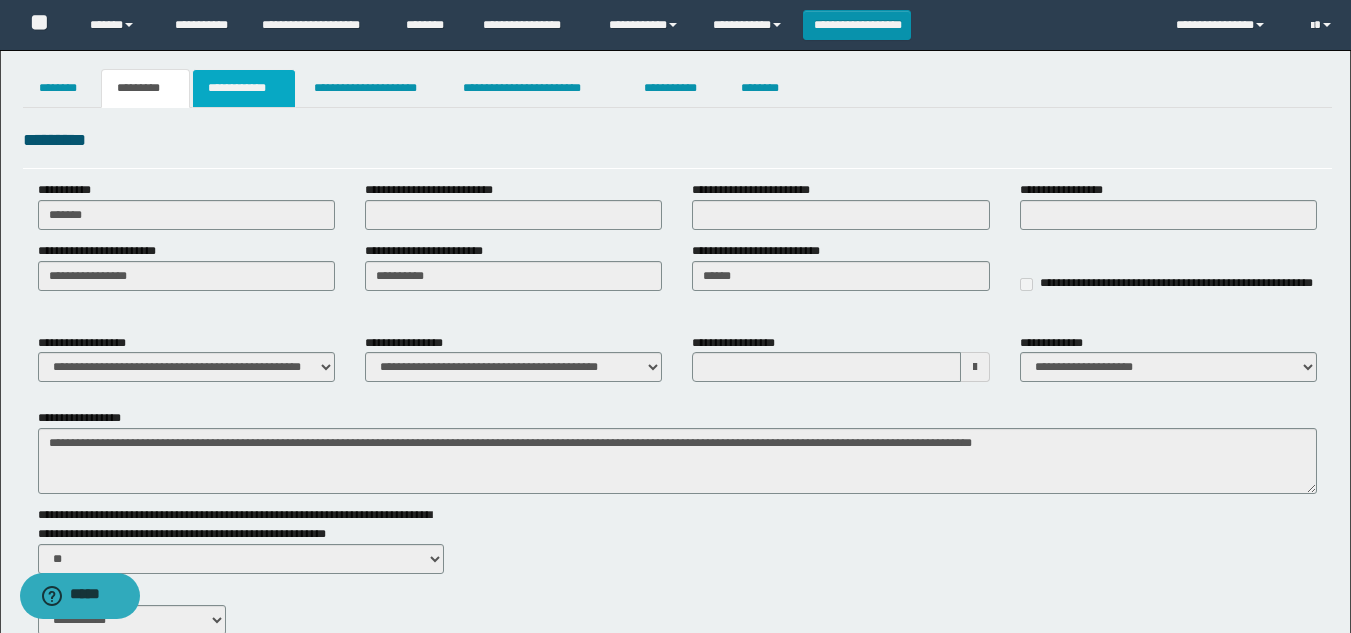 click on "**********" at bounding box center [244, 88] 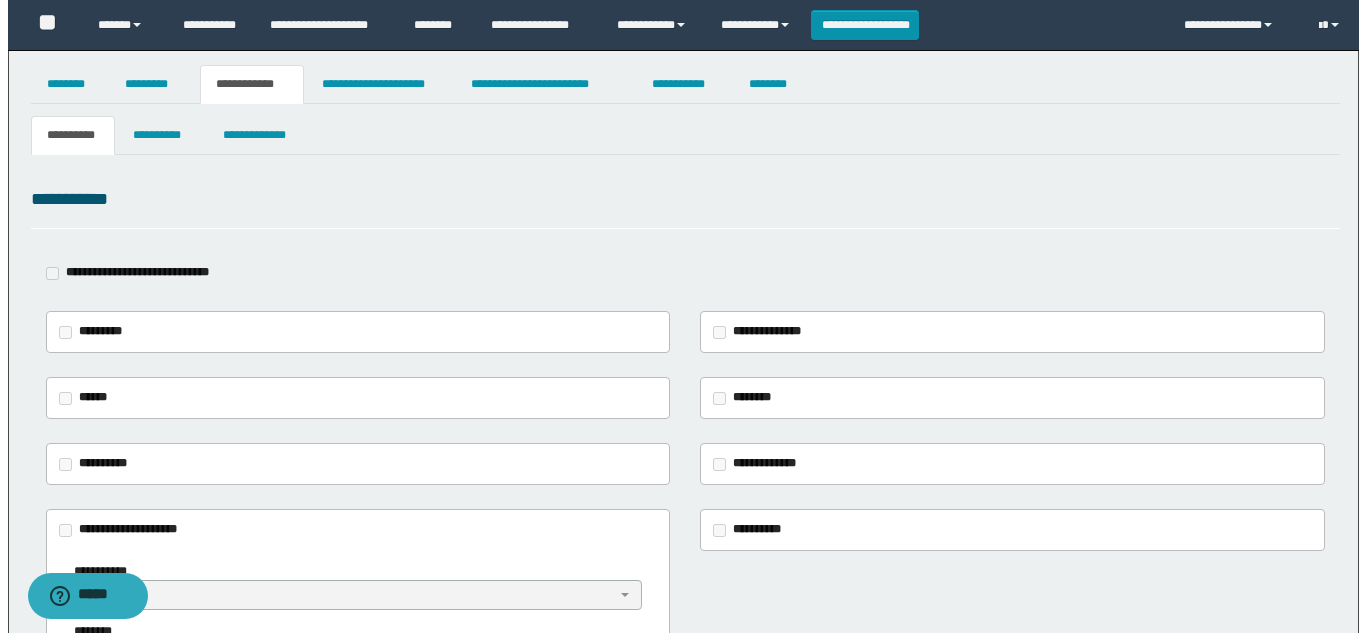scroll, scrollTop: 0, scrollLeft: 0, axis: both 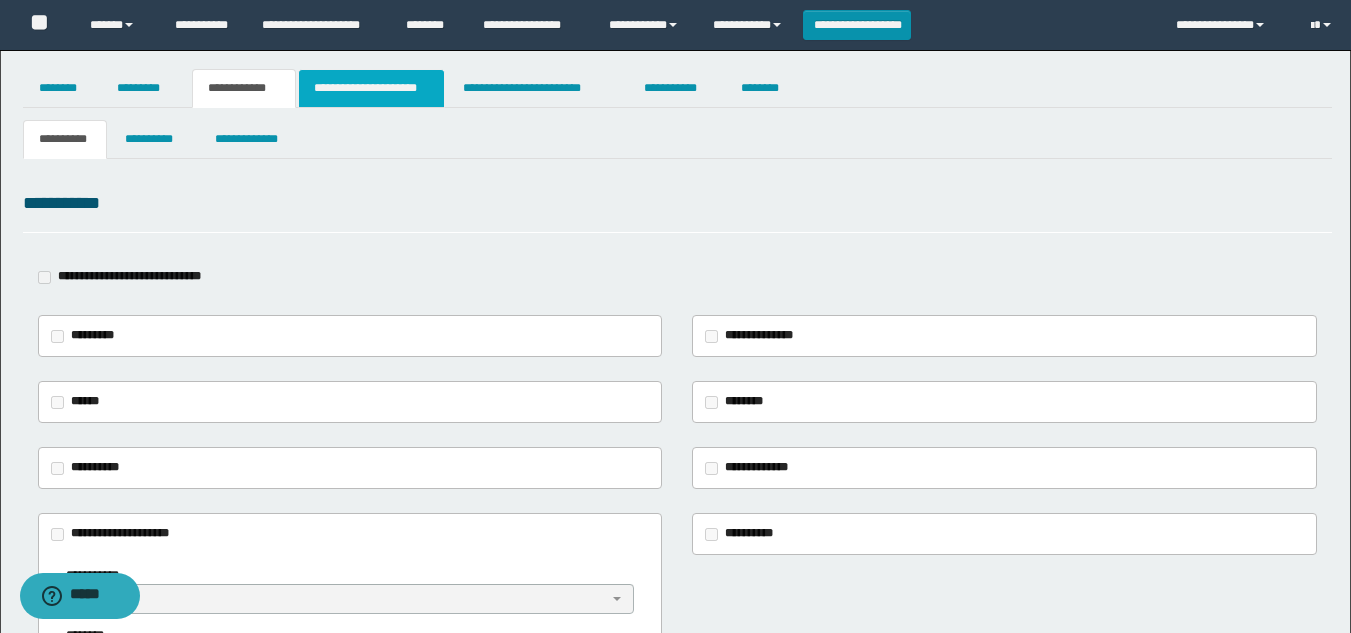click on "**********" at bounding box center [371, 88] 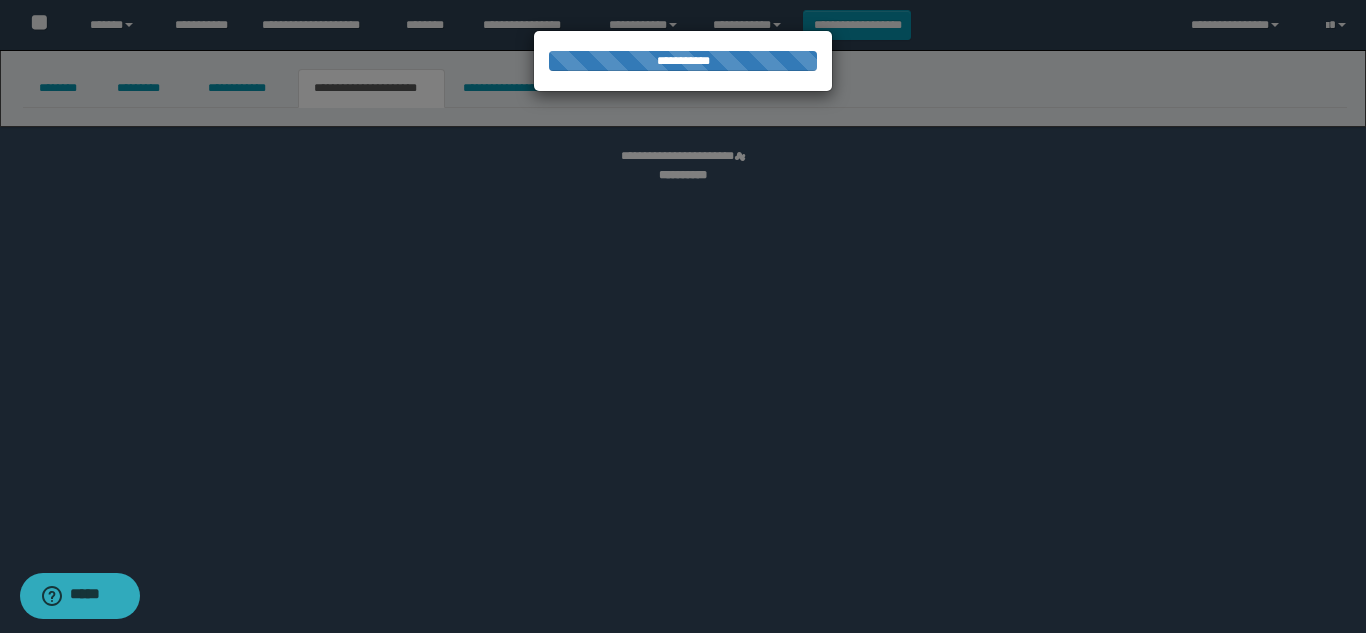 select on "*" 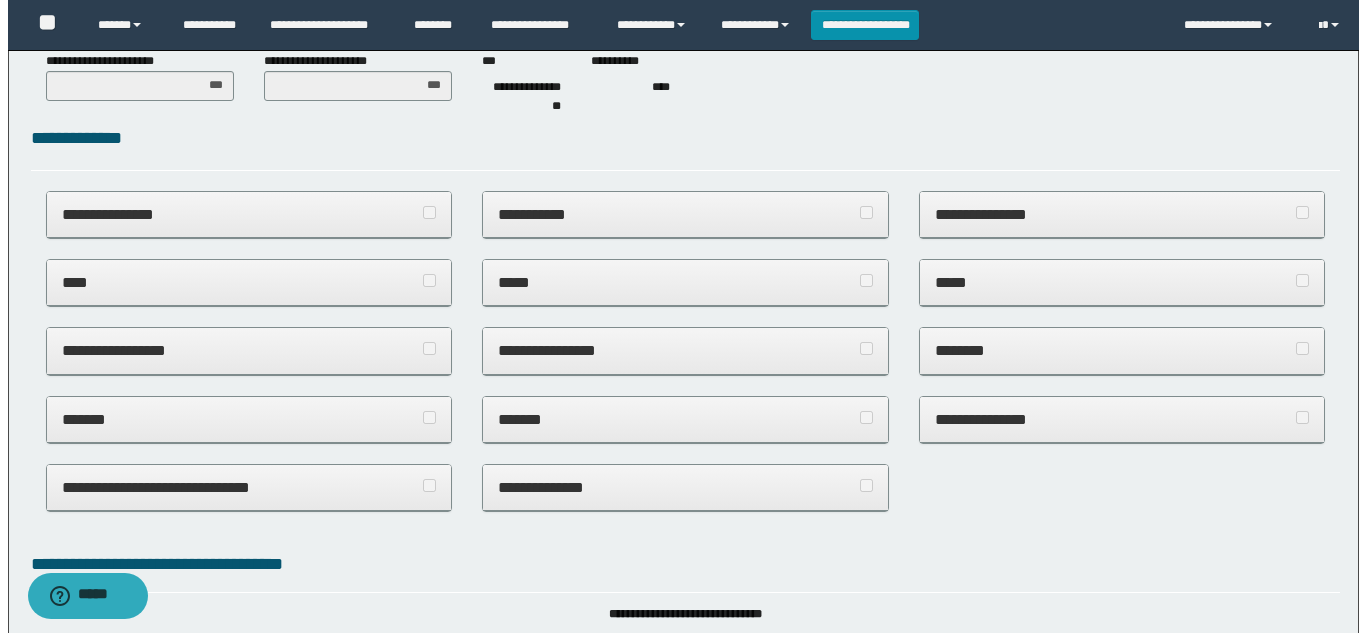 scroll, scrollTop: 0, scrollLeft: 0, axis: both 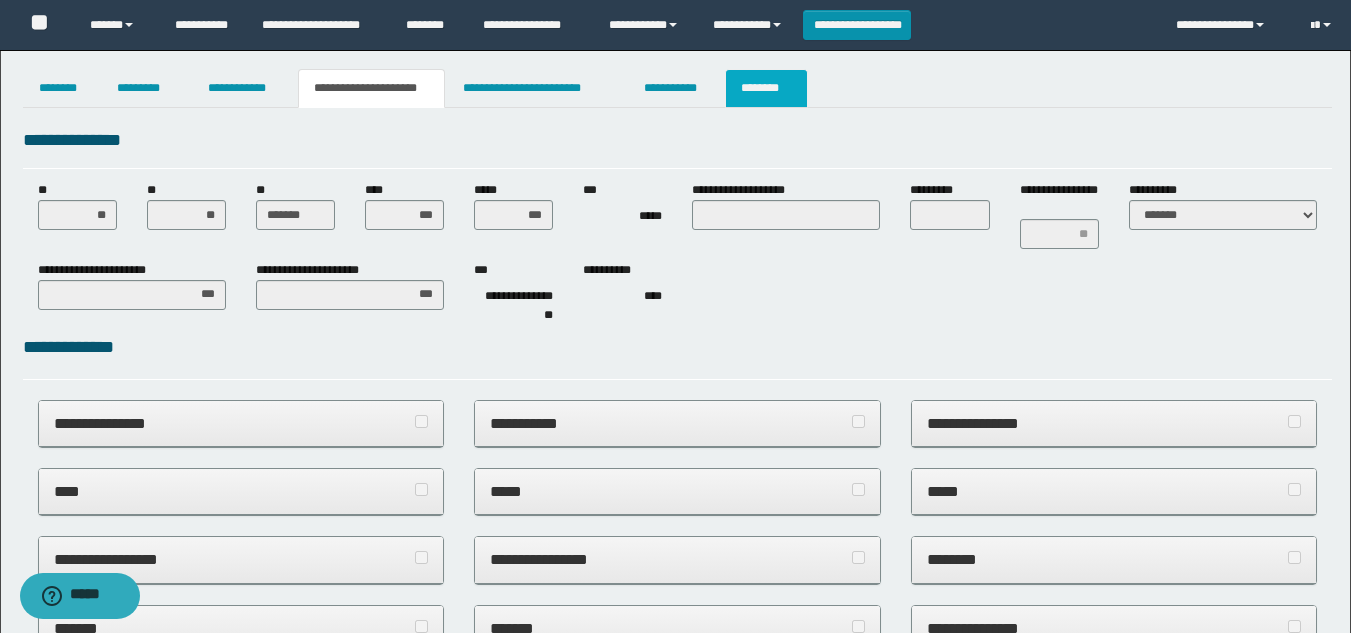 click on "********" at bounding box center [766, 88] 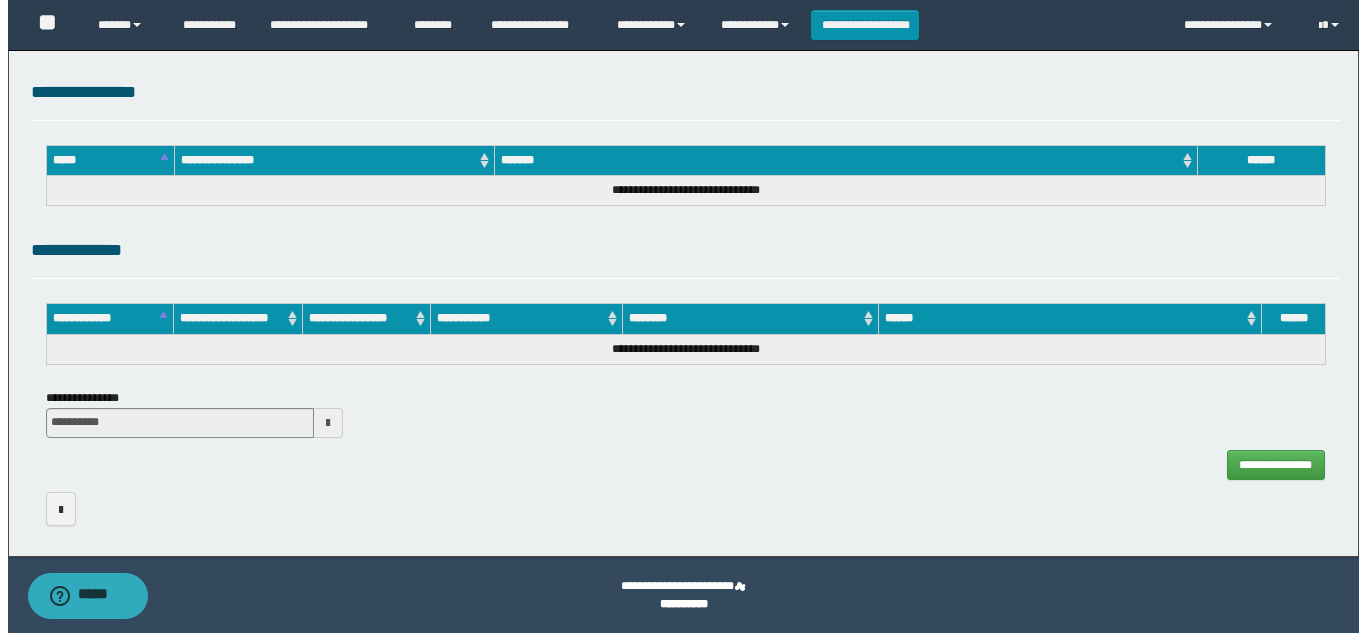 scroll, scrollTop: 1226, scrollLeft: 0, axis: vertical 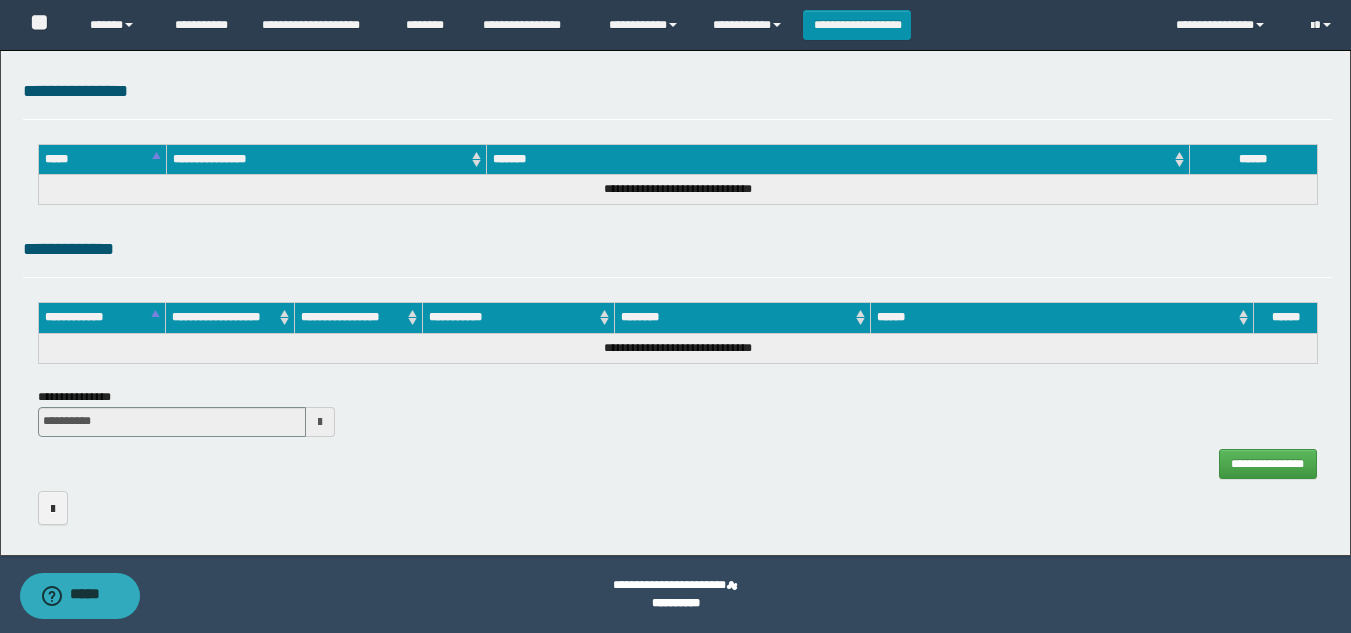 click at bounding box center (320, 422) 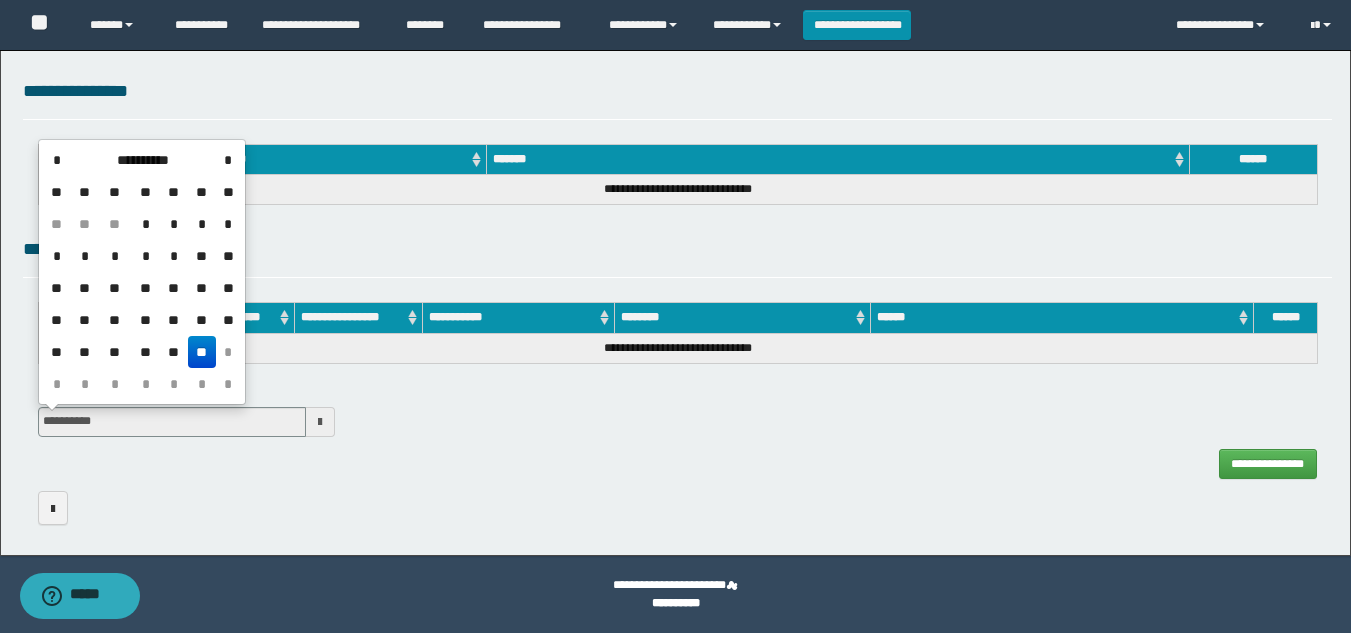 click on "**" at bounding box center (202, 352) 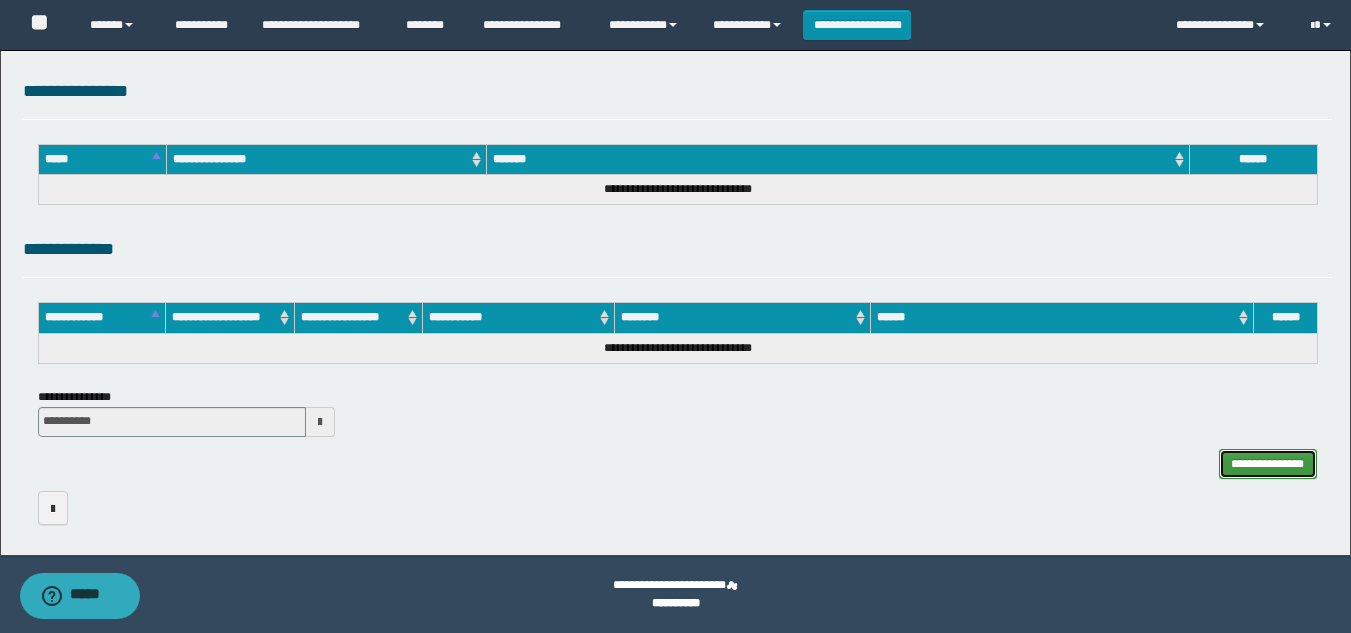 click on "**********" at bounding box center (1268, 464) 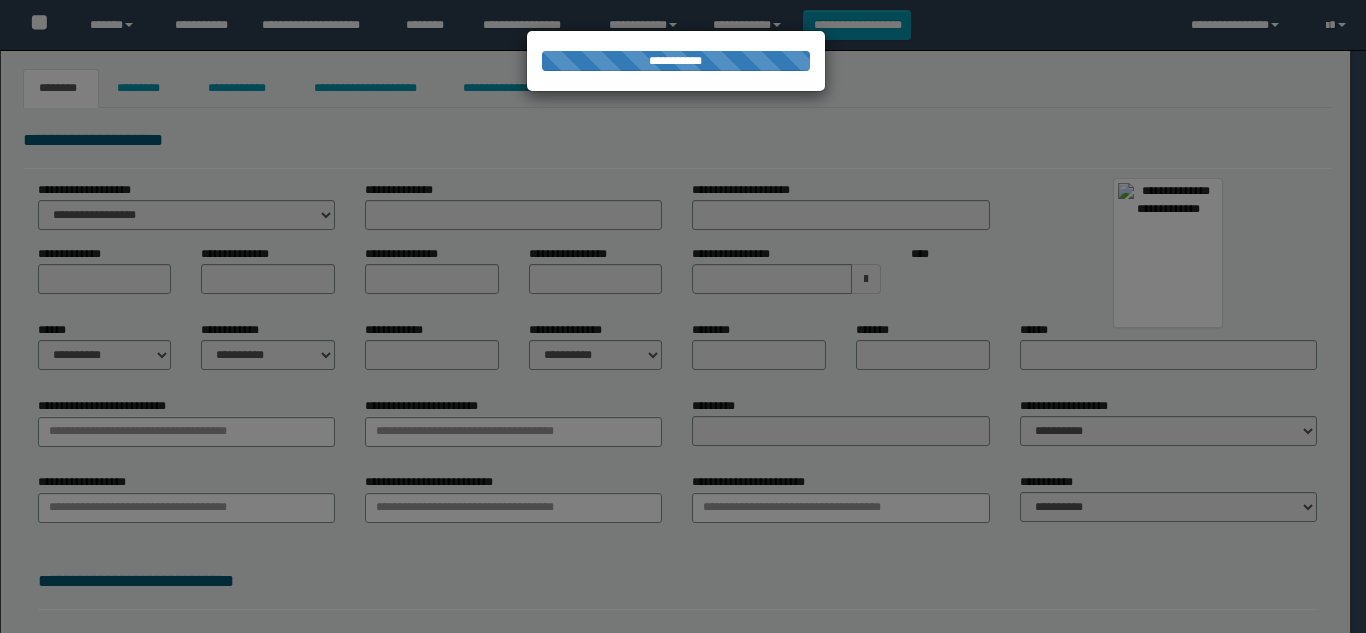 type on "*****" 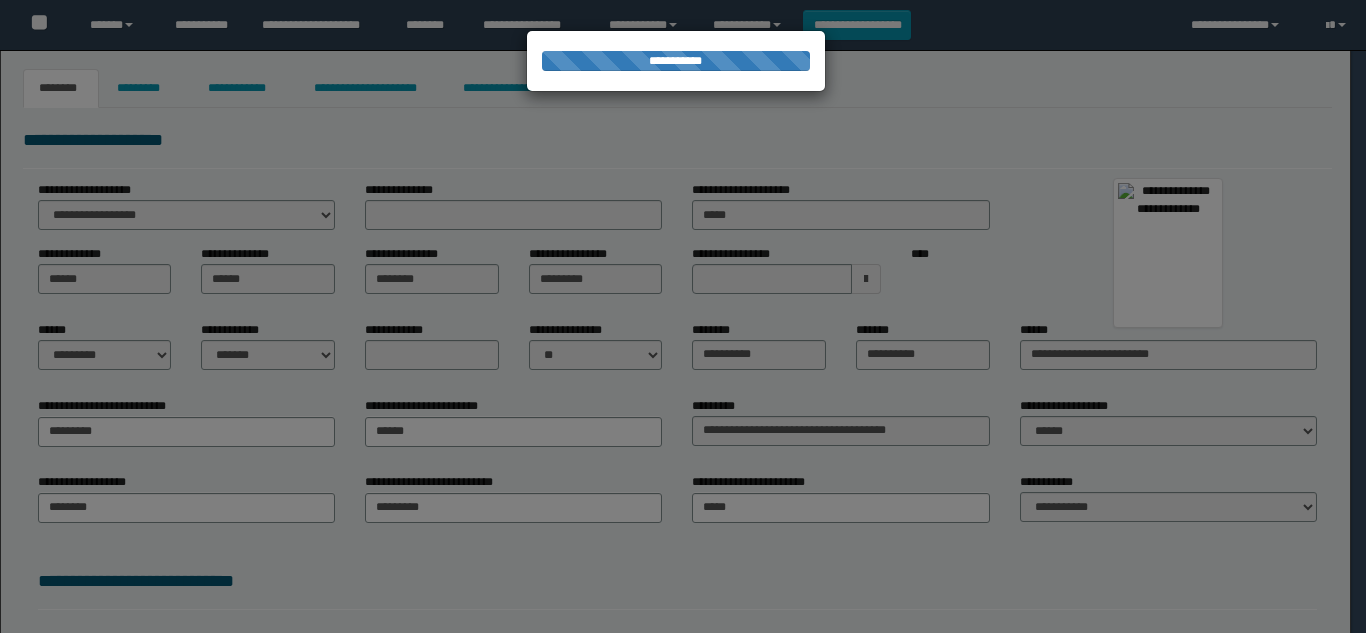 scroll, scrollTop: 0, scrollLeft: 0, axis: both 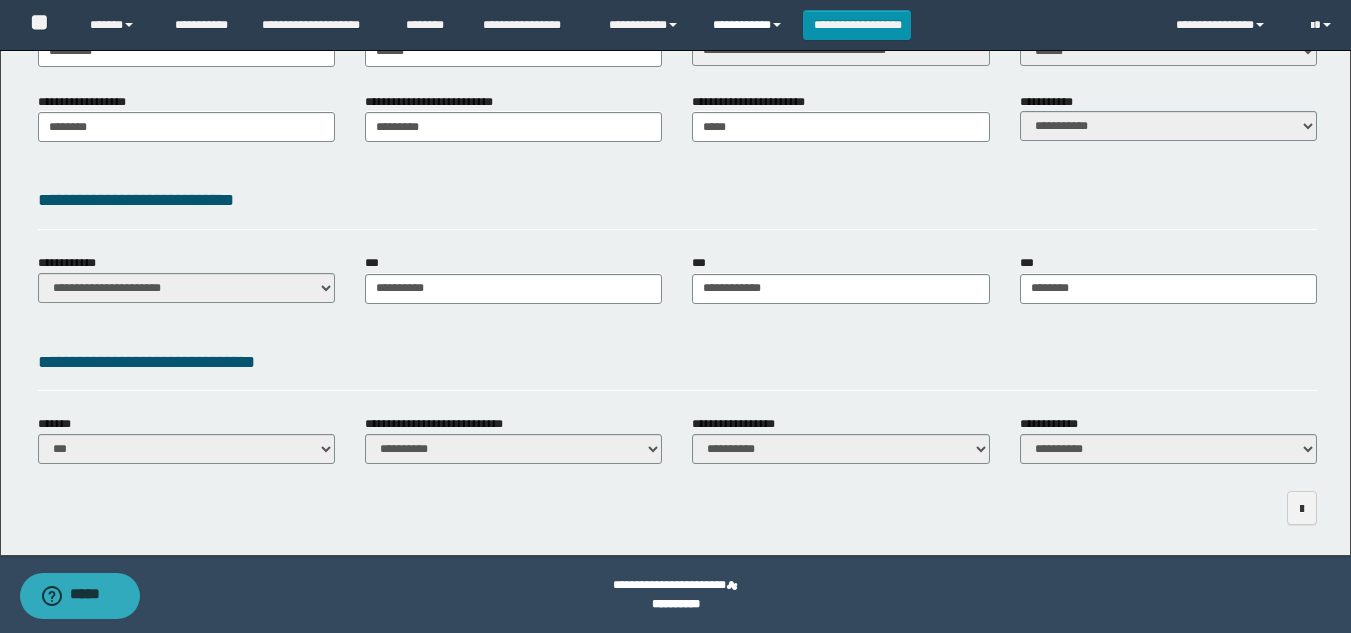 click on "**********" at bounding box center [750, 25] 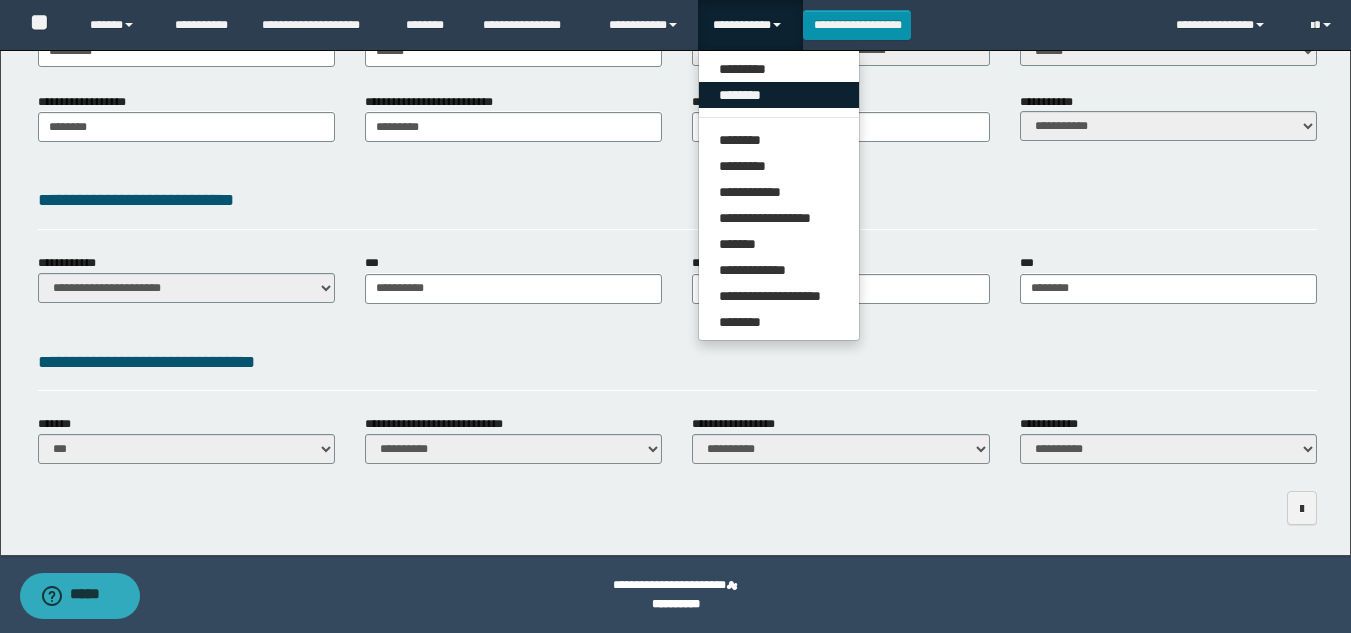 click on "********" at bounding box center (779, 95) 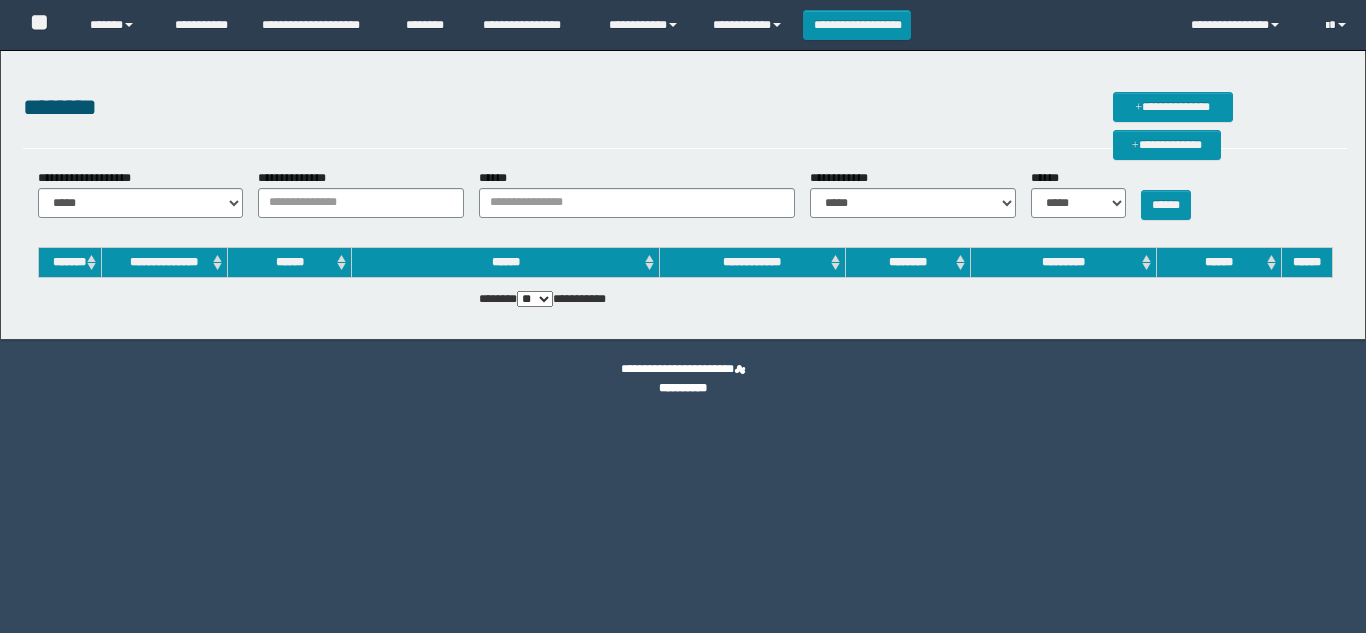scroll, scrollTop: 0, scrollLeft: 0, axis: both 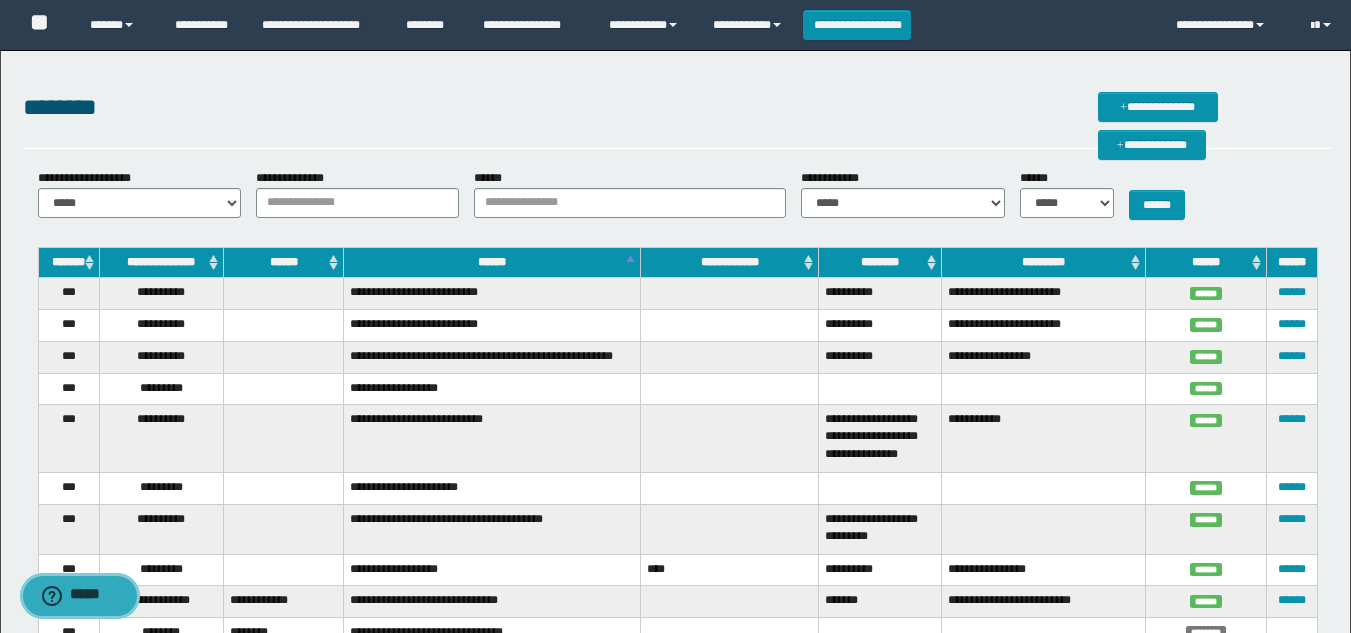 click at bounding box center [56, 596] 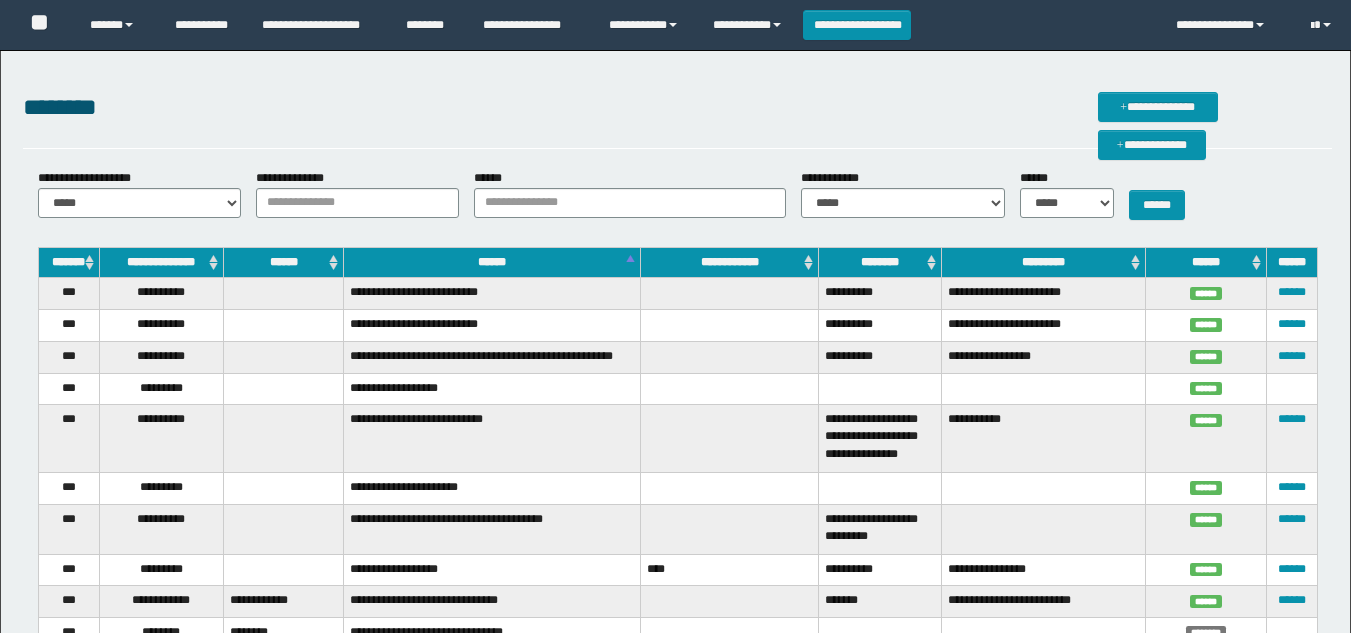 scroll, scrollTop: 0, scrollLeft: 0, axis: both 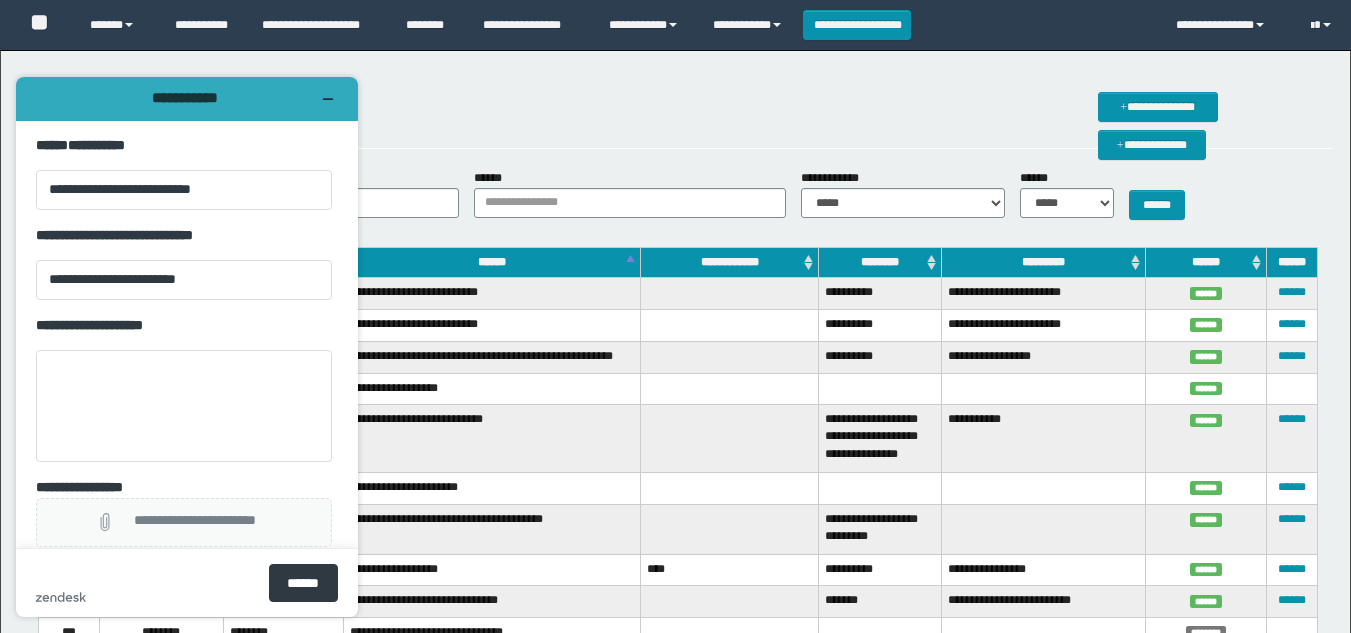 click on "**********" at bounding box center (195, 522) 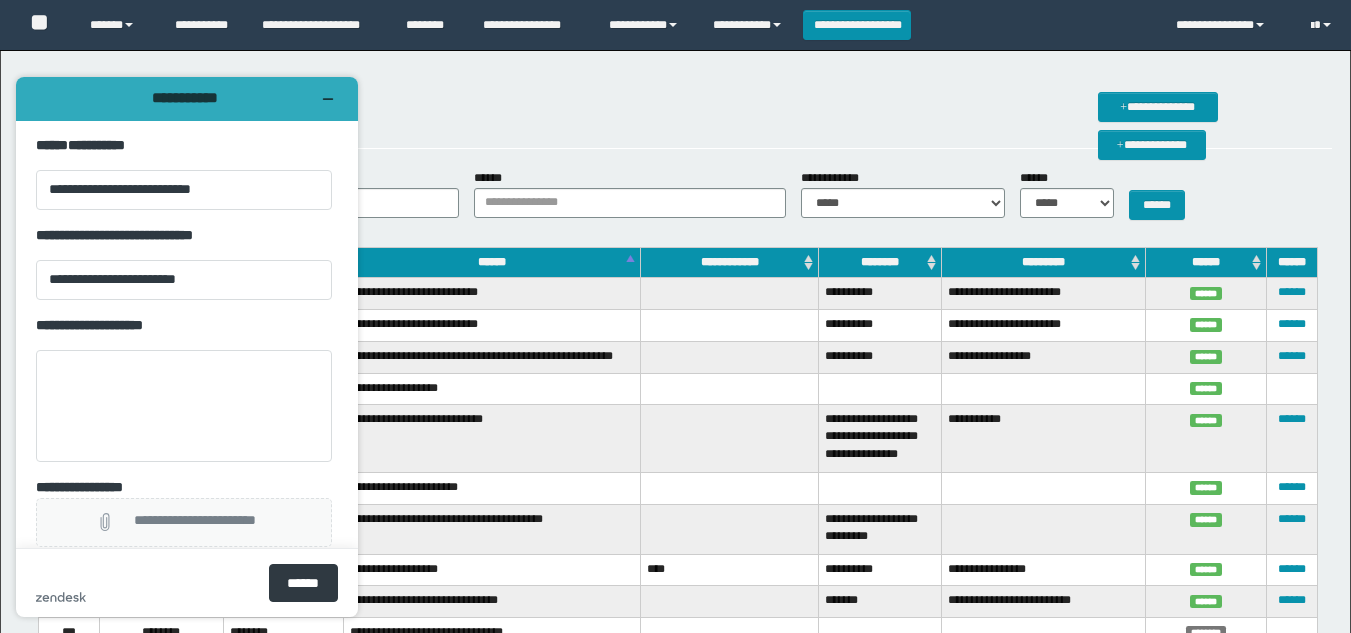 click on "**********" at bounding box center [195, 522] 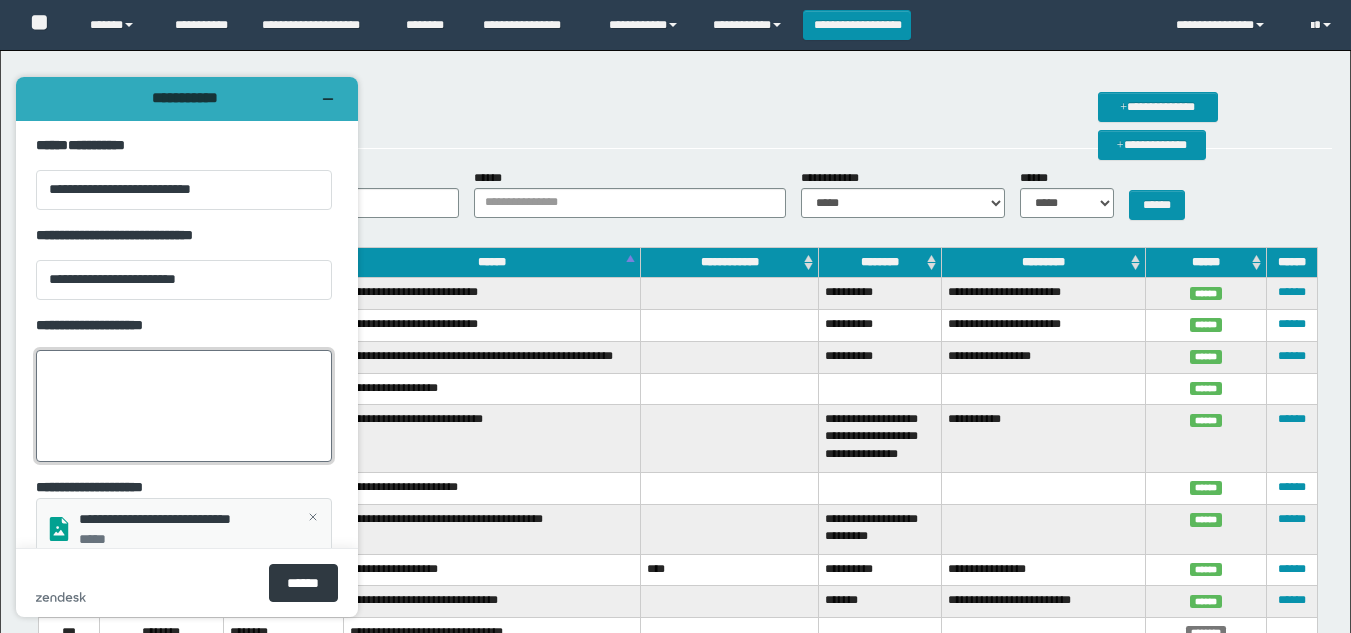 click on "**********" at bounding box center (184, 406) 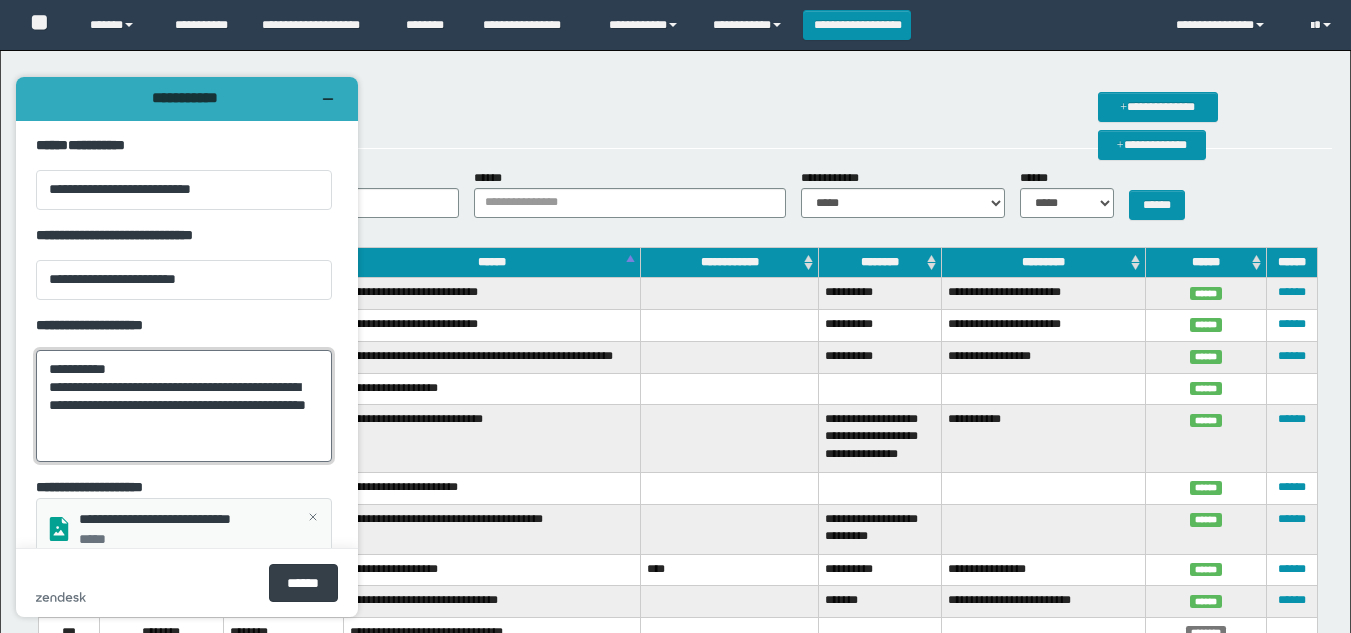 type on "**********" 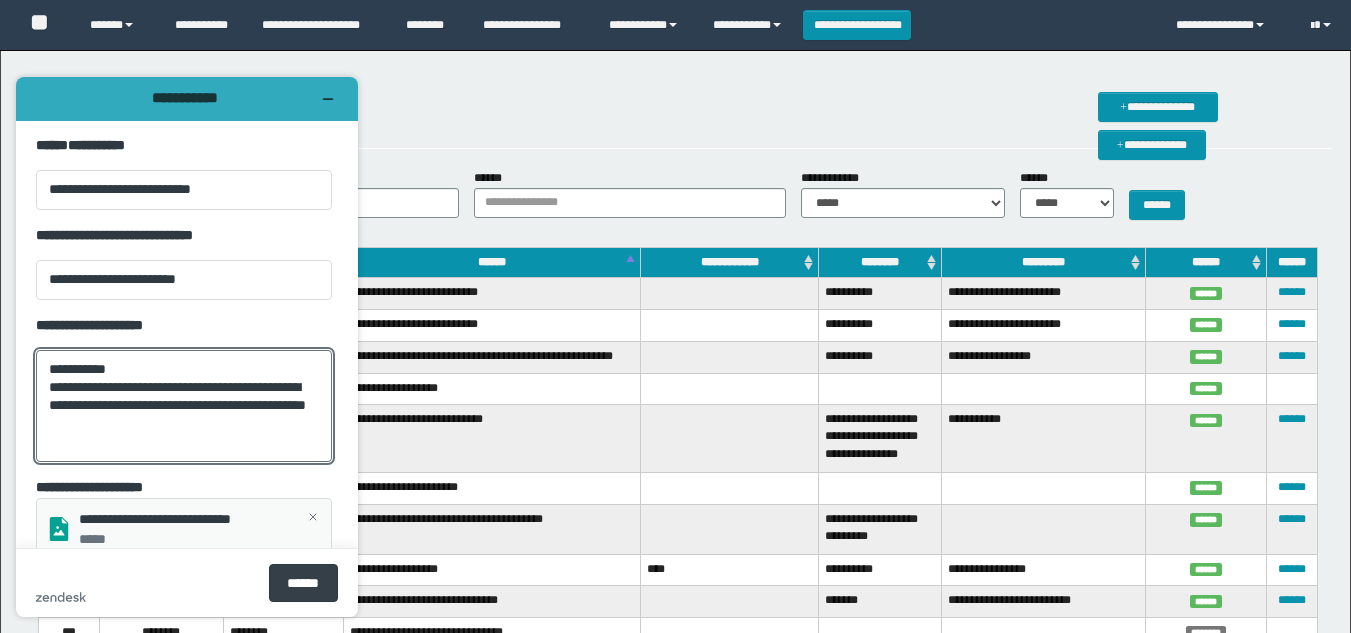 click on "******" at bounding box center (303, 583) 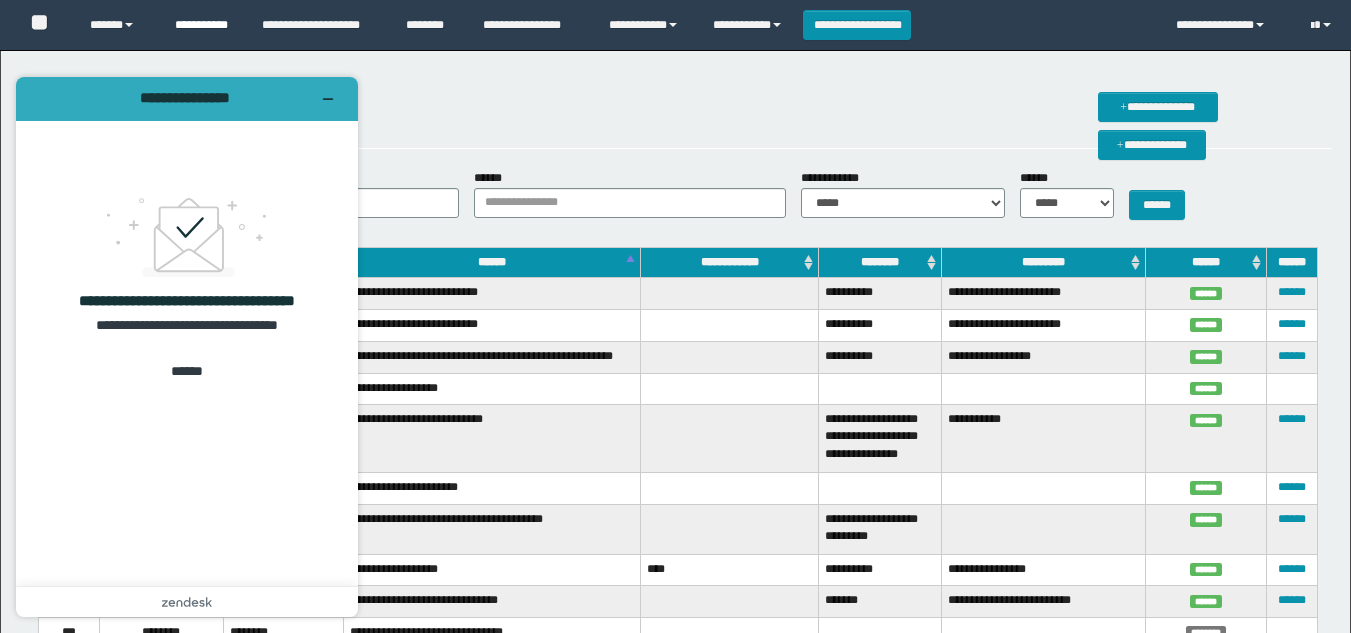 click on "**********" at bounding box center (203, 25) 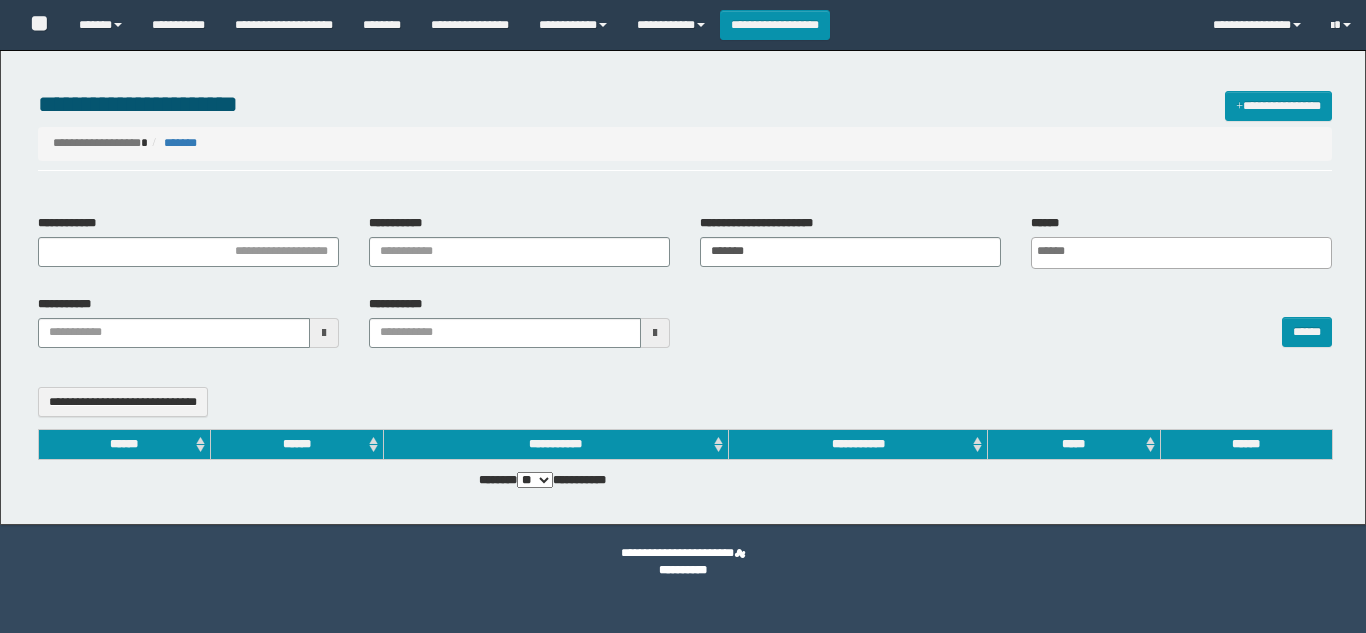 select 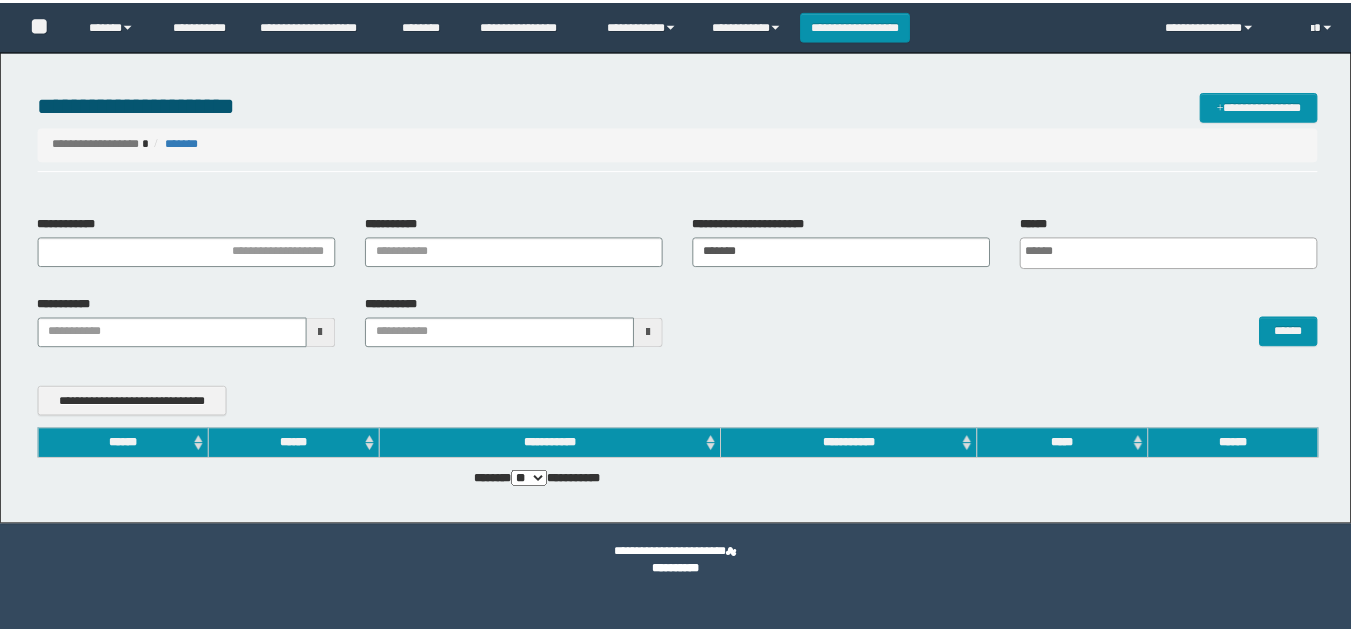 scroll, scrollTop: 0, scrollLeft: 0, axis: both 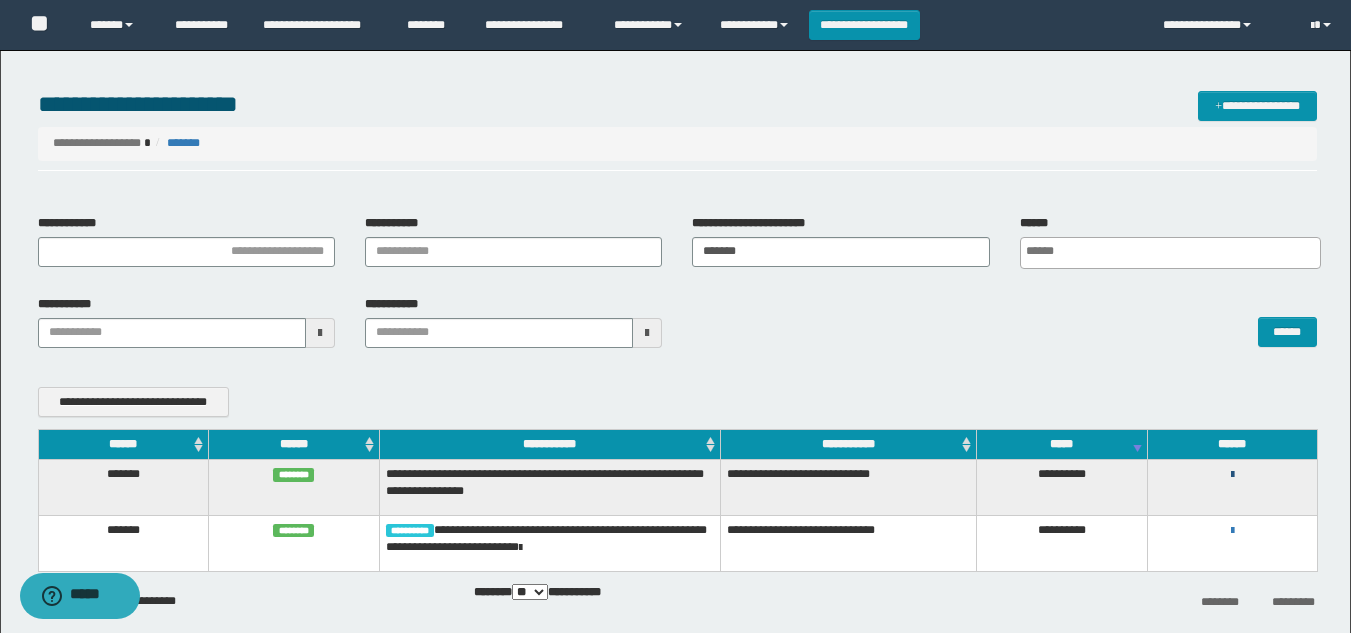 click at bounding box center (1232, 475) 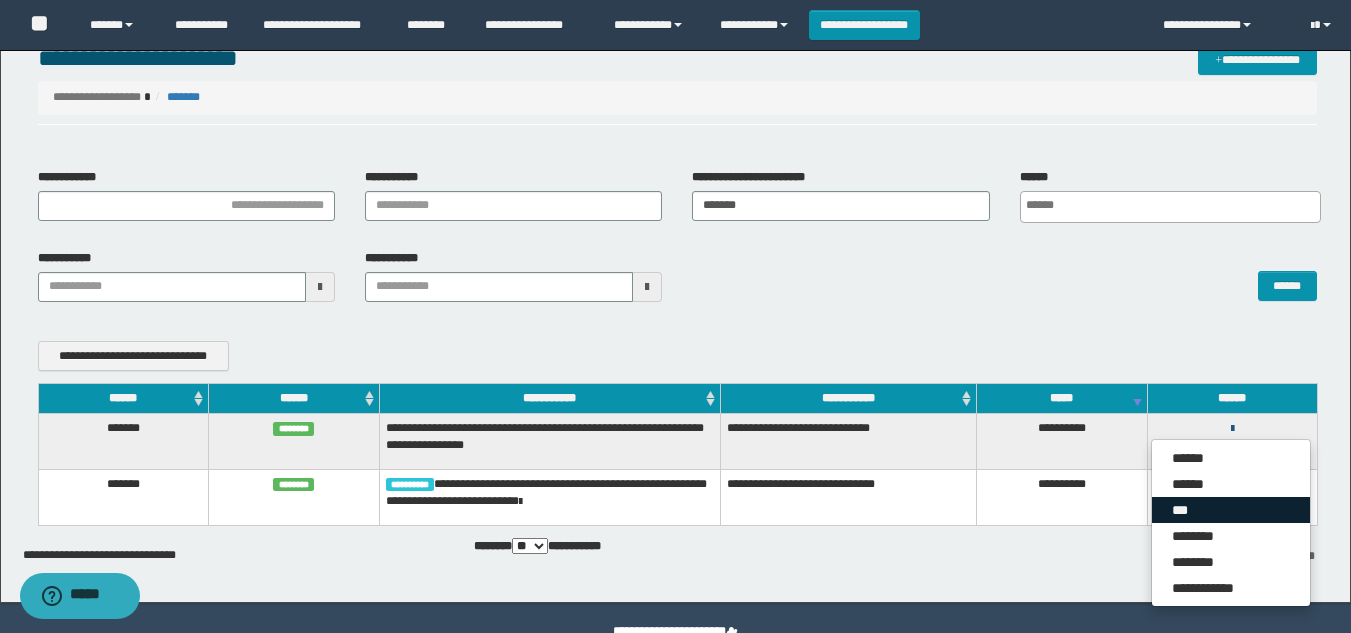 scroll, scrollTop: 90, scrollLeft: 0, axis: vertical 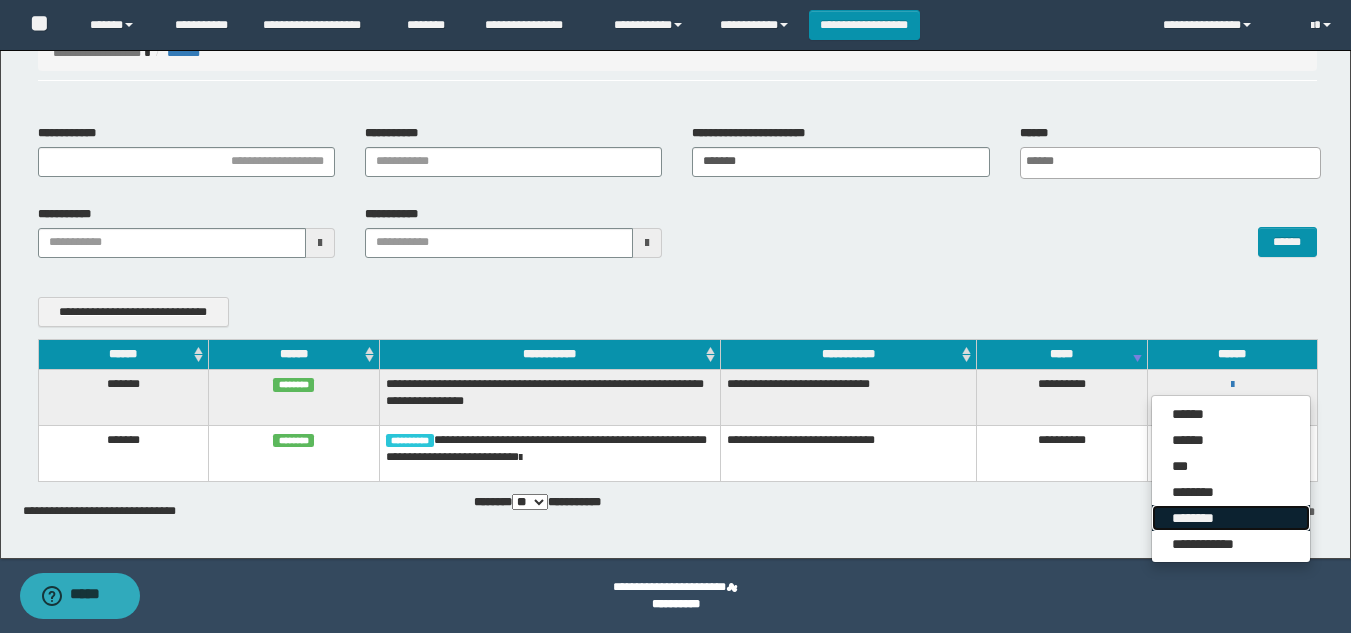 click on "********" at bounding box center (1231, 518) 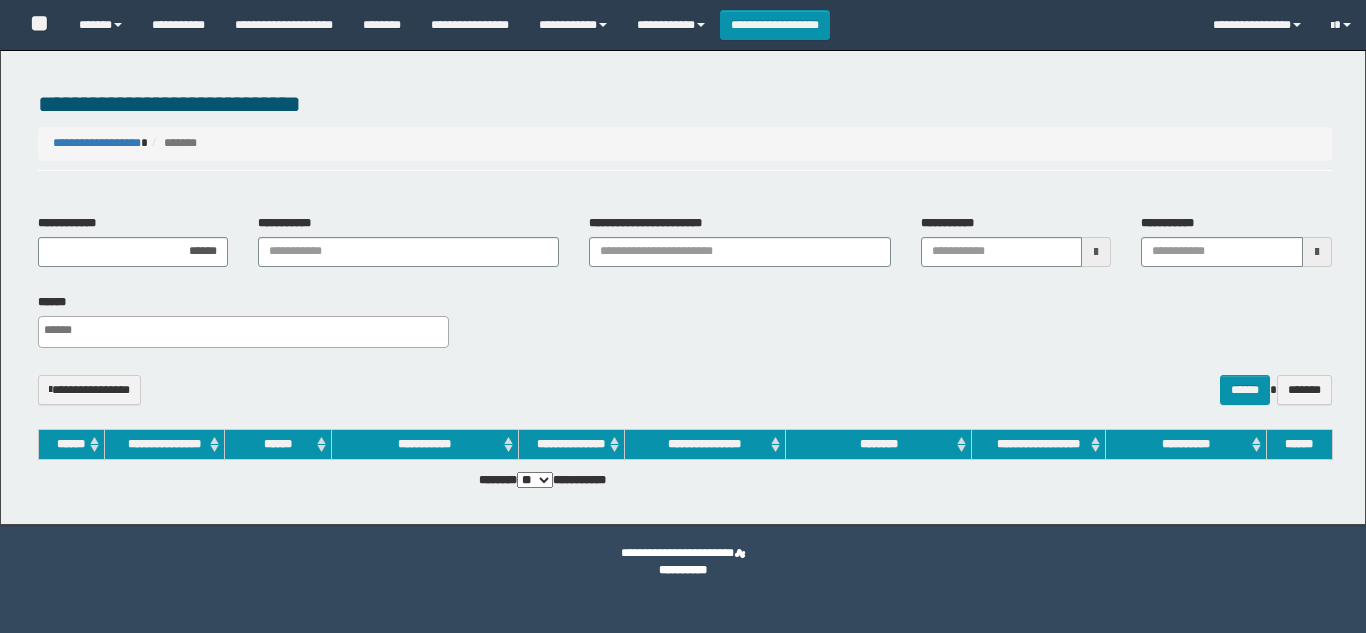 select 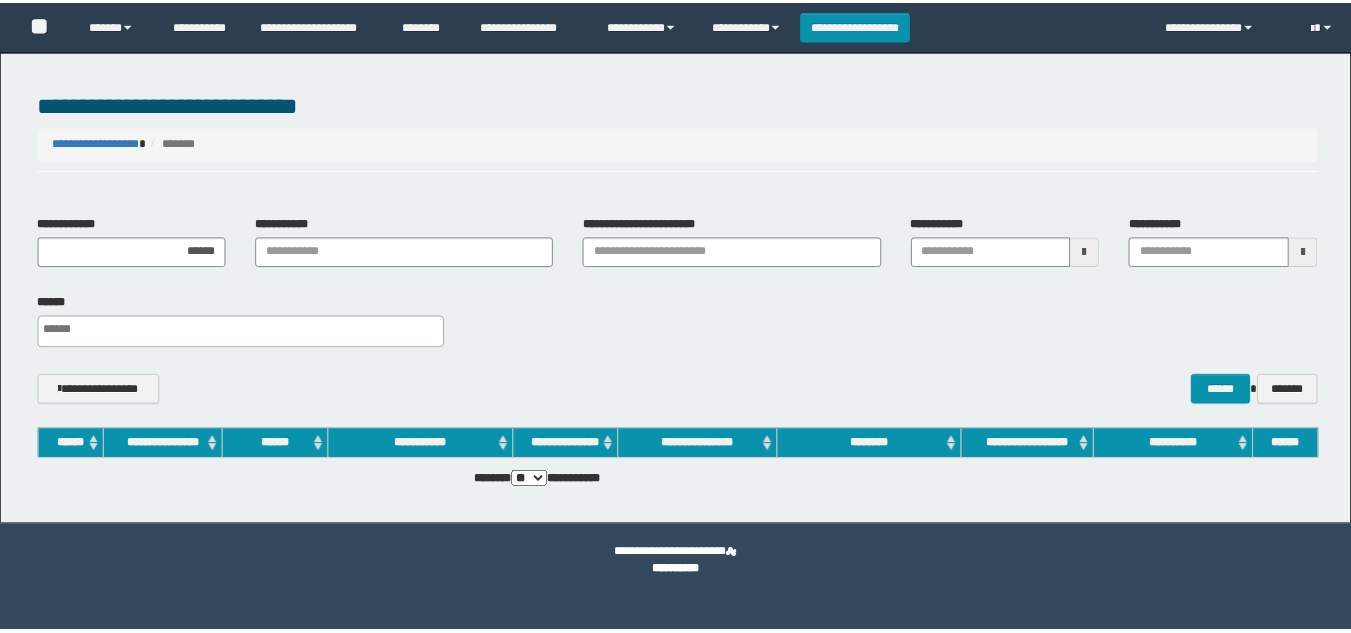 scroll, scrollTop: 0, scrollLeft: 0, axis: both 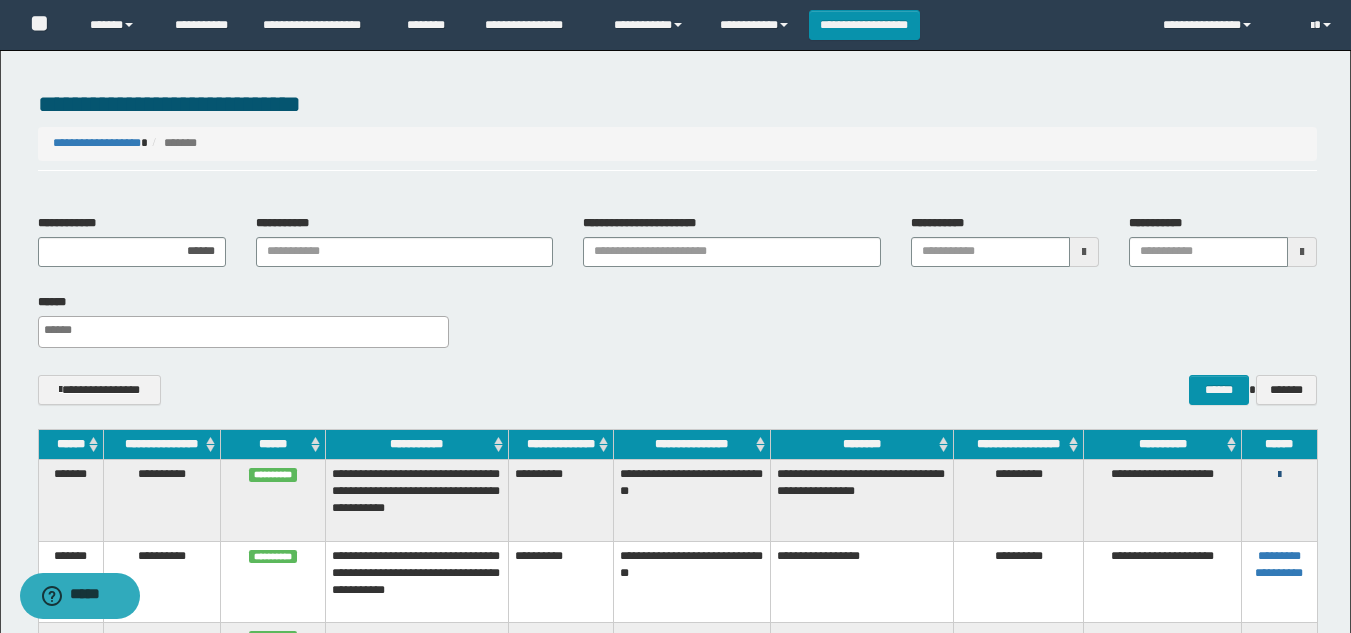 click at bounding box center (1279, 475) 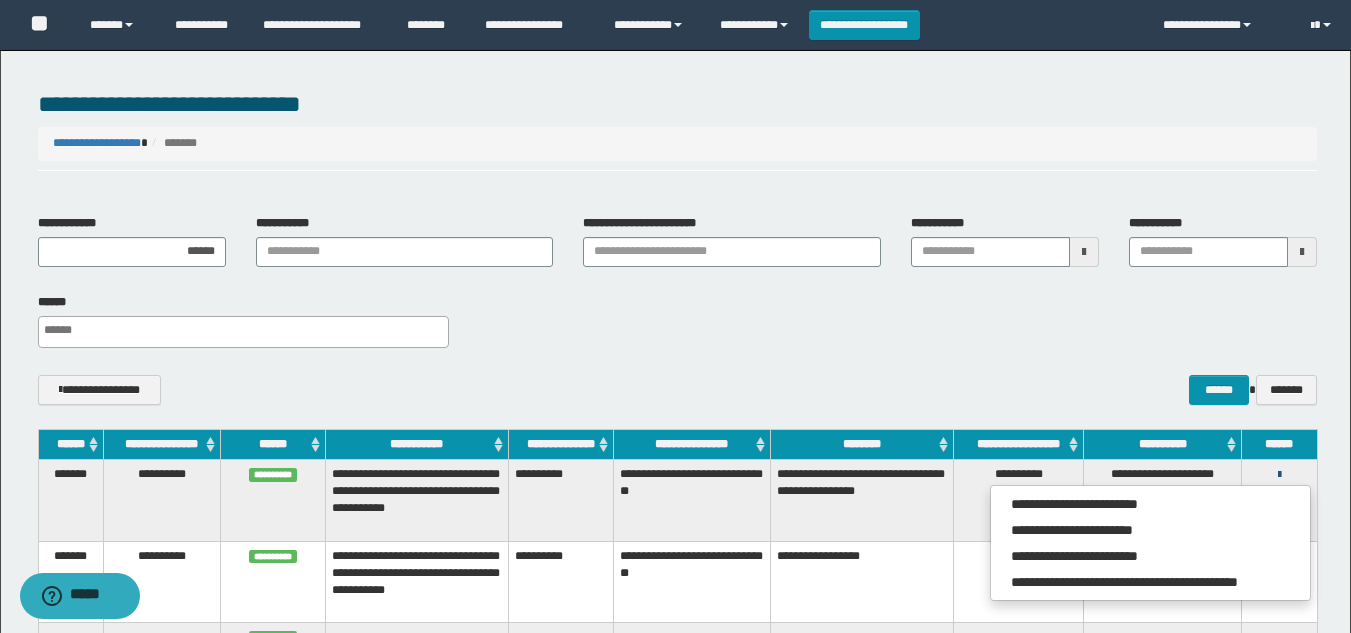 click at bounding box center (1279, 475) 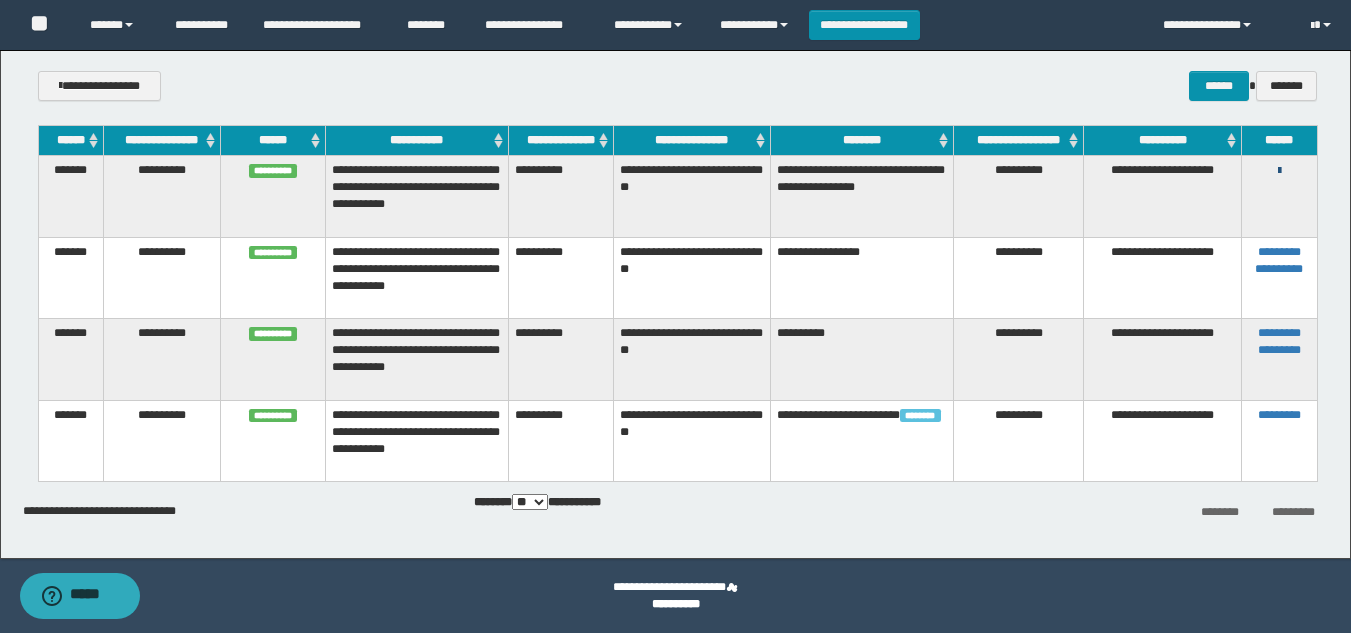 scroll, scrollTop: 305, scrollLeft: 0, axis: vertical 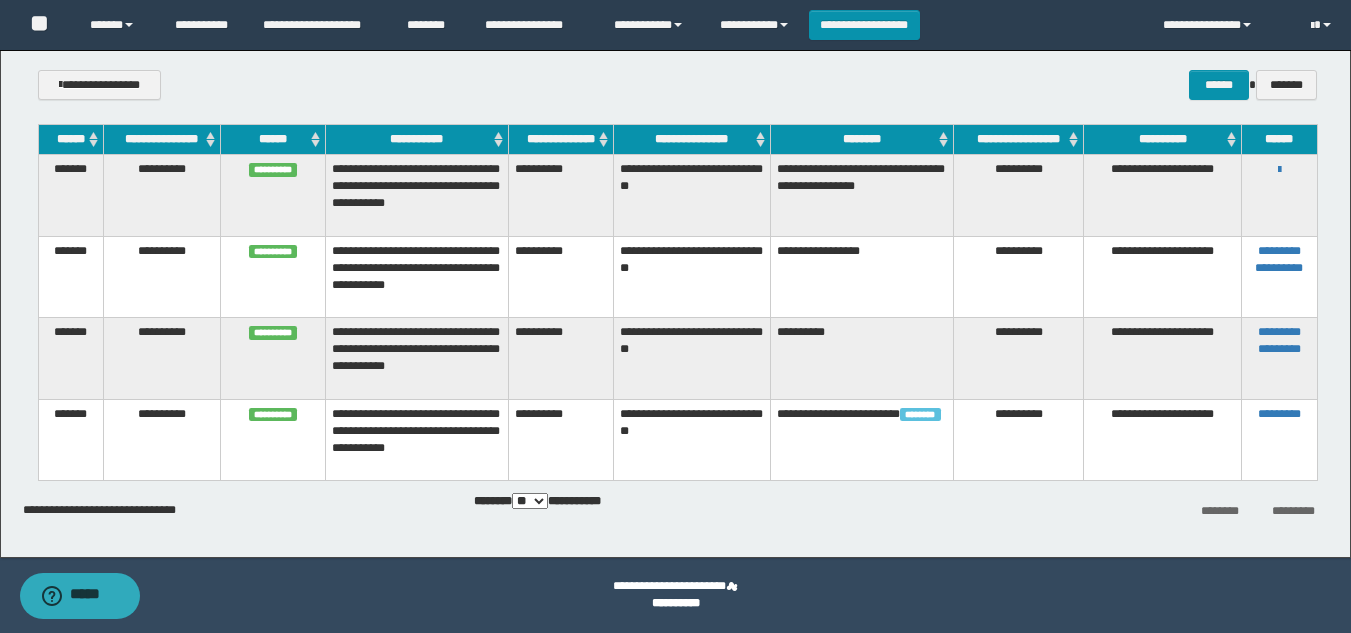 click on "**********" at bounding box center [1019, 139] 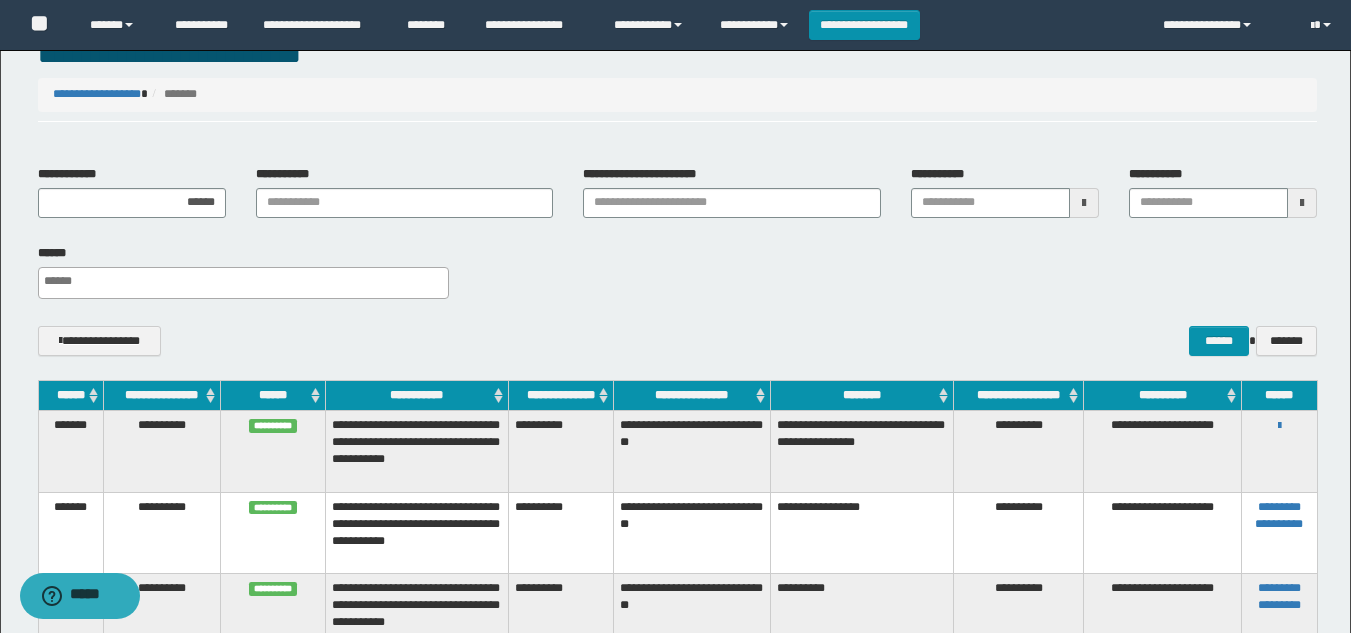 scroll, scrollTop: 0, scrollLeft: 0, axis: both 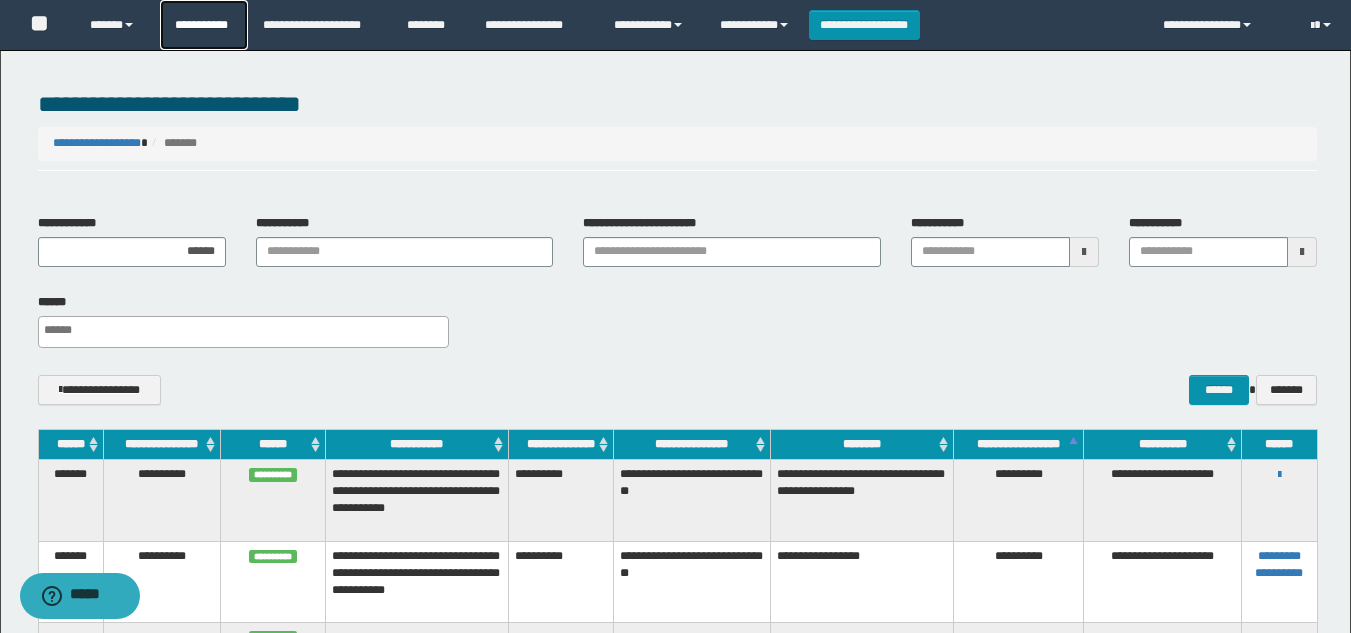 click on "**********" at bounding box center [204, 25] 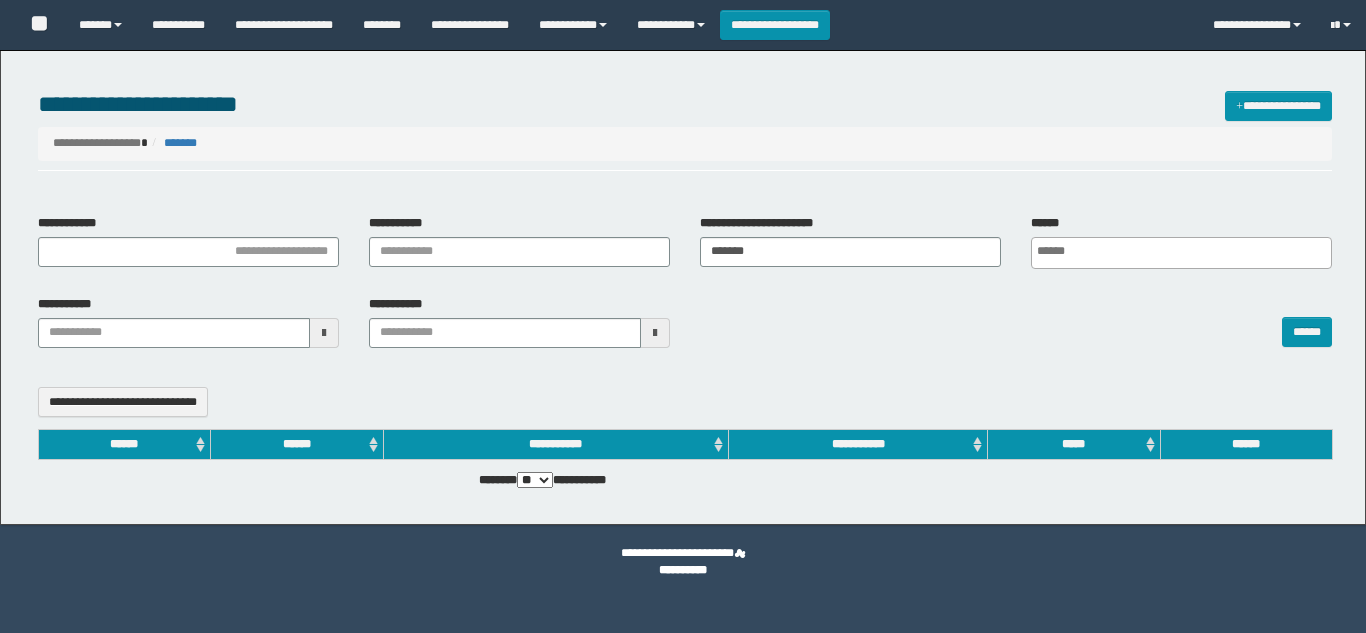 select 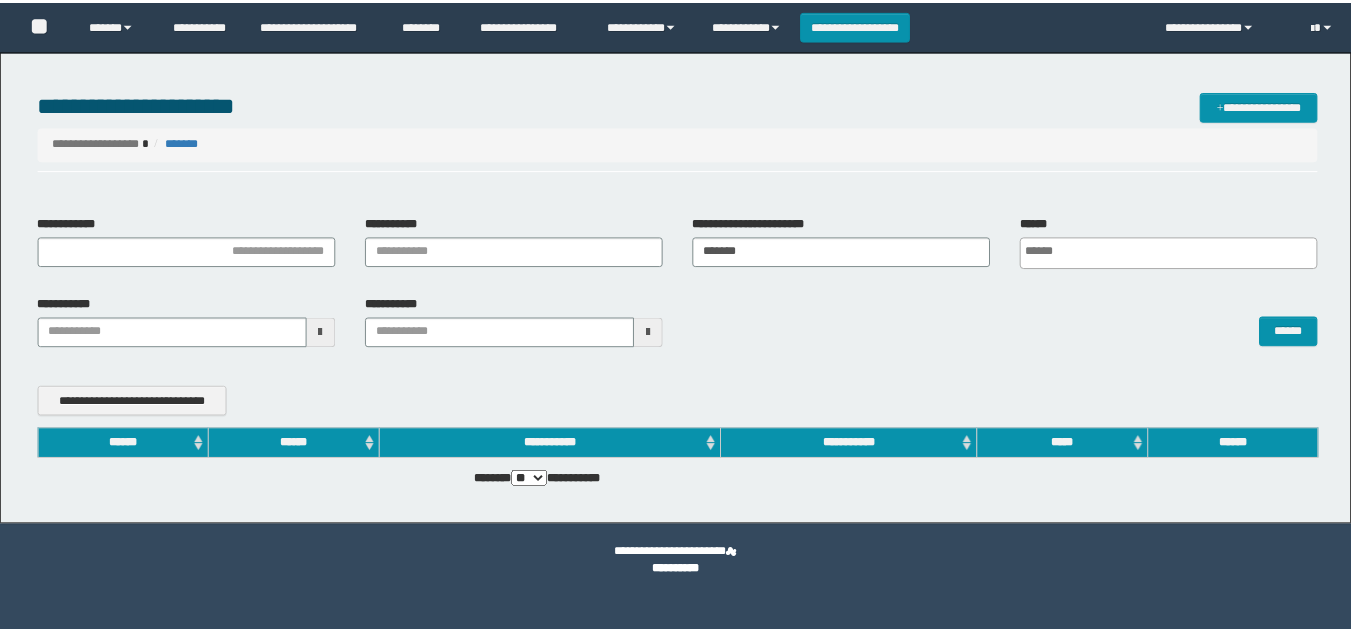 scroll, scrollTop: 0, scrollLeft: 0, axis: both 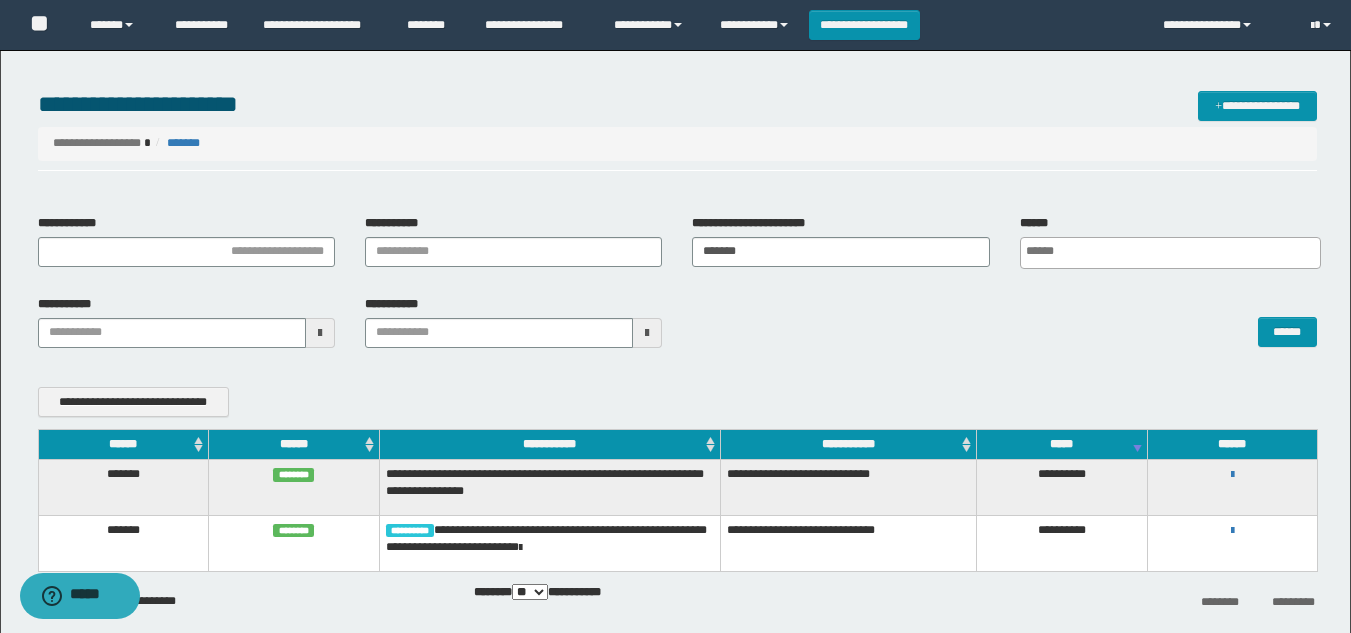 click on "**********" at bounding box center (1232, 474) 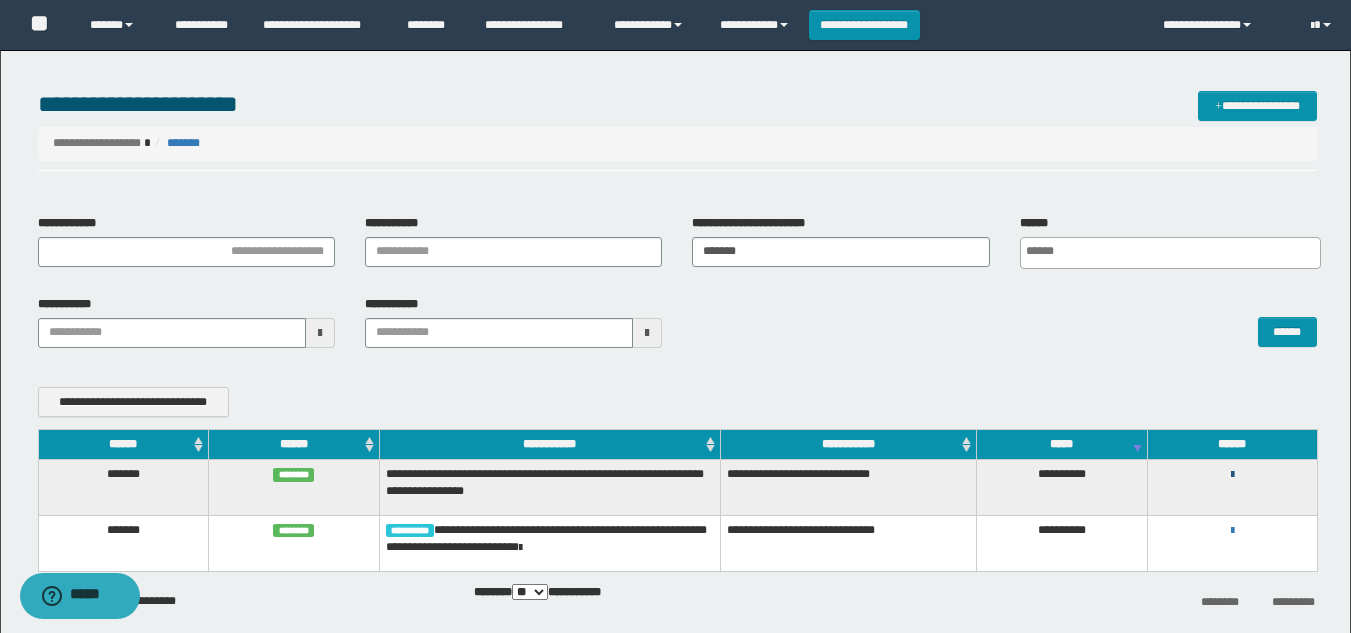 click at bounding box center [1232, 475] 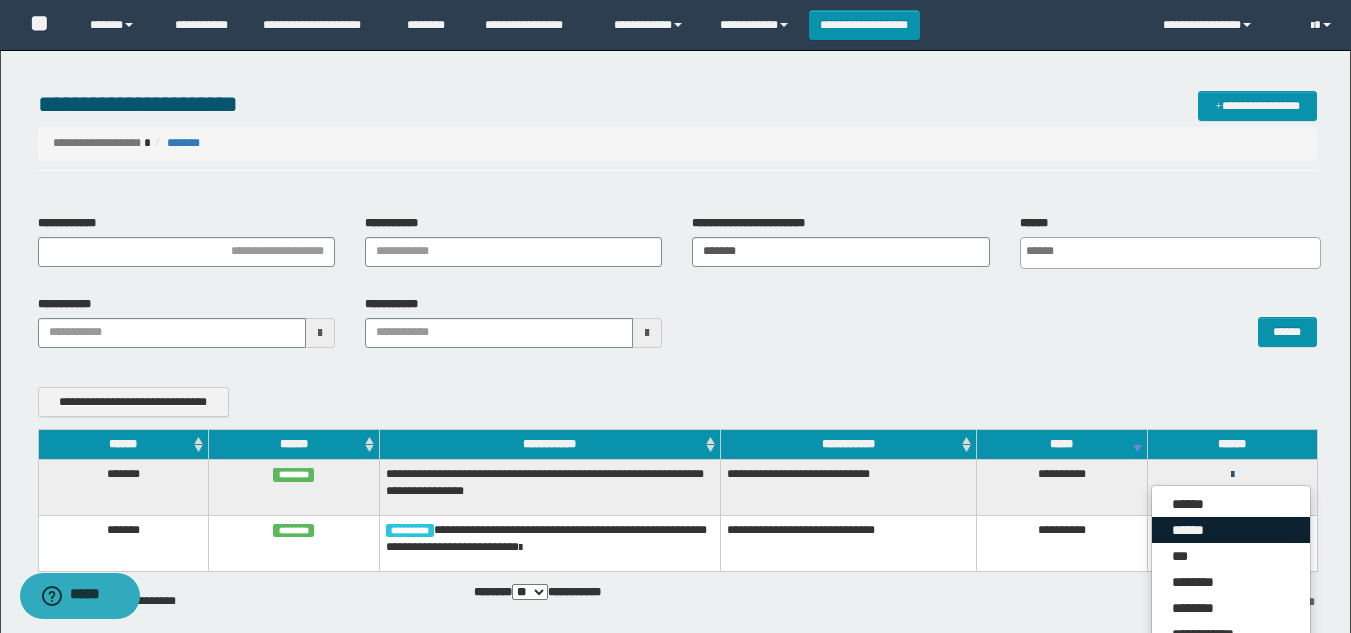 scroll, scrollTop: 90, scrollLeft: 0, axis: vertical 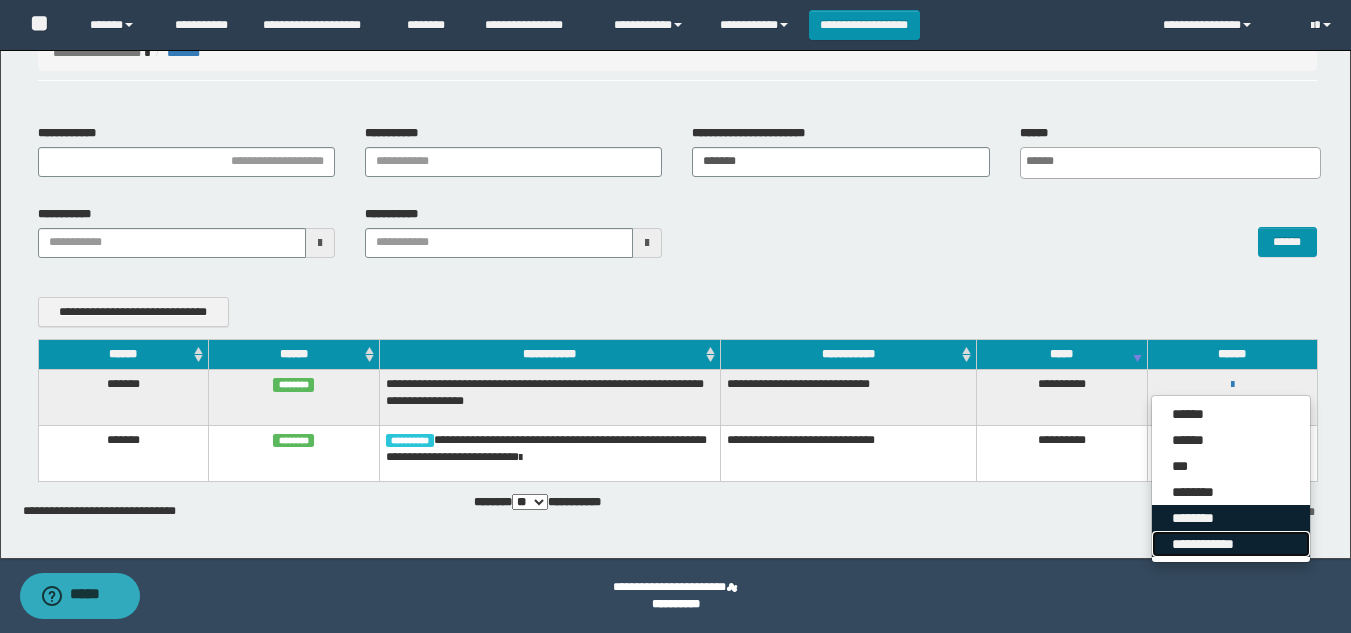 click on "**********" at bounding box center (1231, 544) 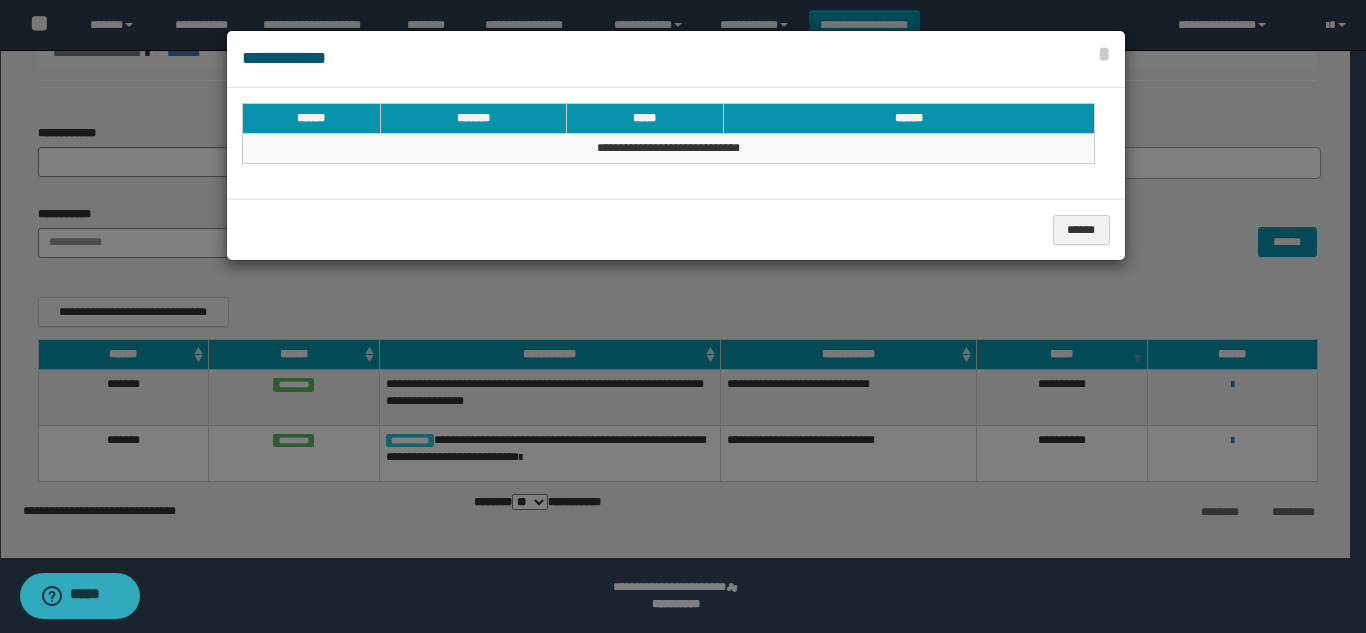 click on "******" at bounding box center [909, 118] 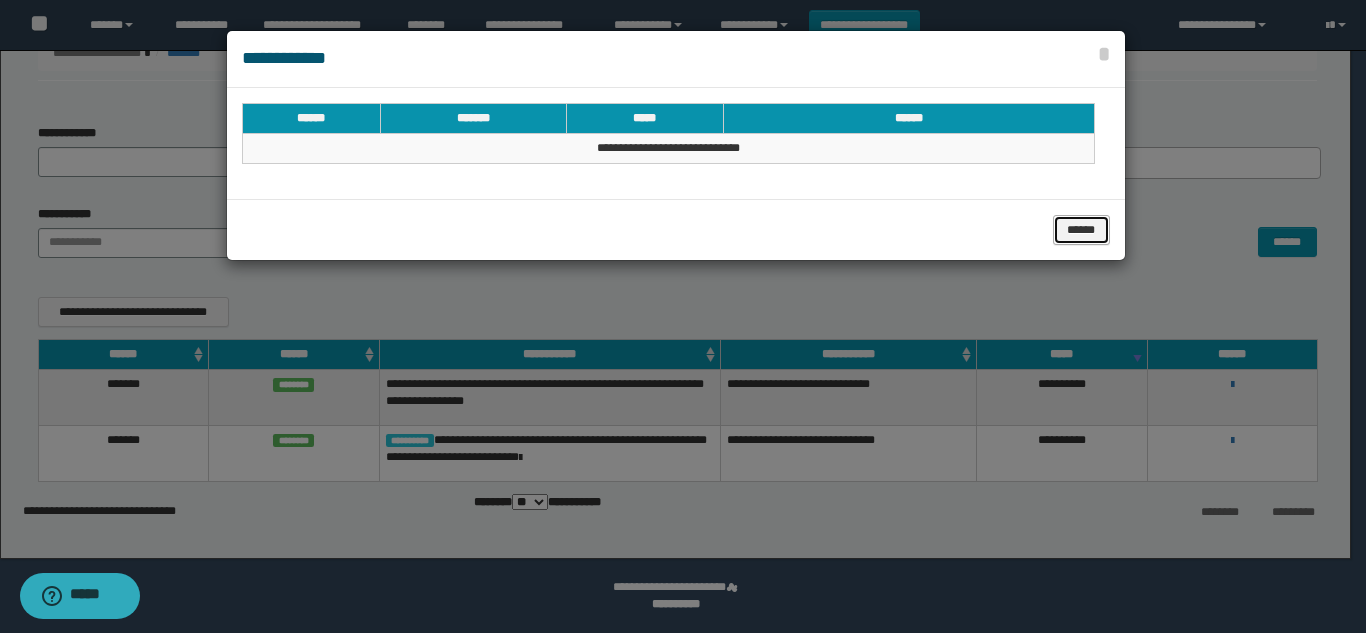 click on "******" at bounding box center (1081, 230) 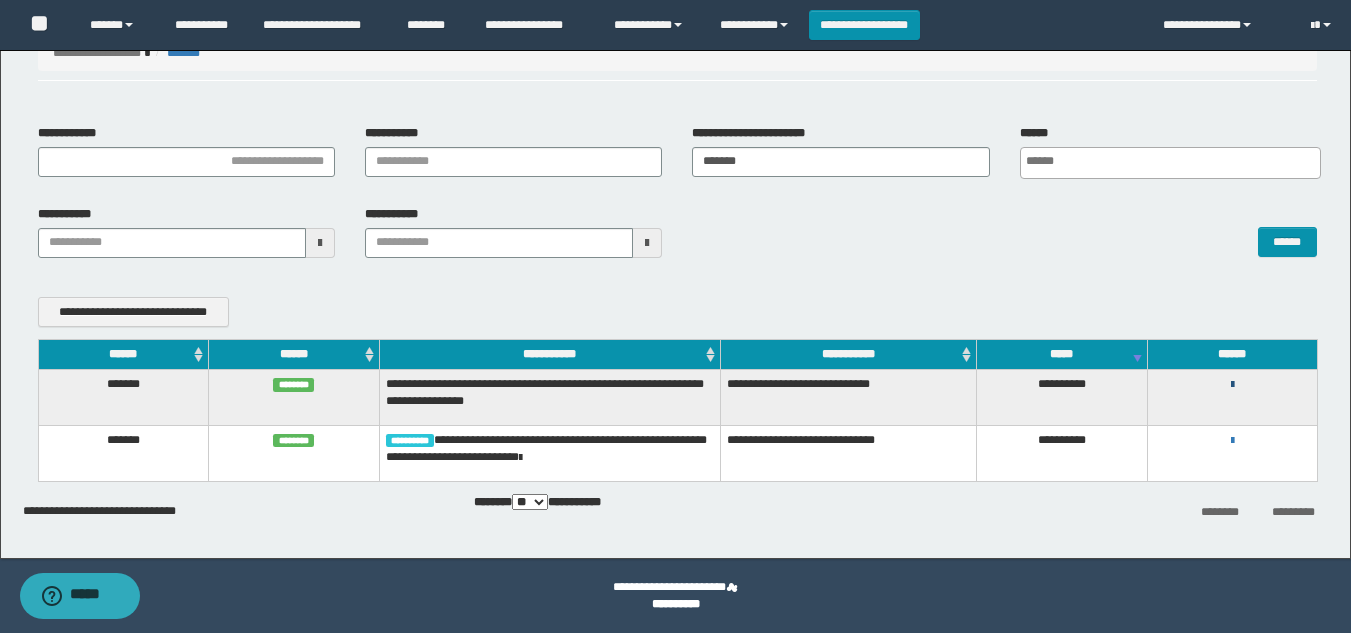 click at bounding box center (1232, 385) 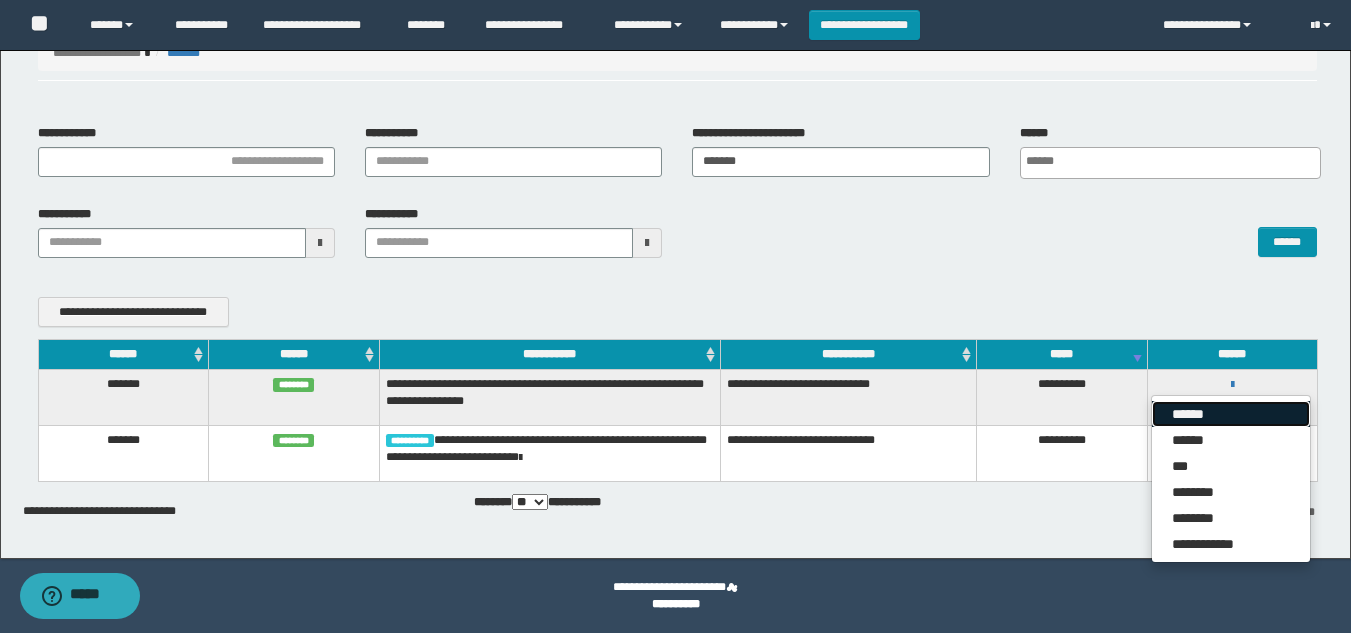 click on "******" at bounding box center [1231, 414] 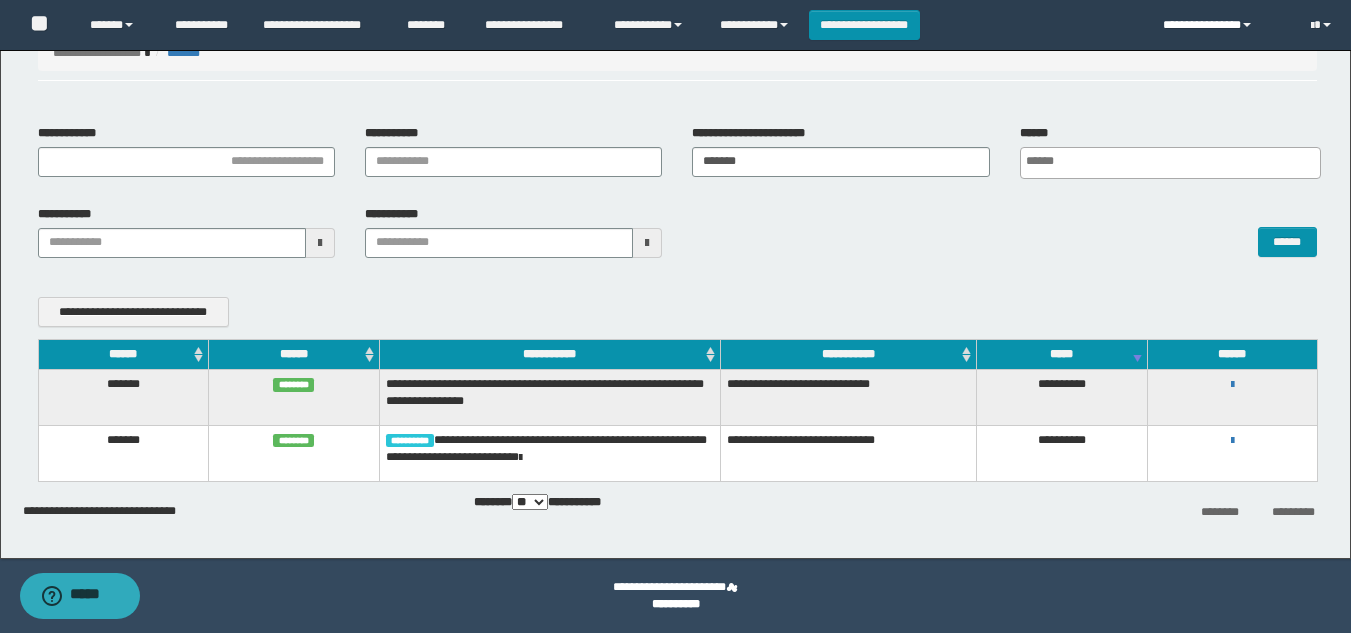 click on "**********" at bounding box center (1222, 25) 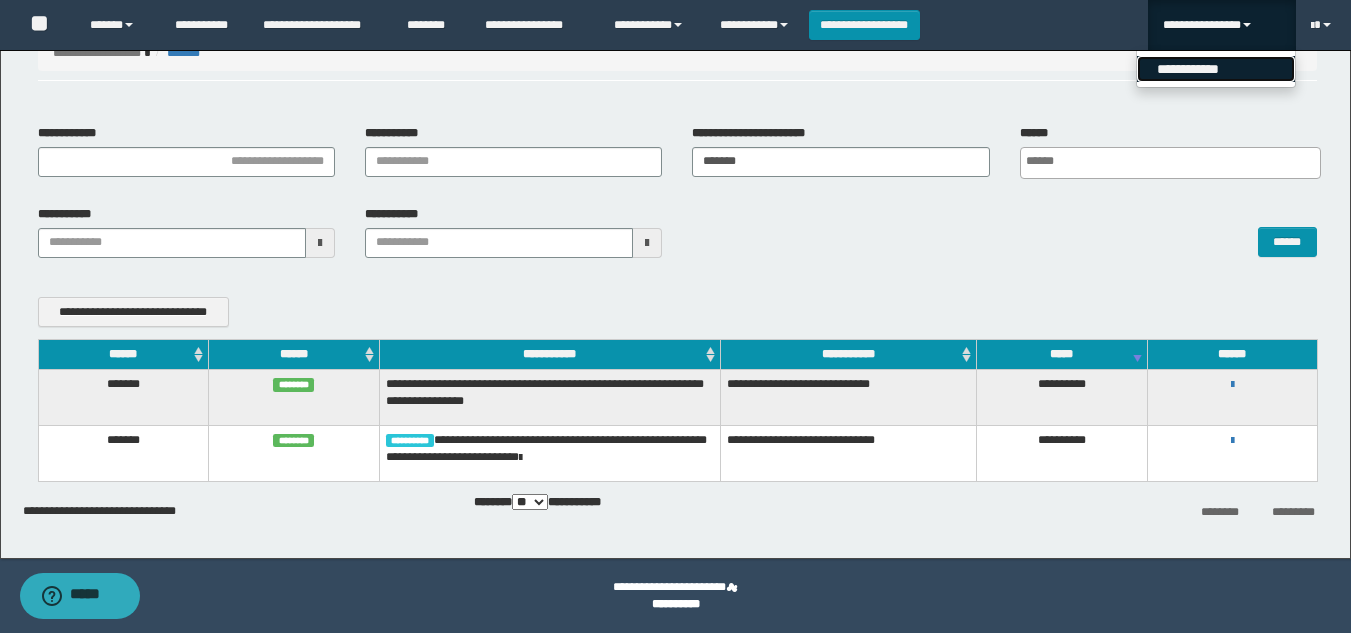 click on "**********" at bounding box center (1216, 69) 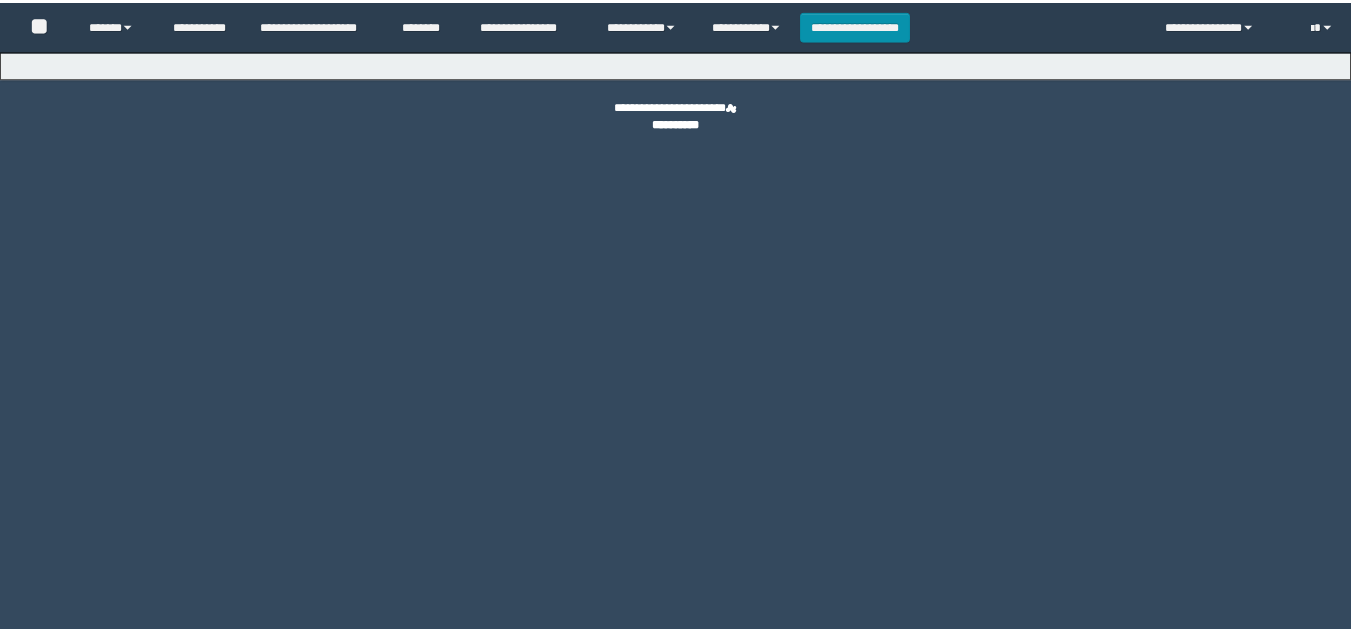 scroll, scrollTop: 0, scrollLeft: 0, axis: both 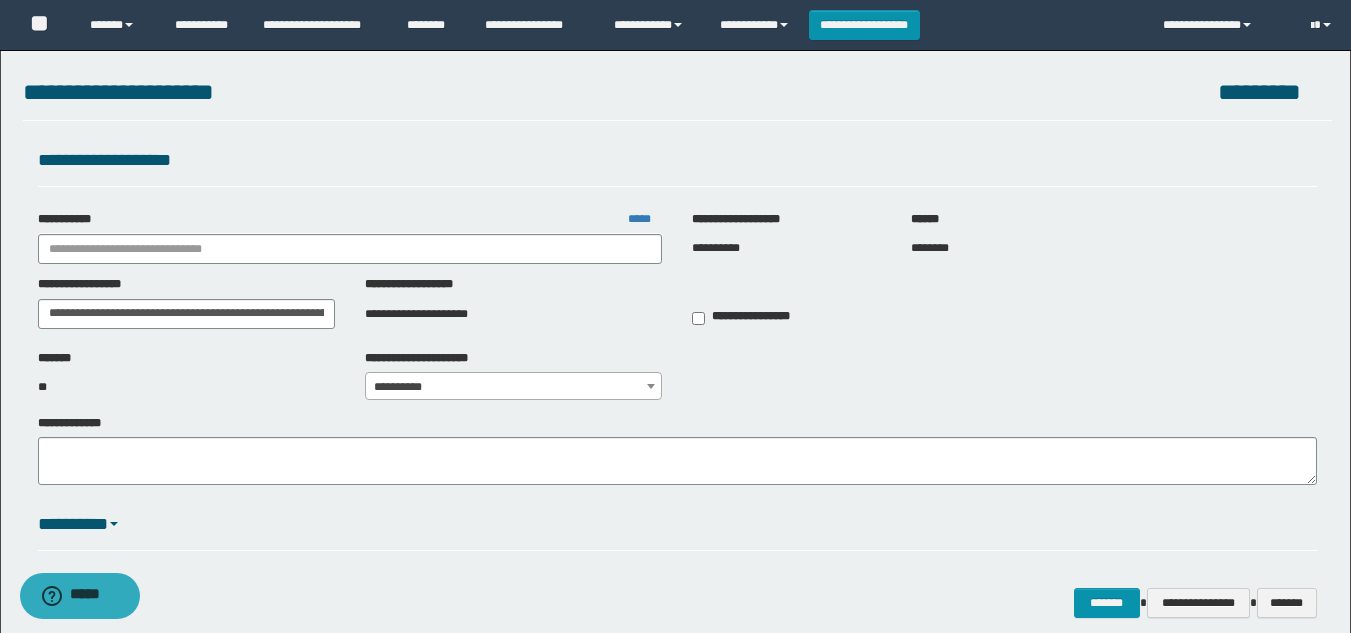 type on "**********" 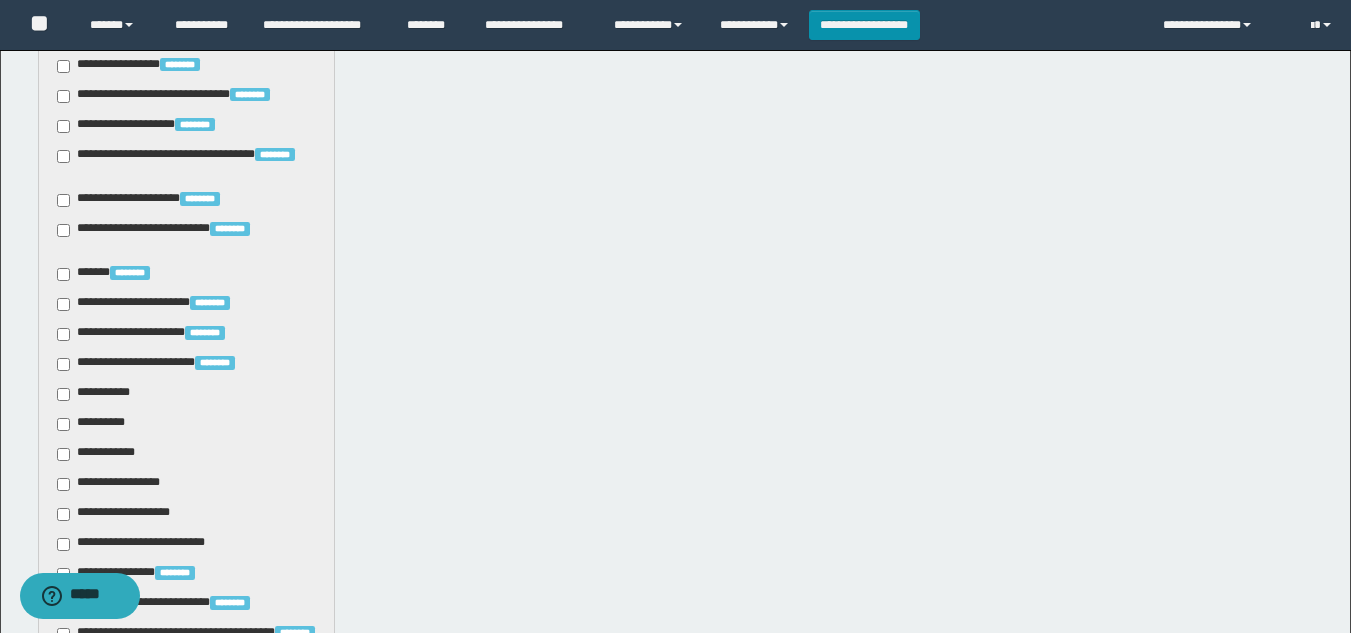 scroll, scrollTop: 1590, scrollLeft: 0, axis: vertical 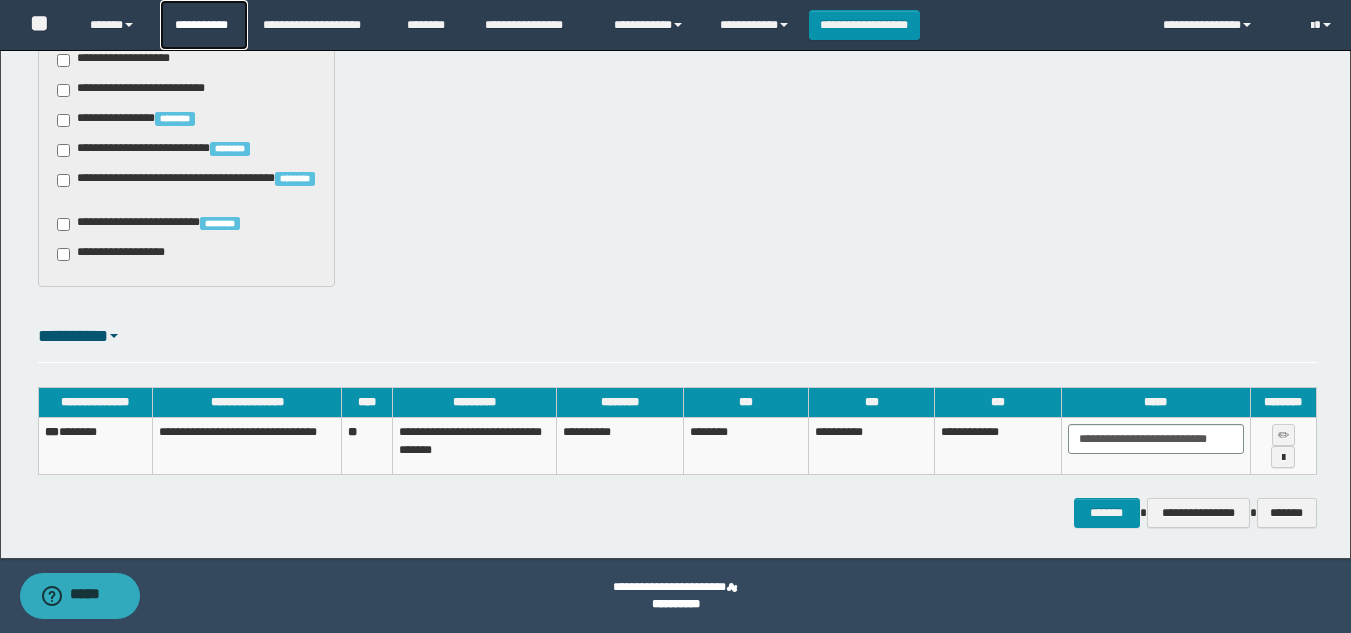 click on "**********" at bounding box center [204, 25] 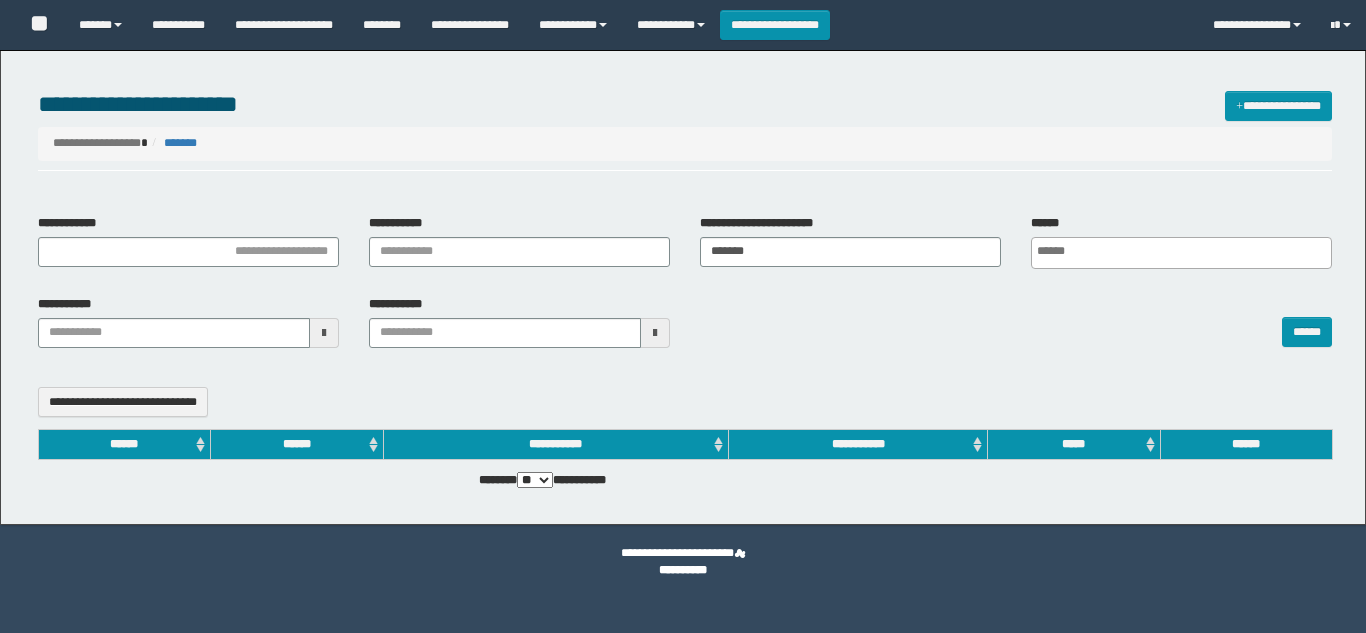 select 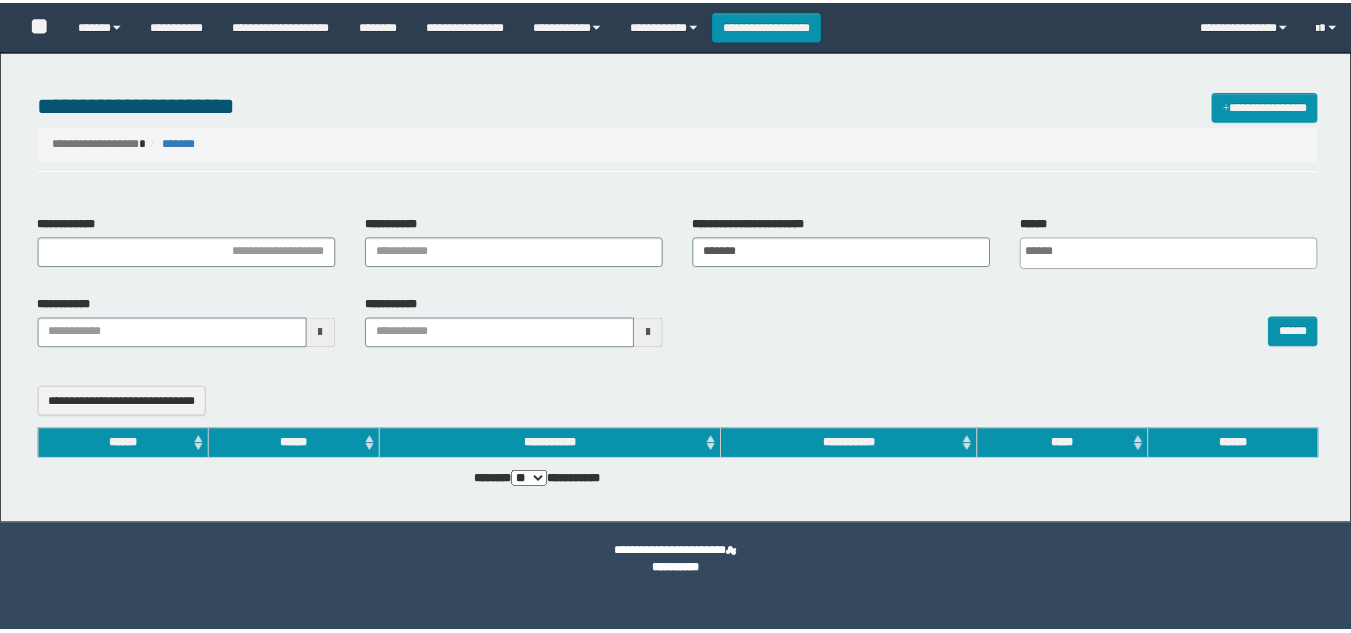 scroll, scrollTop: 0, scrollLeft: 0, axis: both 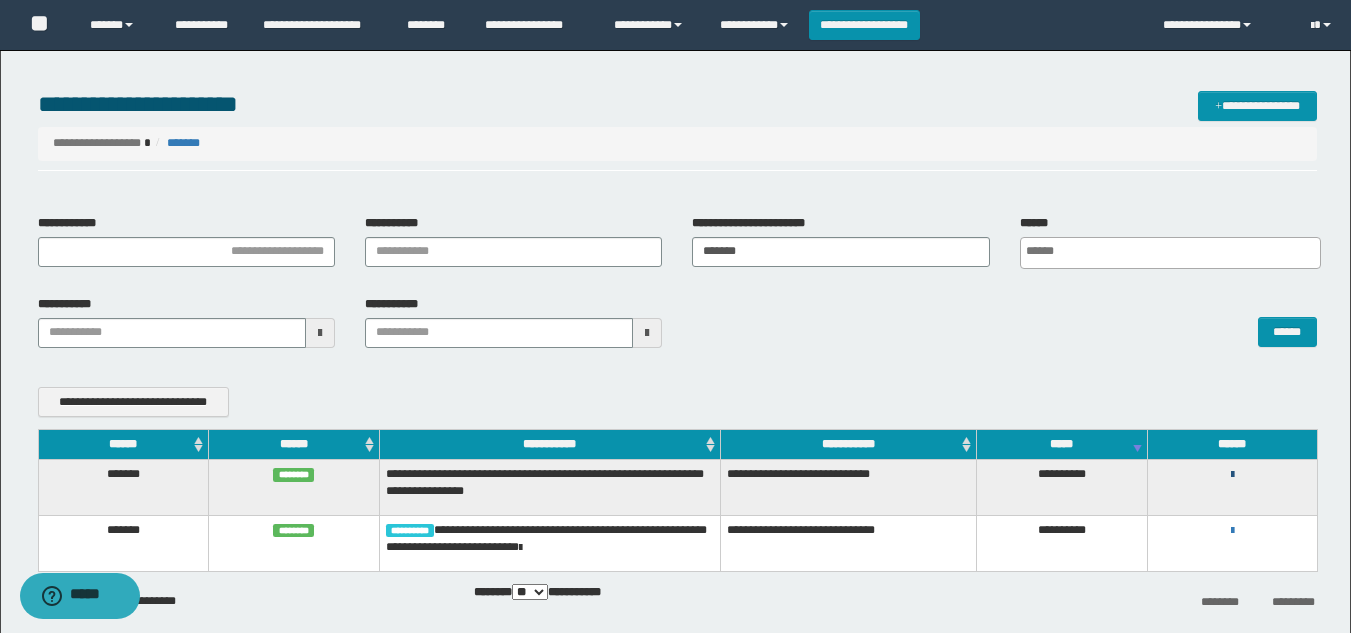 click at bounding box center [1232, 475] 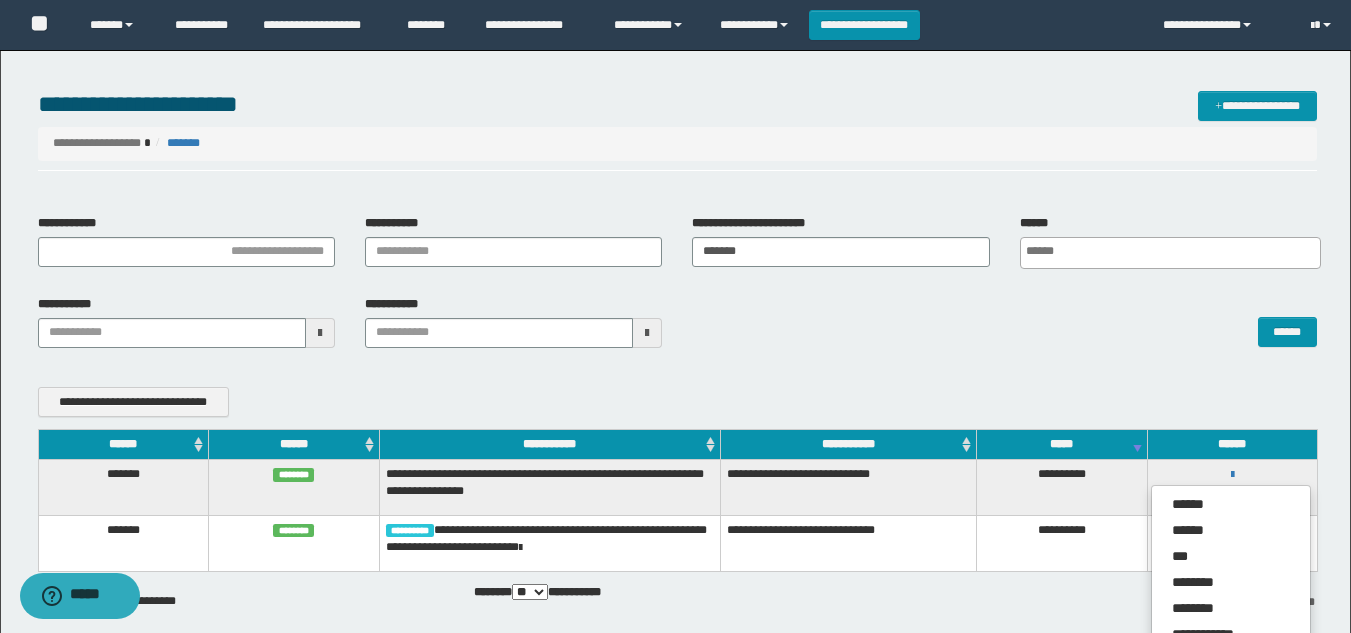 click on "**********" at bounding box center [677, 402] 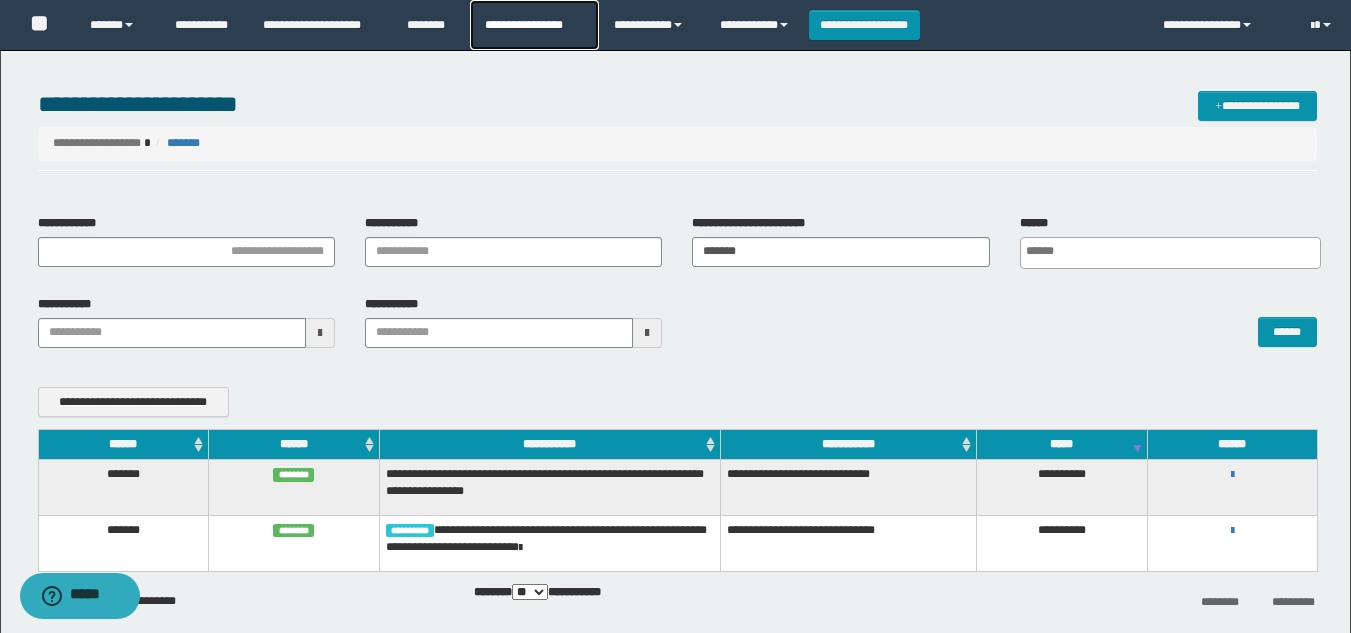click on "**********" at bounding box center (534, 25) 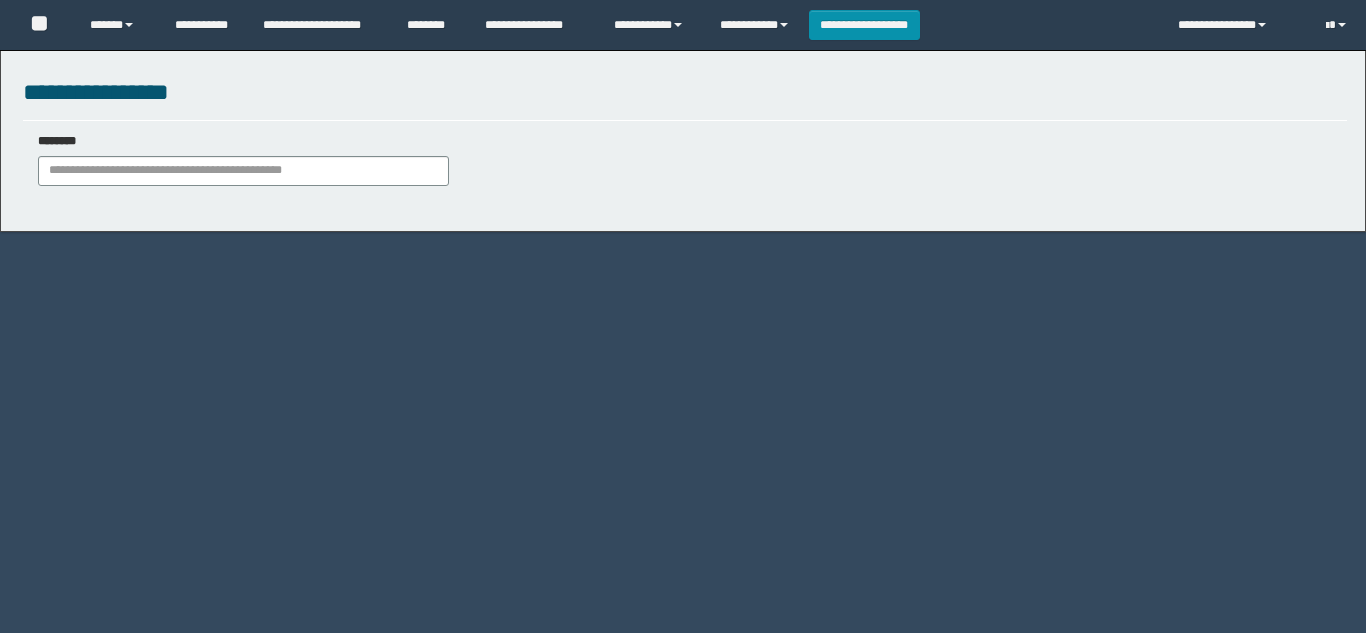 scroll, scrollTop: 0, scrollLeft: 0, axis: both 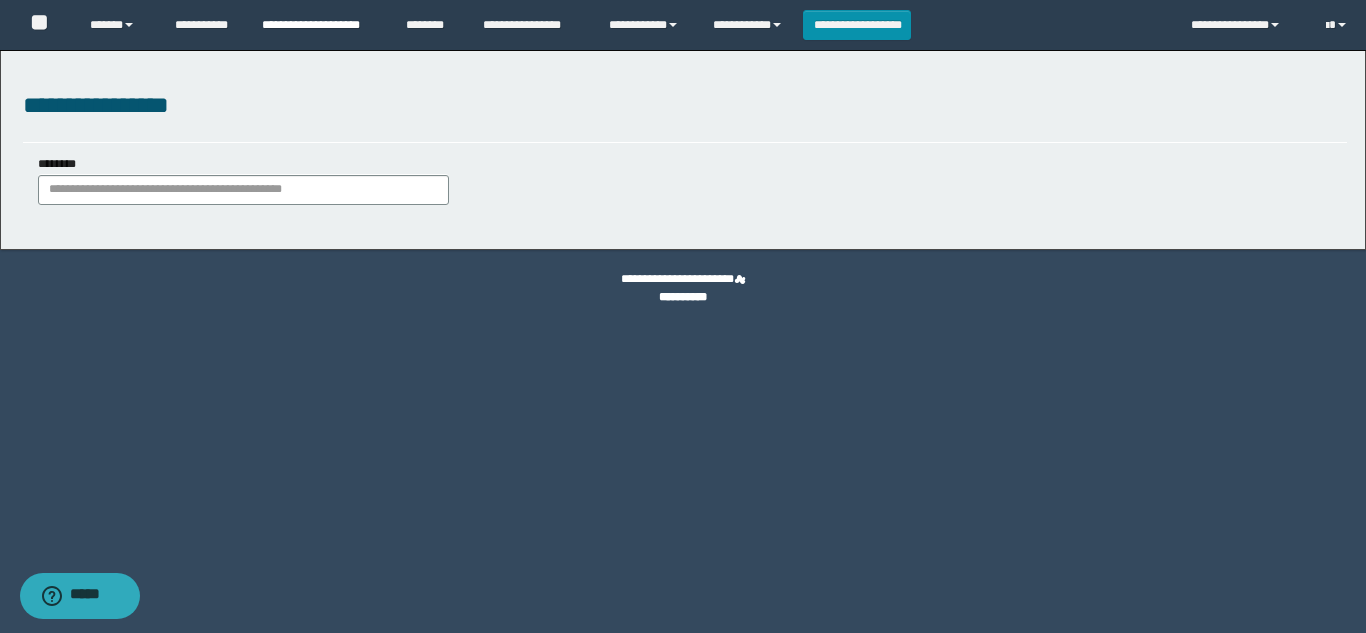 click on "**********" at bounding box center [319, 25] 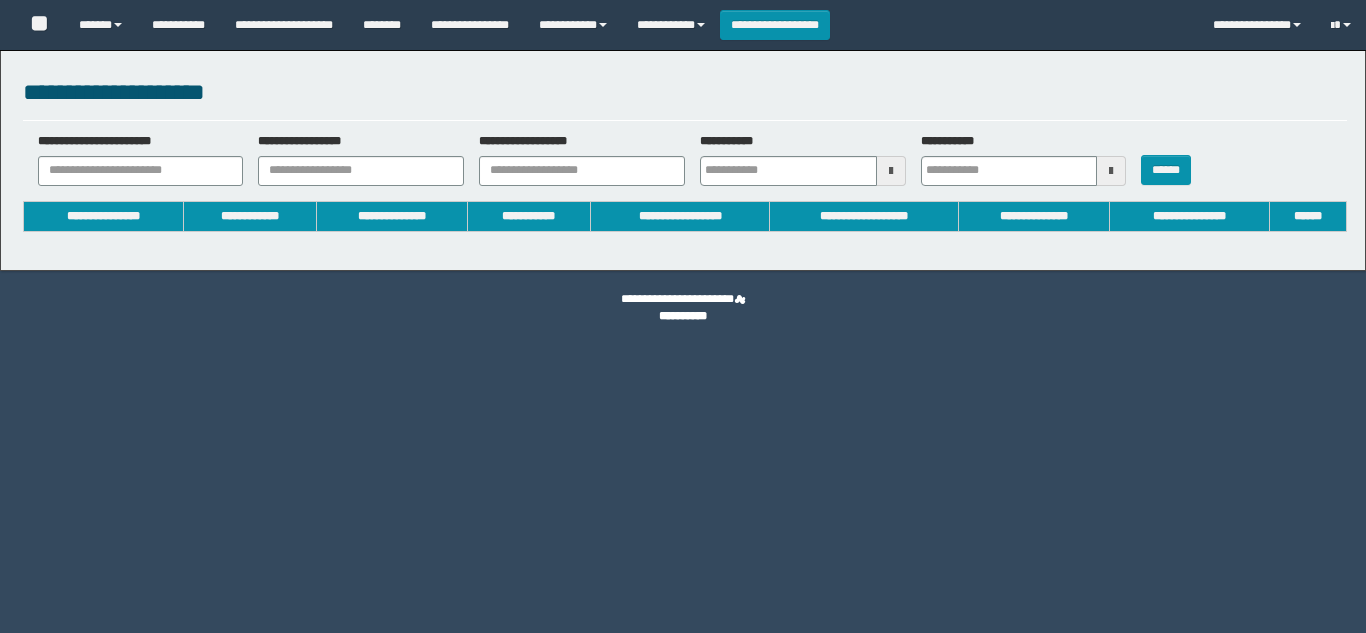 type on "**********" 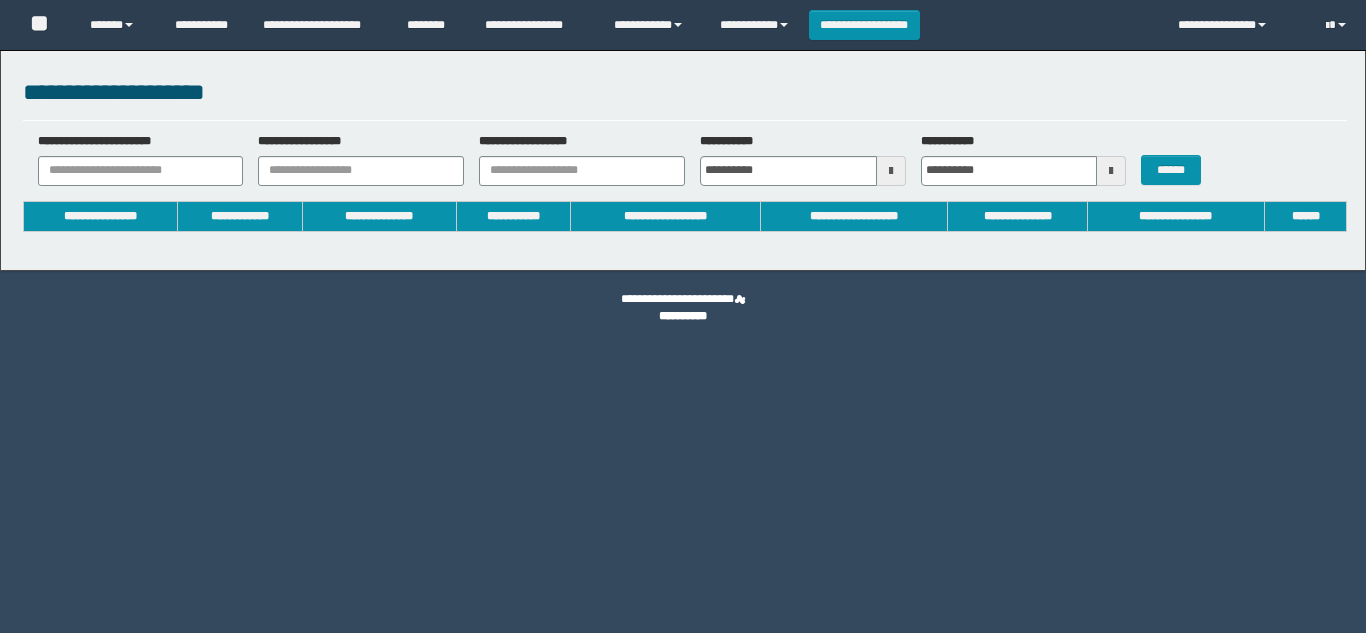 scroll, scrollTop: 0, scrollLeft: 0, axis: both 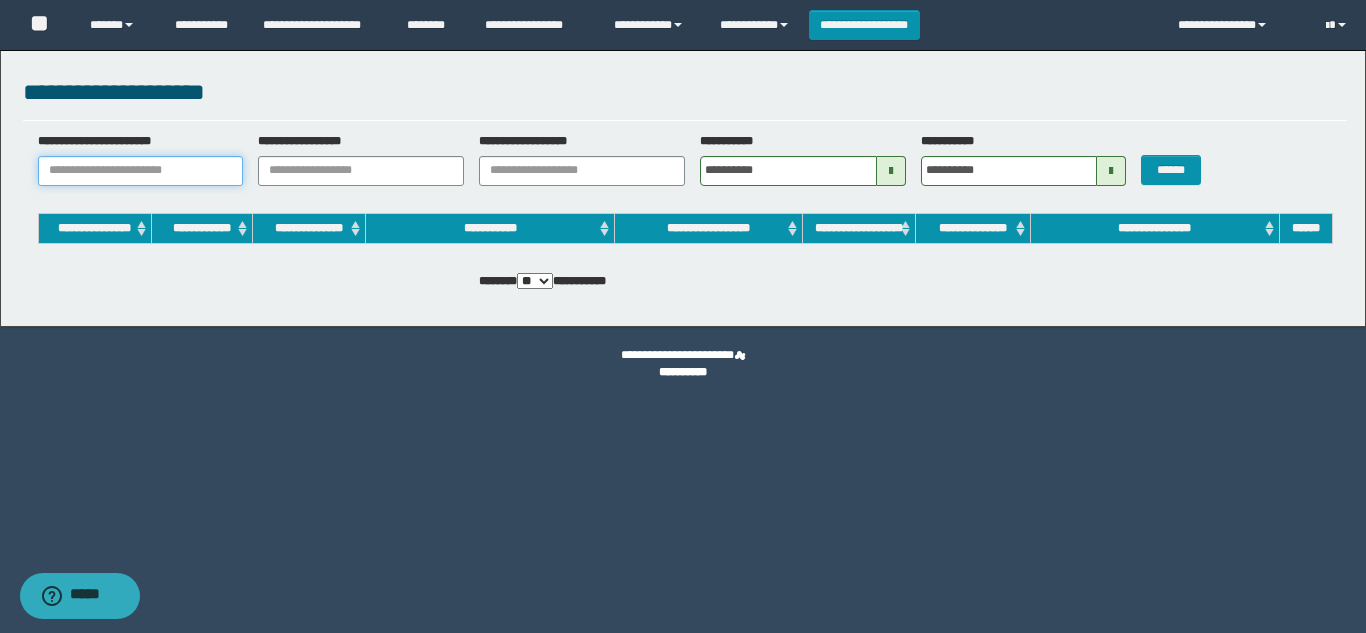 click on "**********" at bounding box center [141, 171] 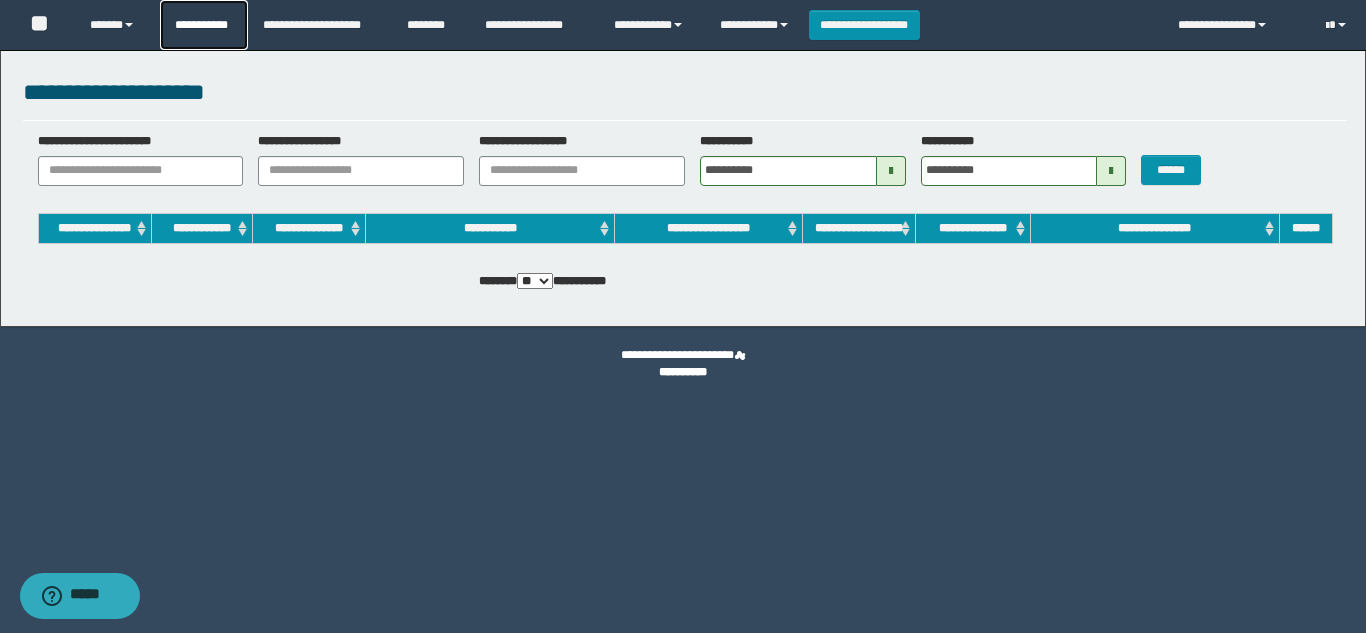 drag, startPoint x: 192, startPoint y: 15, endPoint x: 323, endPoint y: 81, distance: 146.68674 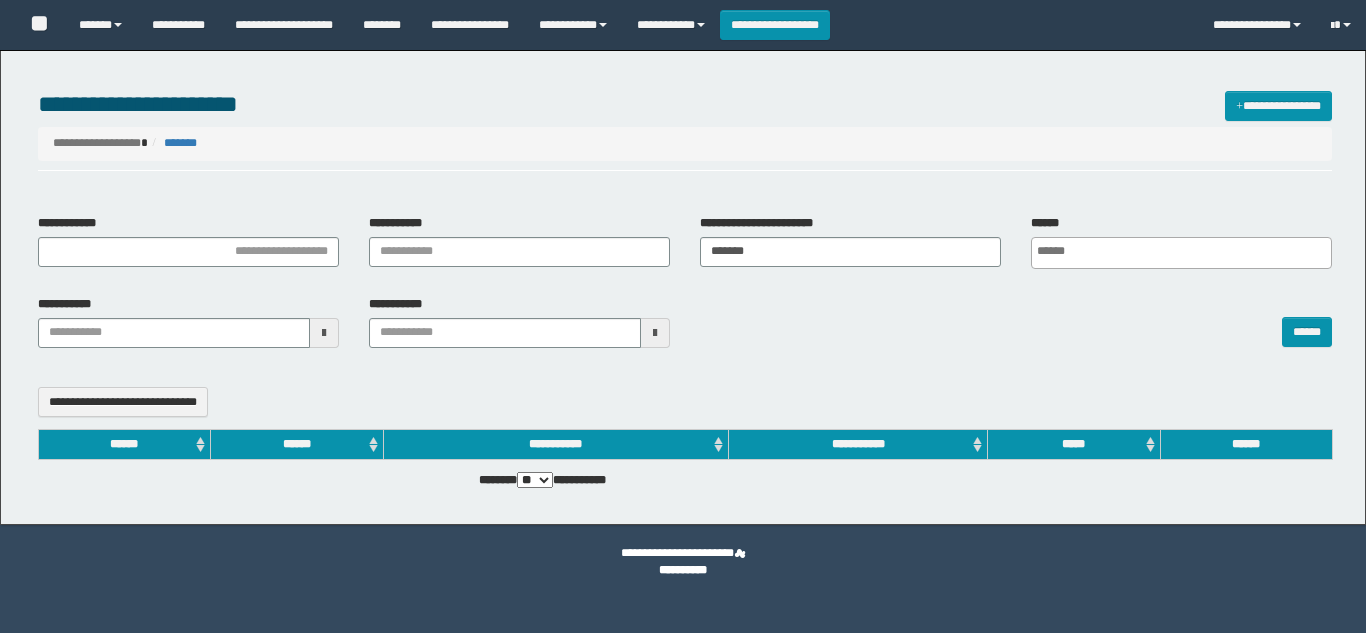 select 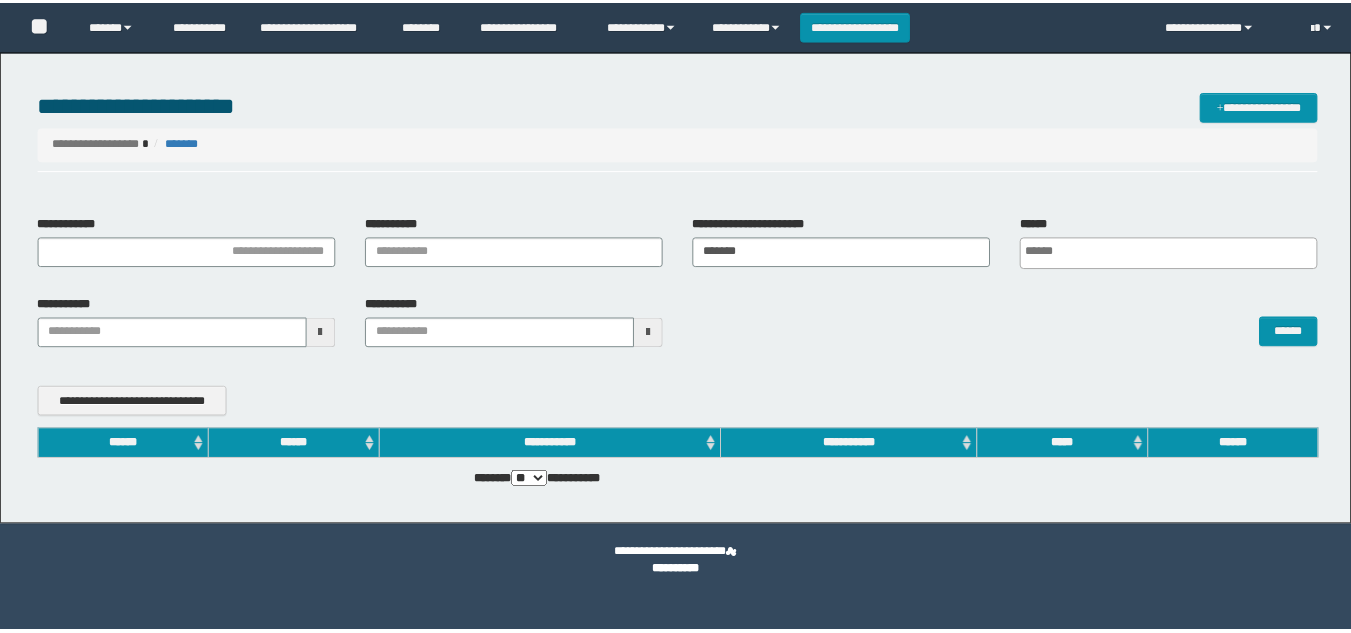 scroll, scrollTop: 0, scrollLeft: 0, axis: both 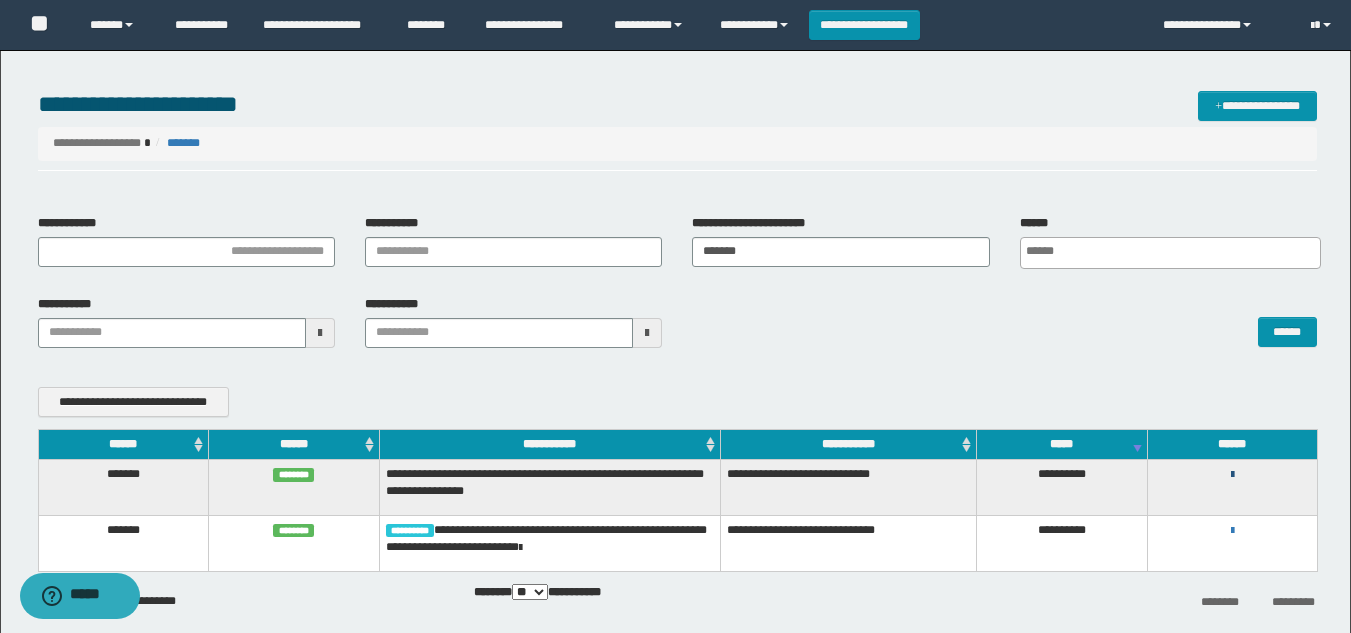 click at bounding box center [1232, 475] 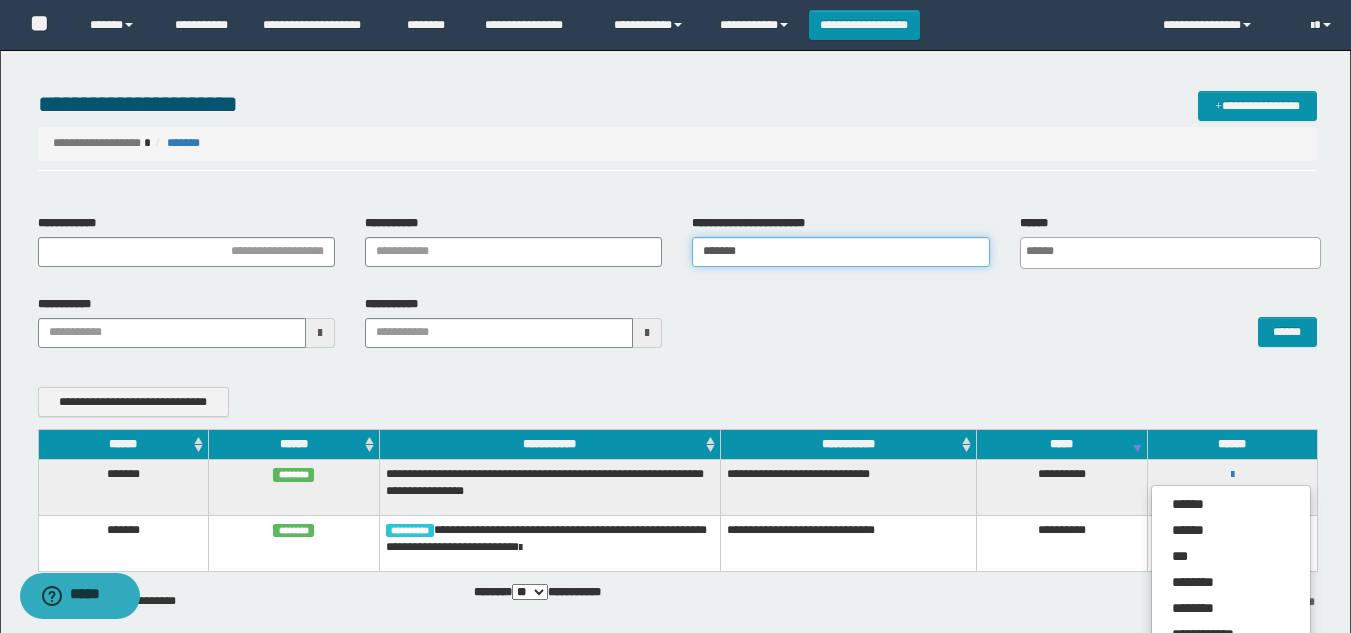 drag, startPoint x: 704, startPoint y: 242, endPoint x: 564, endPoint y: 240, distance: 140.01428 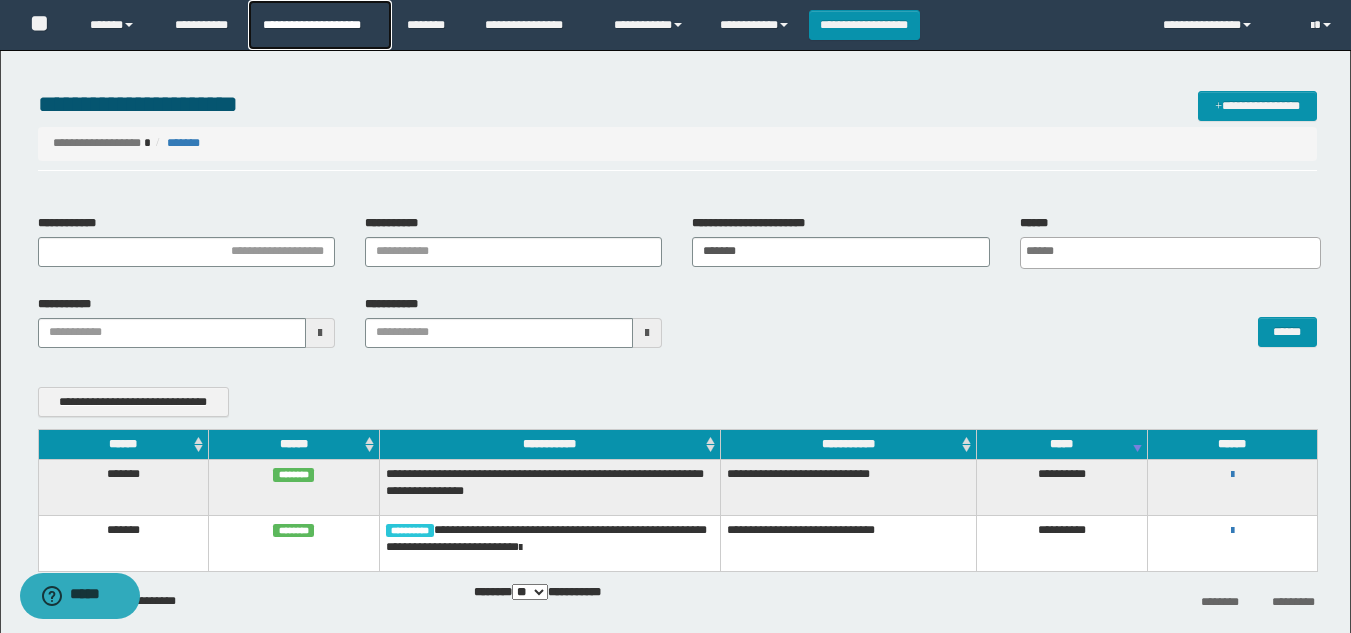click on "**********" at bounding box center [319, 25] 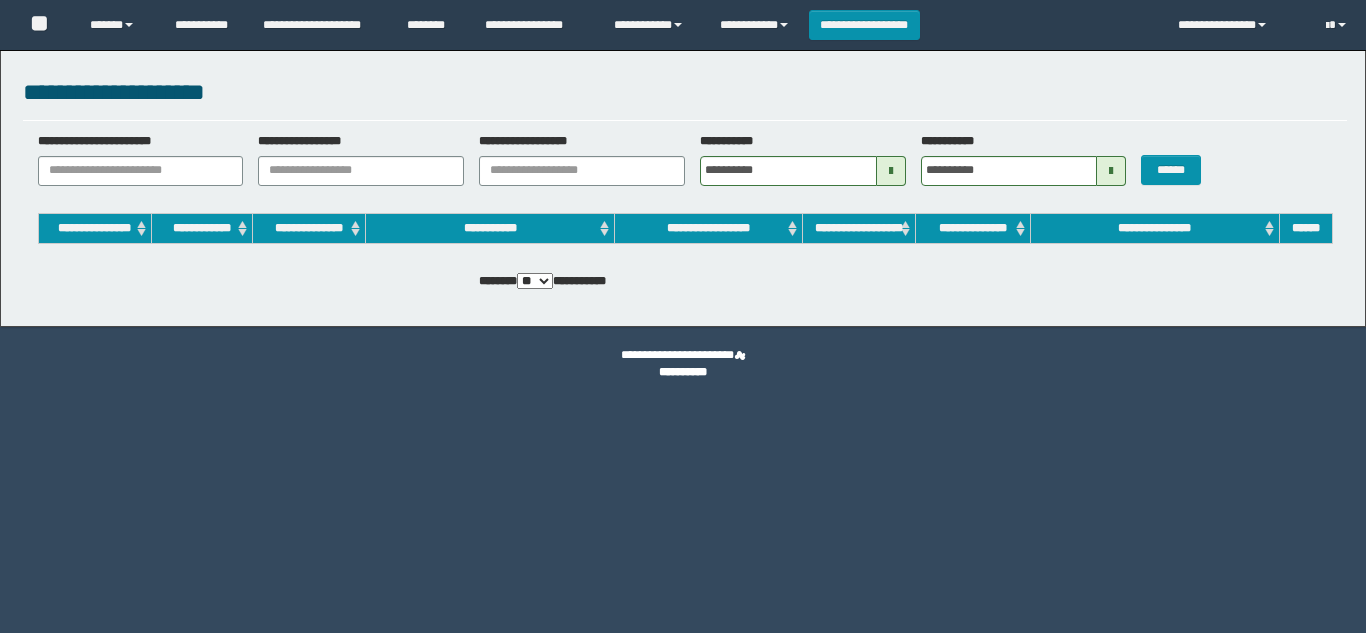 scroll, scrollTop: 0, scrollLeft: 0, axis: both 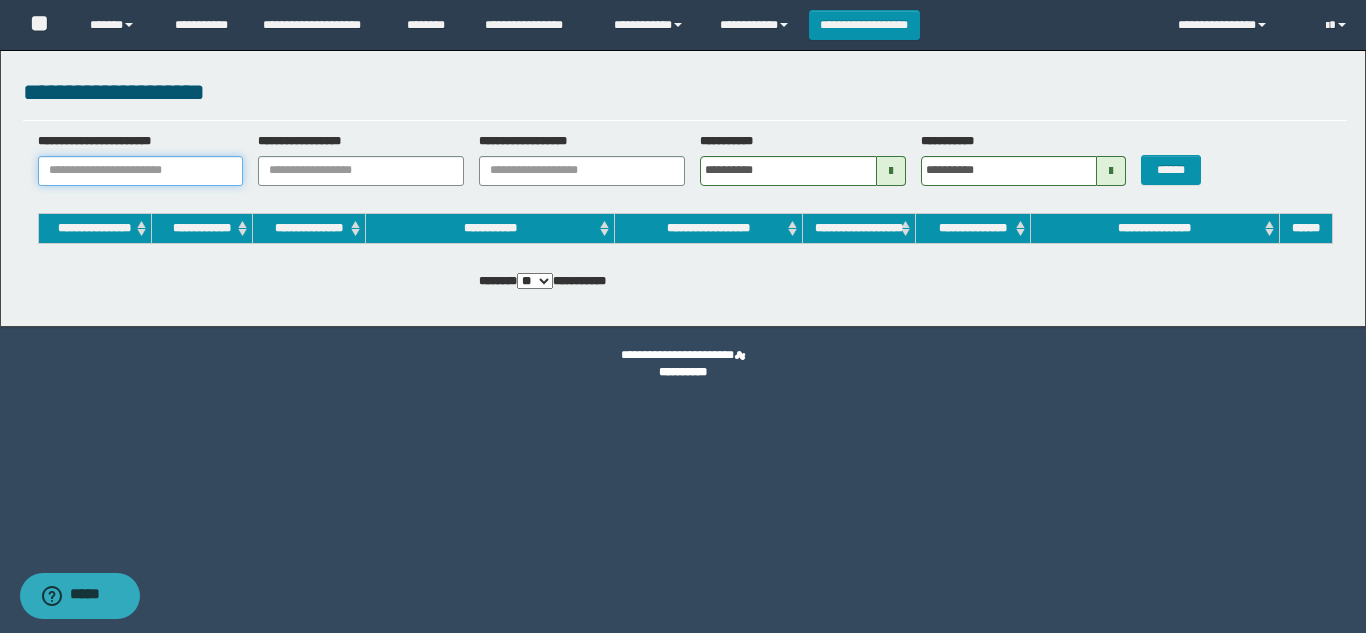 click on "**********" at bounding box center [141, 171] 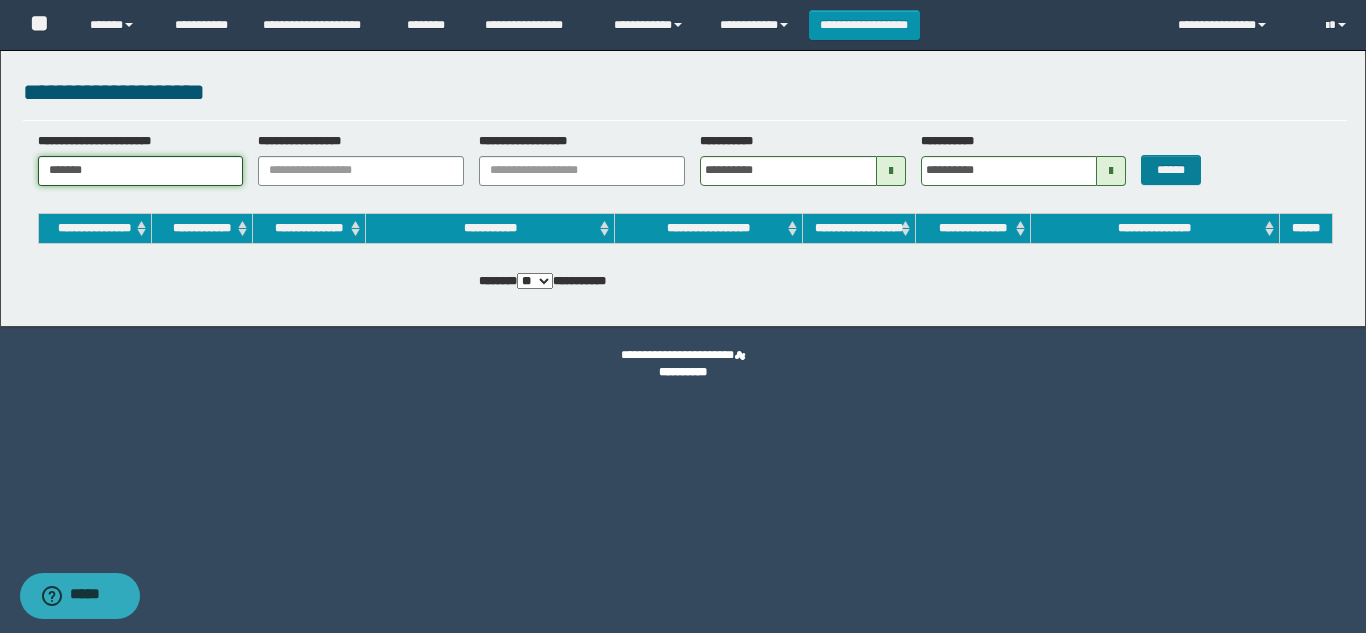 type on "*******" 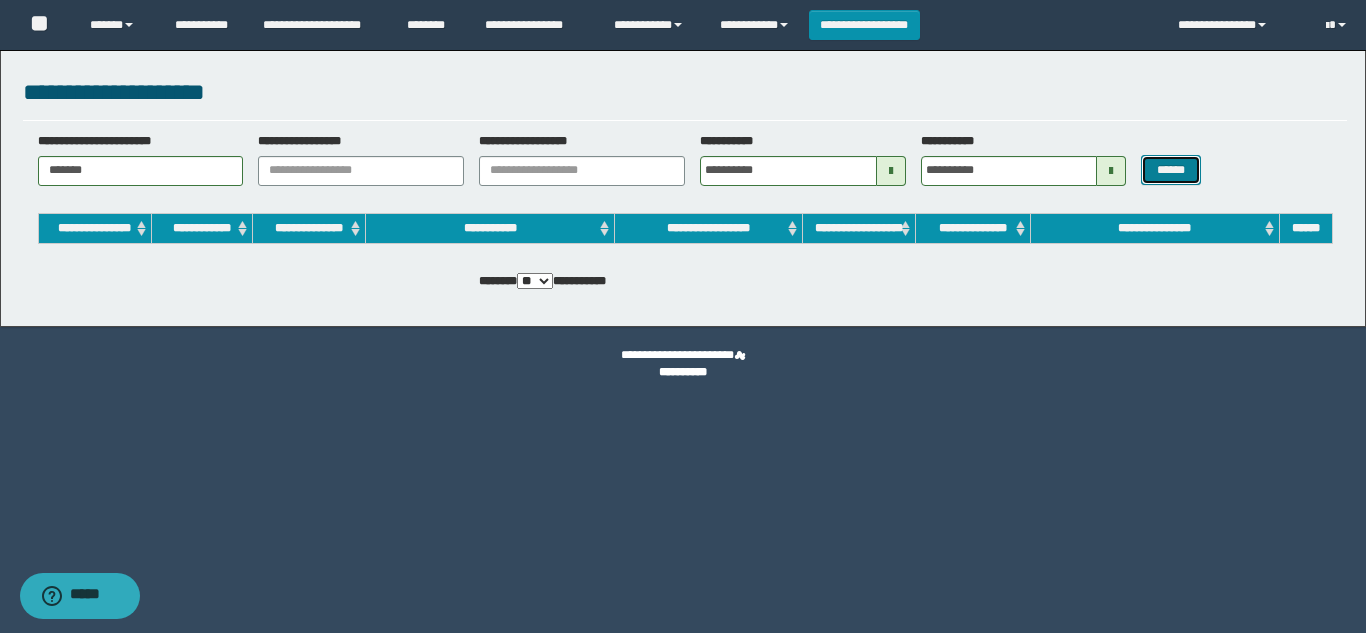 click on "******" at bounding box center [1170, 170] 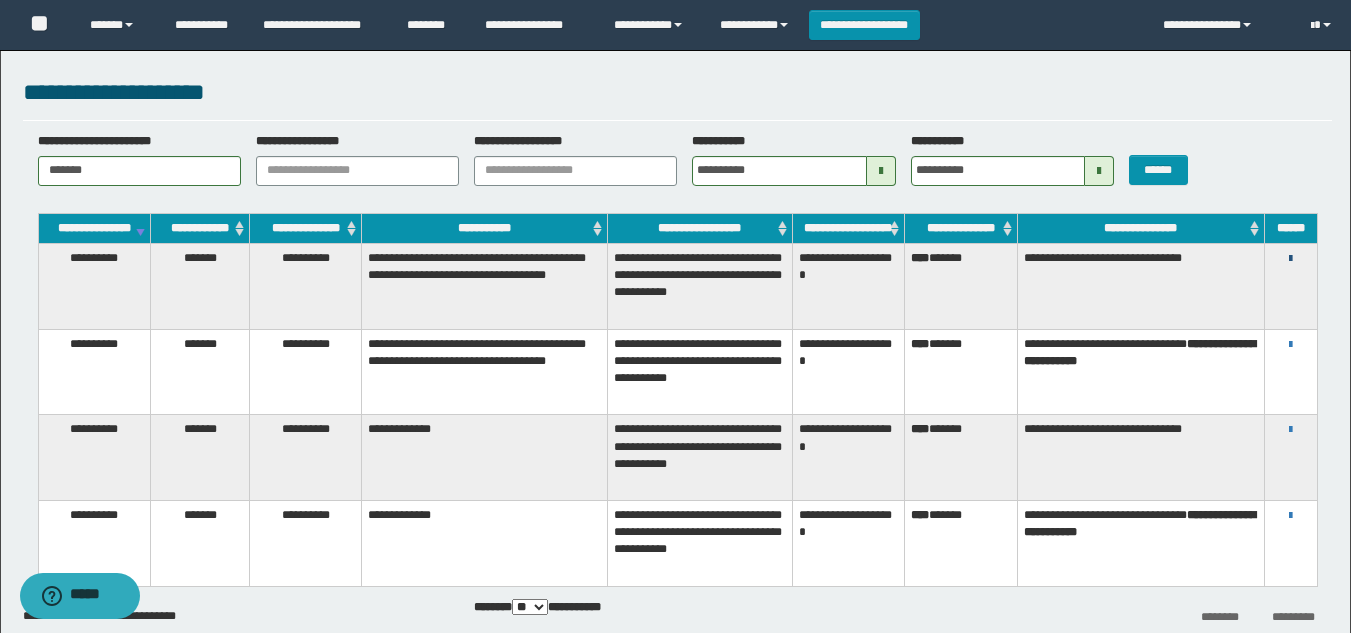 click at bounding box center (1290, 259) 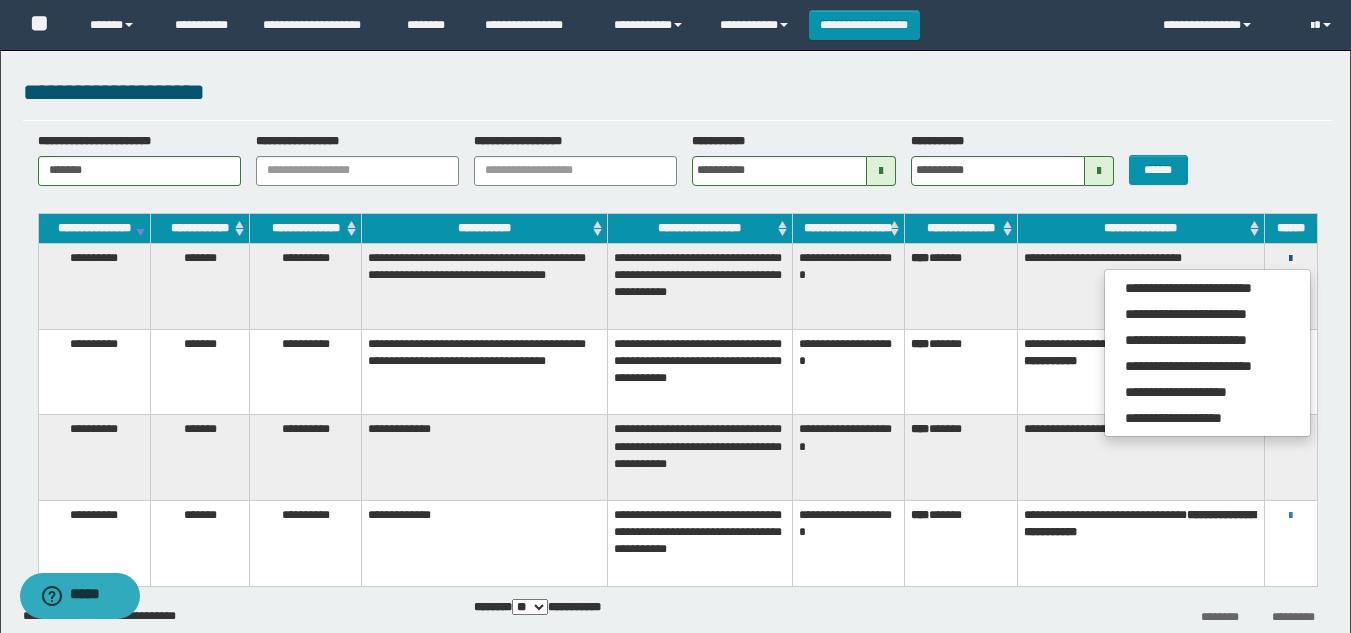 click at bounding box center (1290, 259) 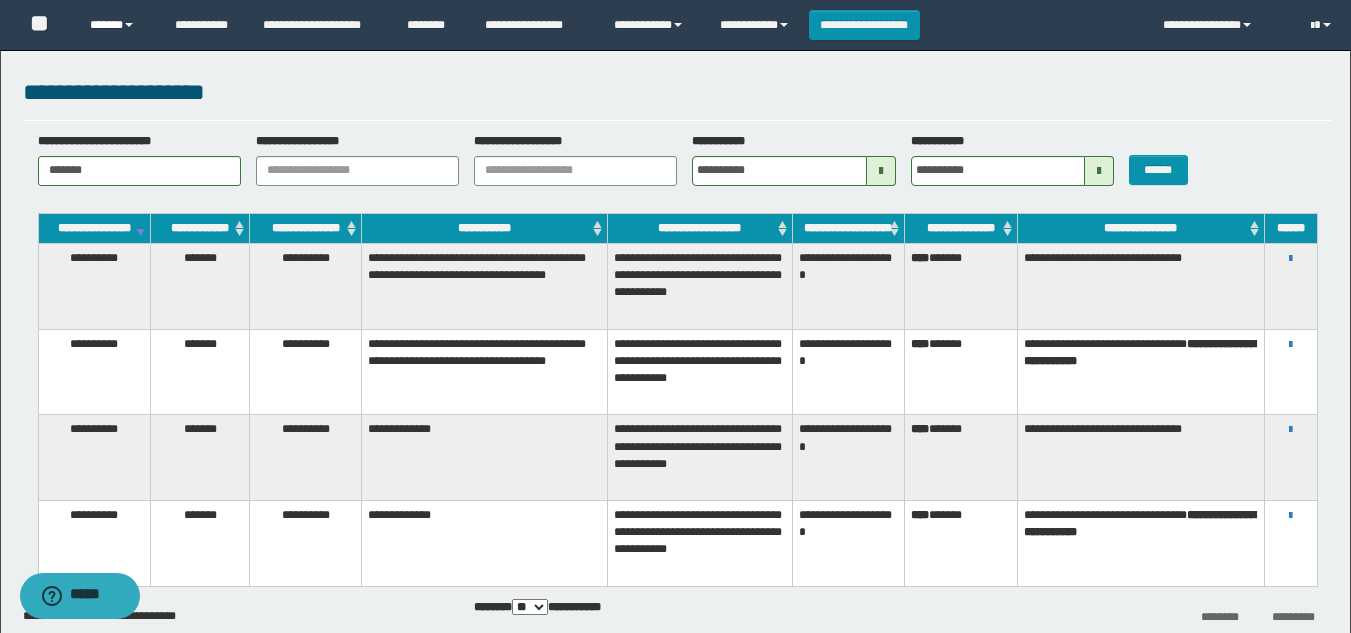 click on "******" at bounding box center (117, 25) 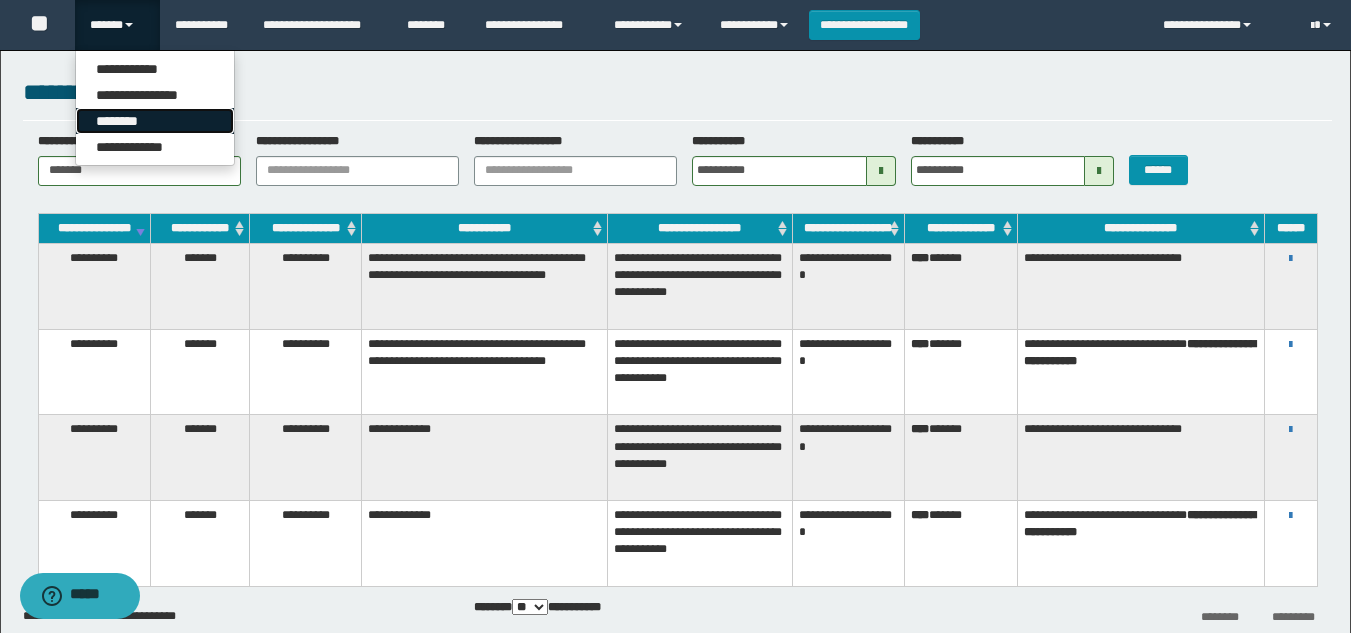 click on "********" at bounding box center [155, 121] 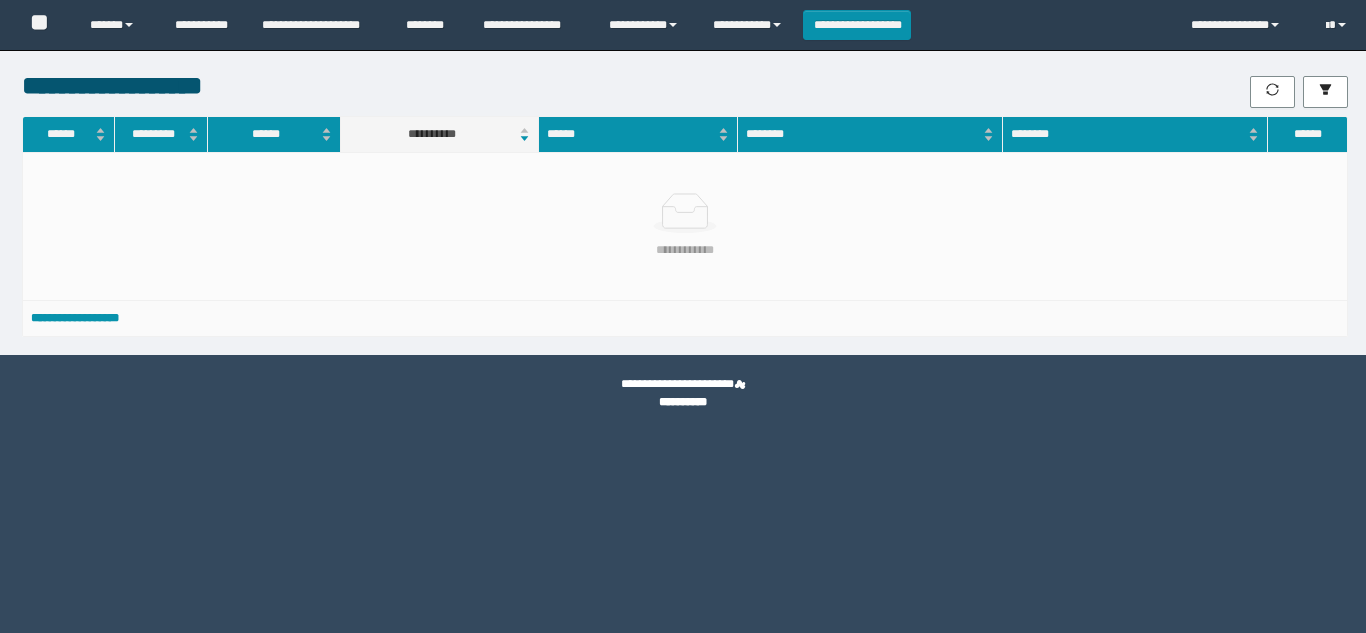 scroll, scrollTop: 0, scrollLeft: 0, axis: both 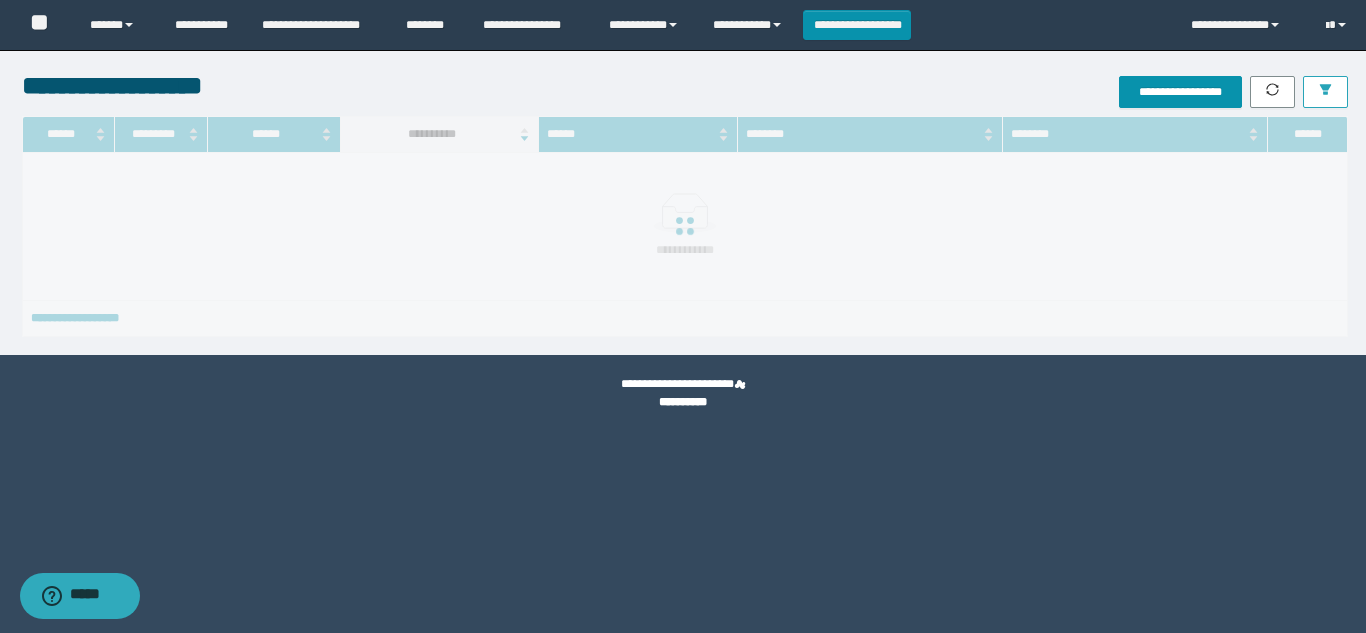 click at bounding box center (1325, 92) 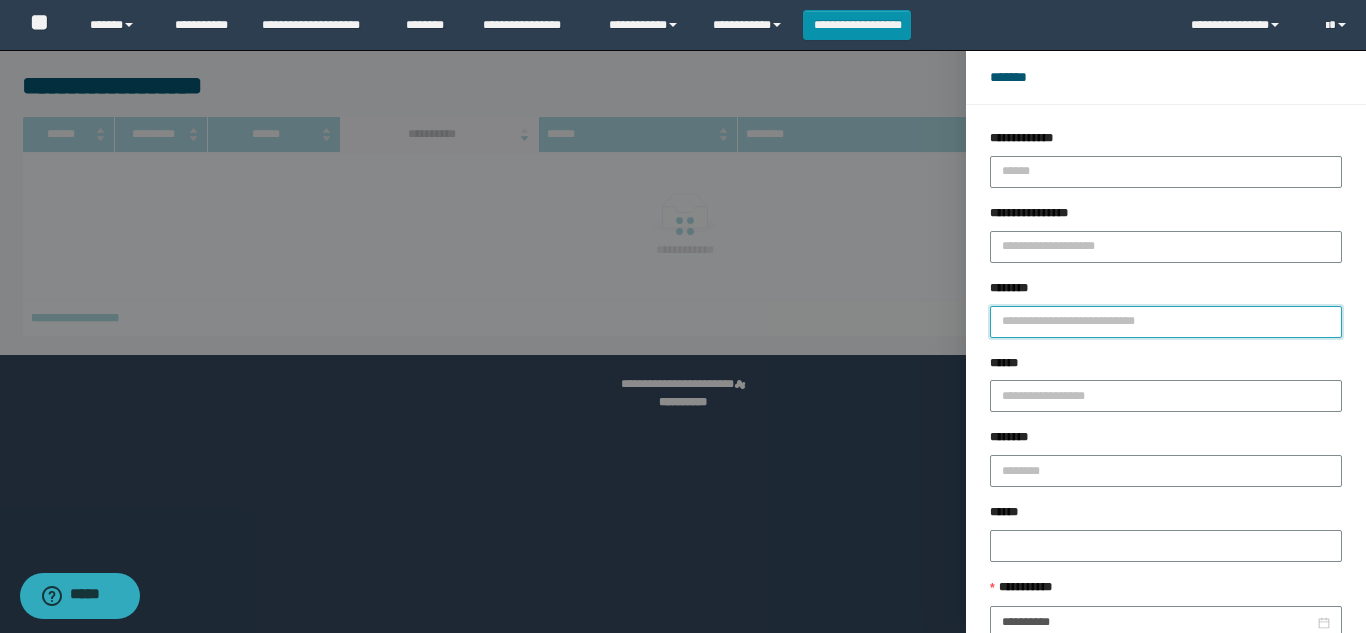 click on "********" at bounding box center [1166, 322] 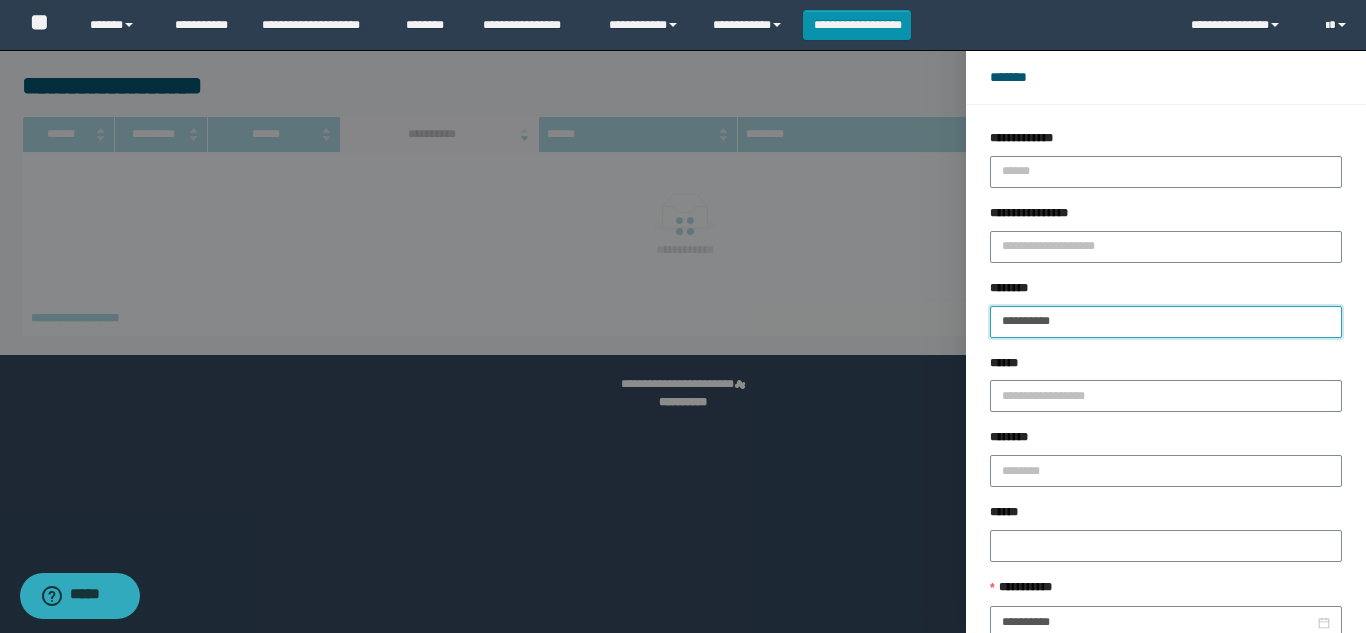type on "**********" 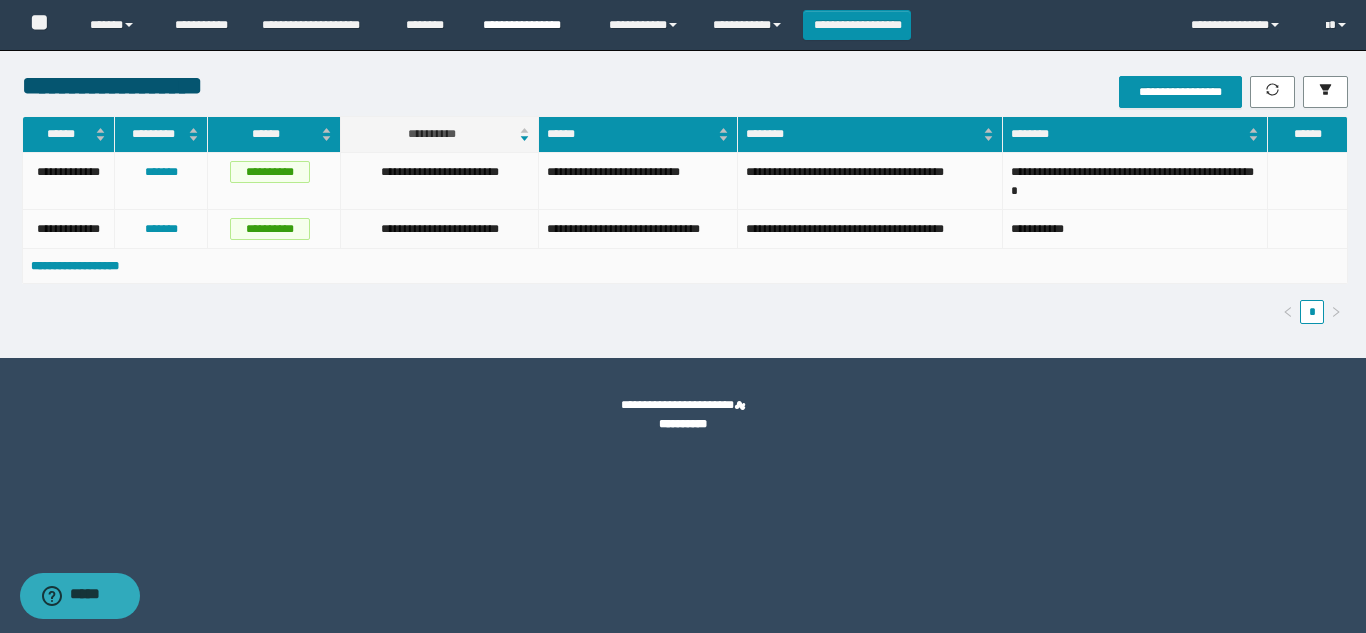 click on "**********" at bounding box center [531, 25] 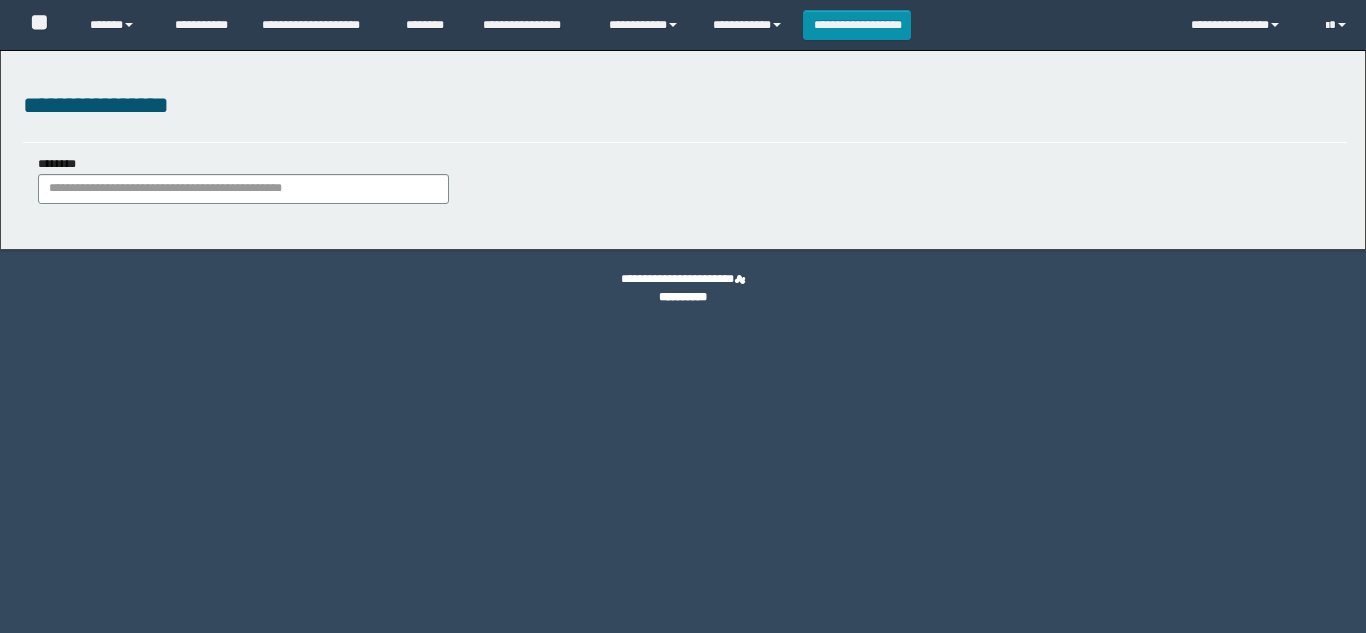 scroll, scrollTop: 0, scrollLeft: 0, axis: both 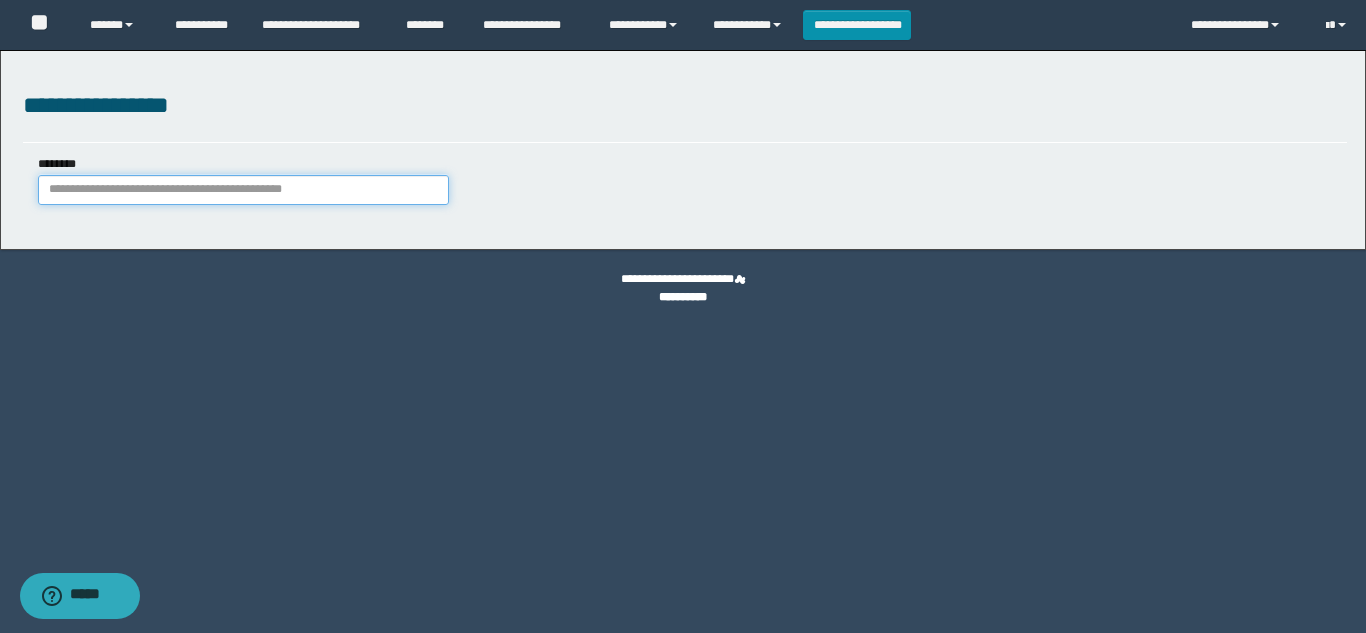 click on "********" at bounding box center [243, 190] 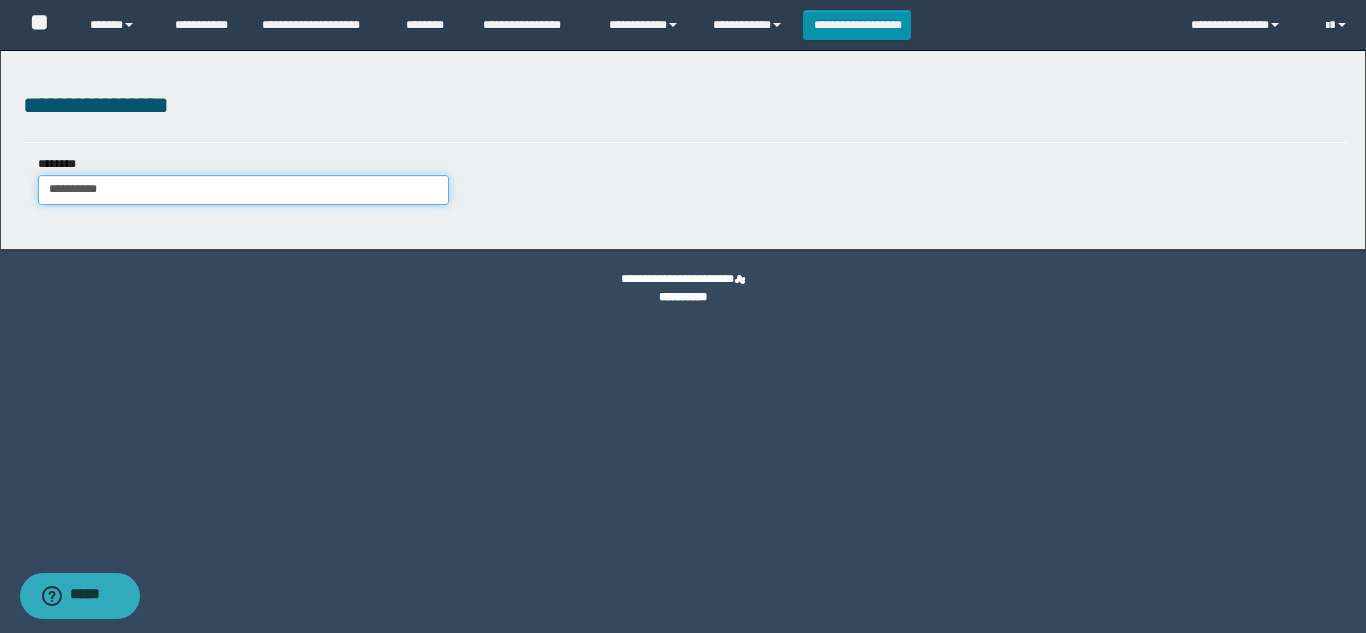 type on "**********" 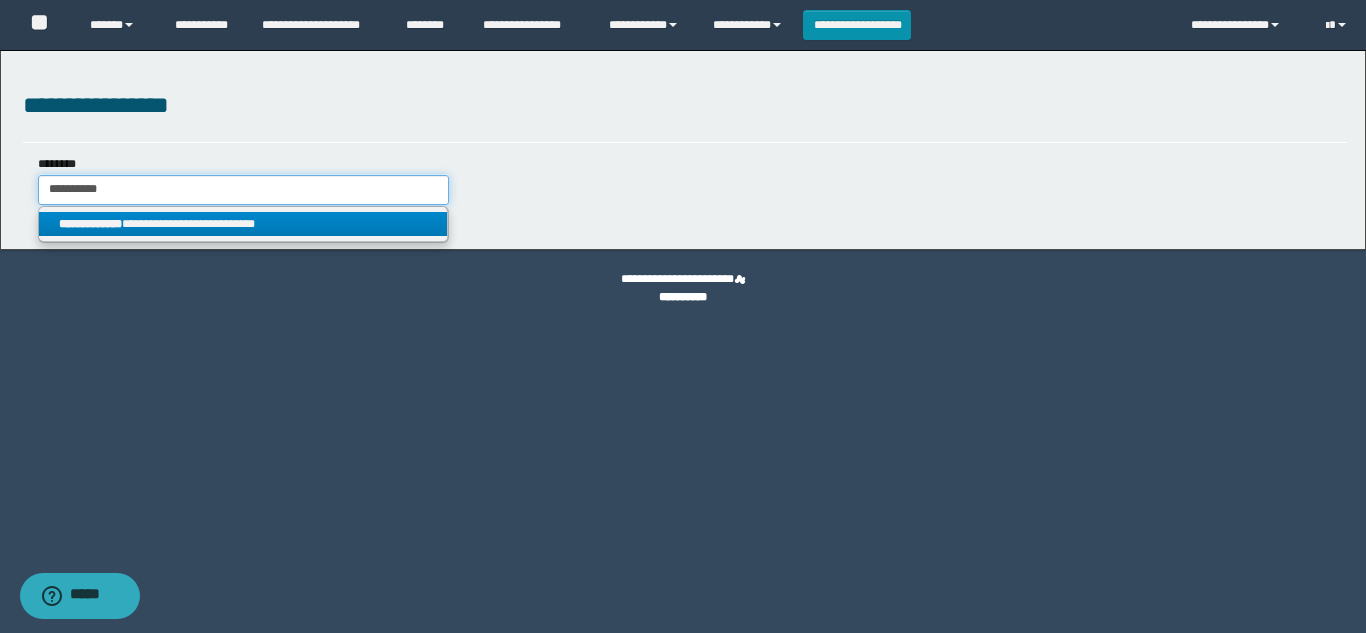 type on "**********" 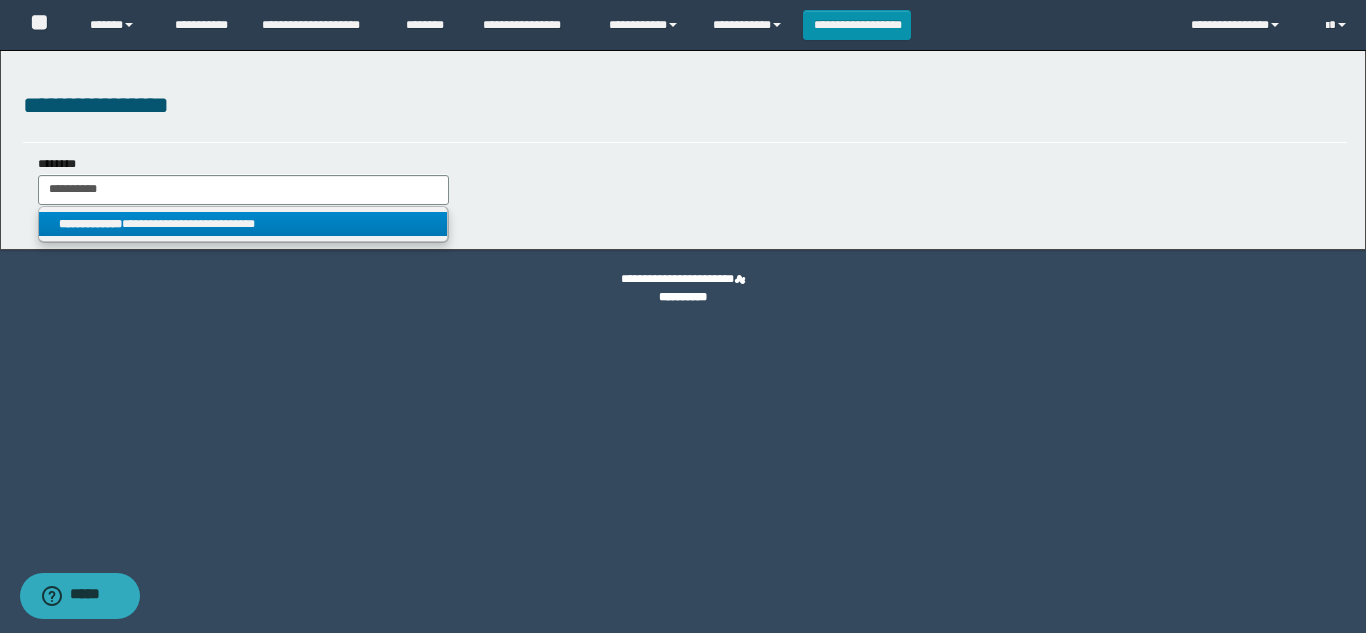 click on "**********" at bounding box center (90, 224) 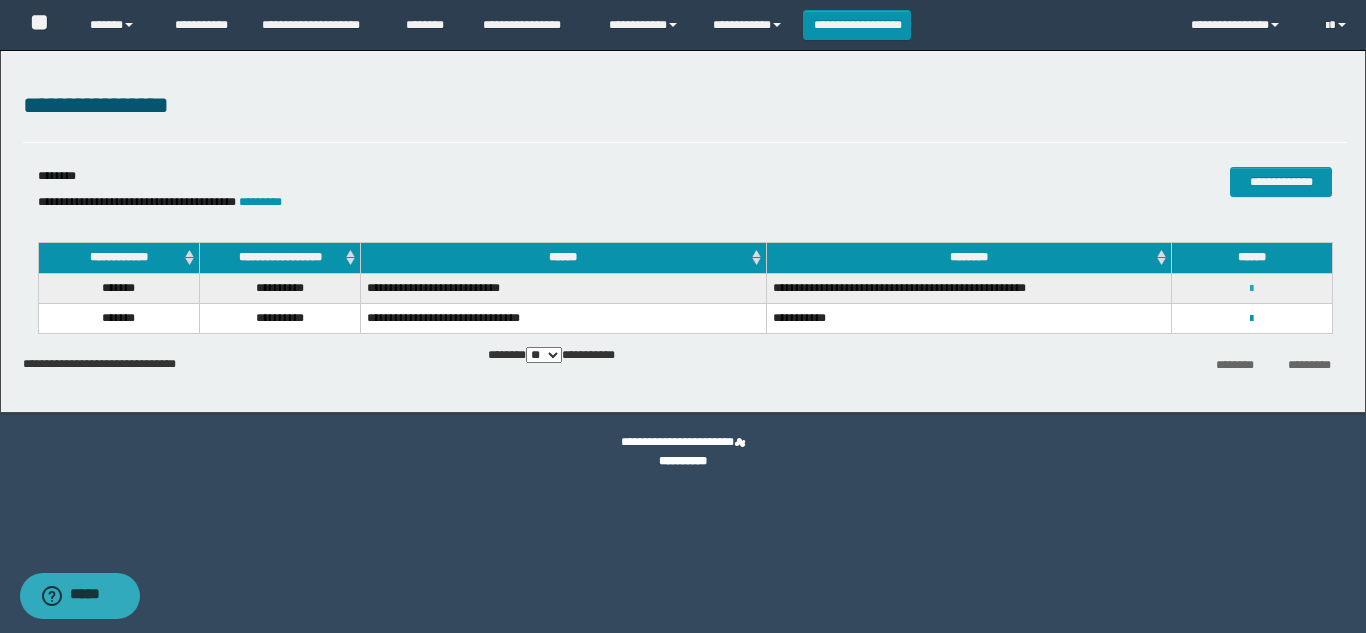 click at bounding box center [1251, 289] 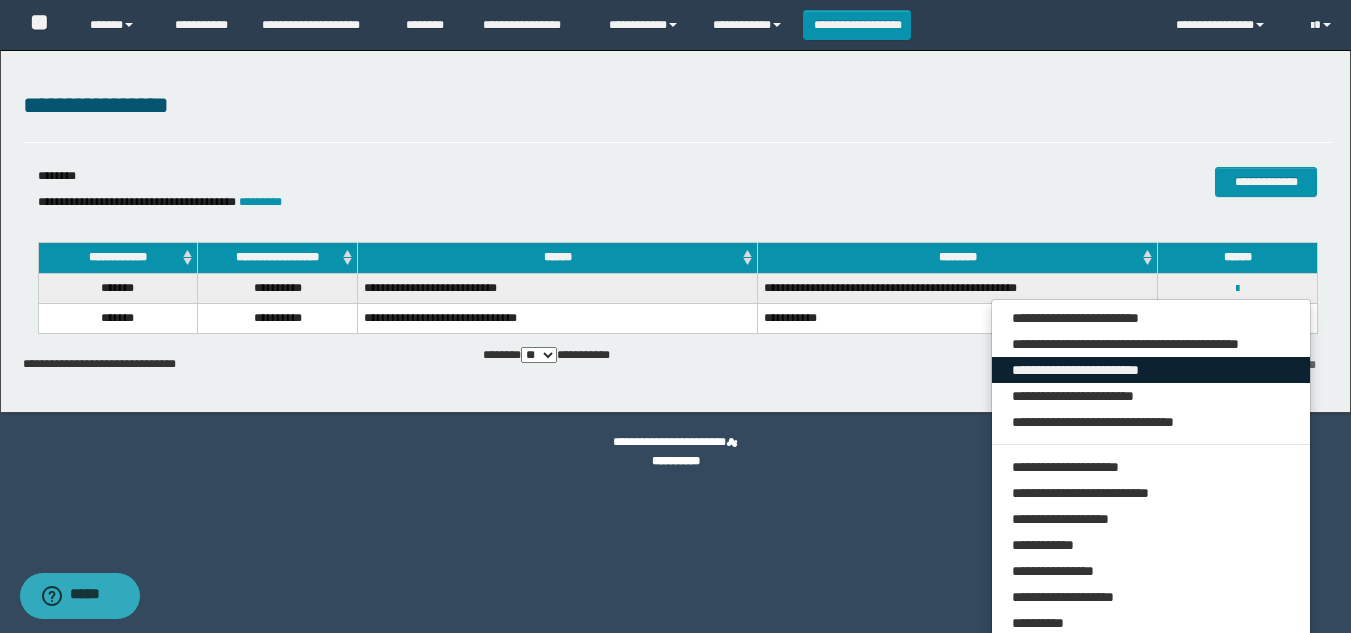 click on "**********" at bounding box center (1151, 370) 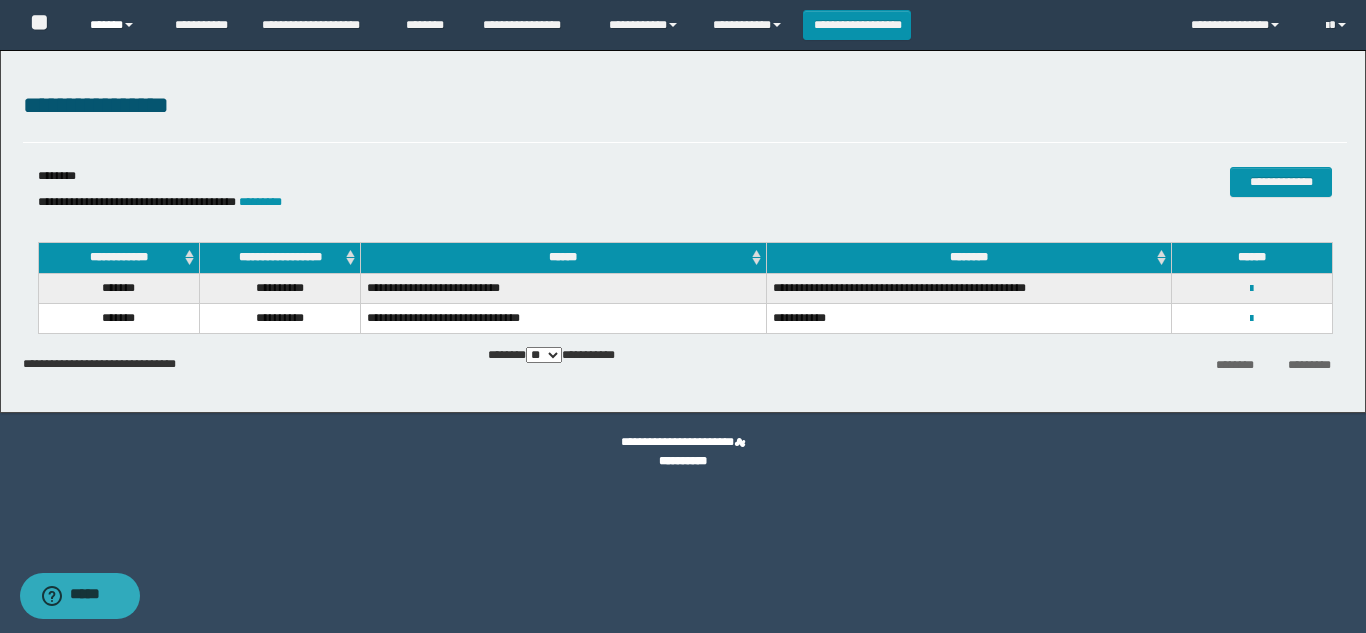 click on "******" at bounding box center [117, 25] 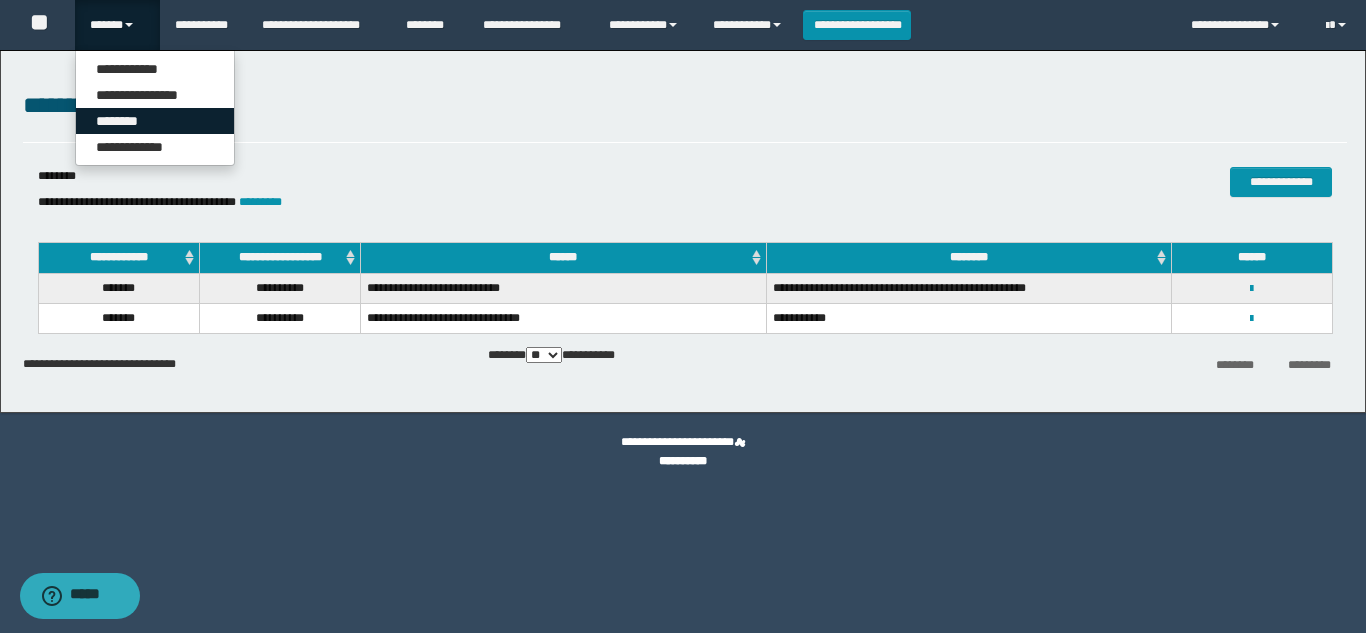 click on "********" at bounding box center [155, 121] 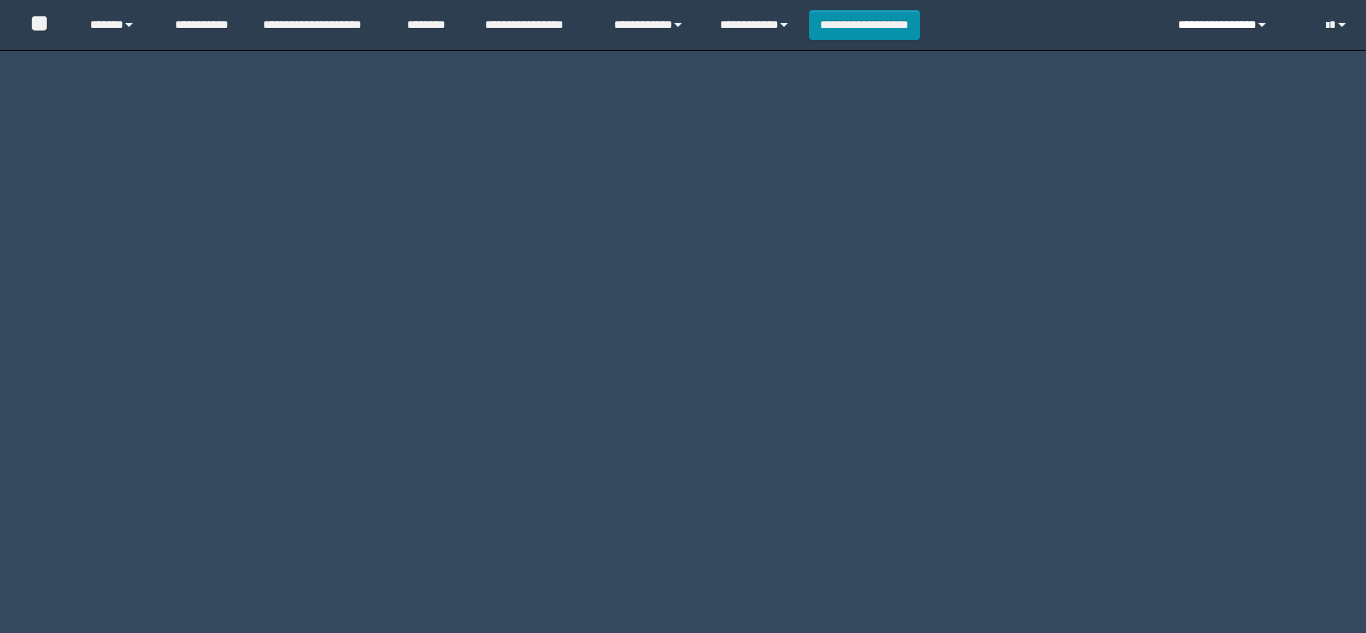 scroll, scrollTop: 0, scrollLeft: 0, axis: both 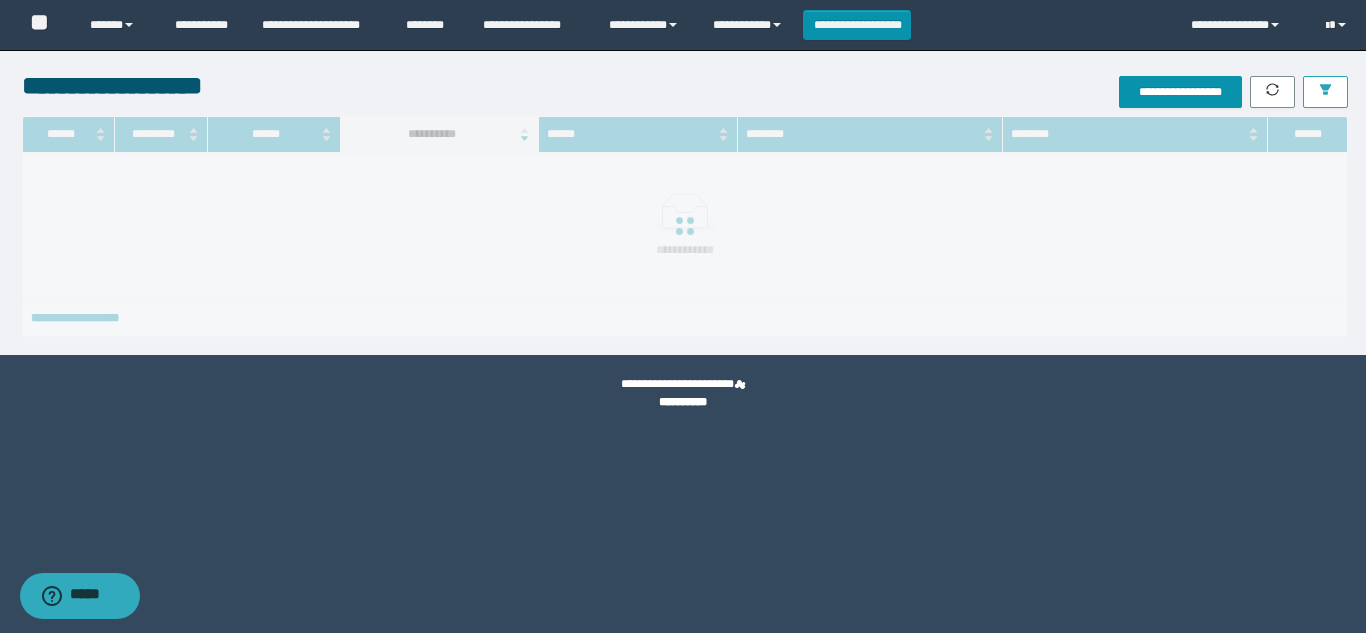 click 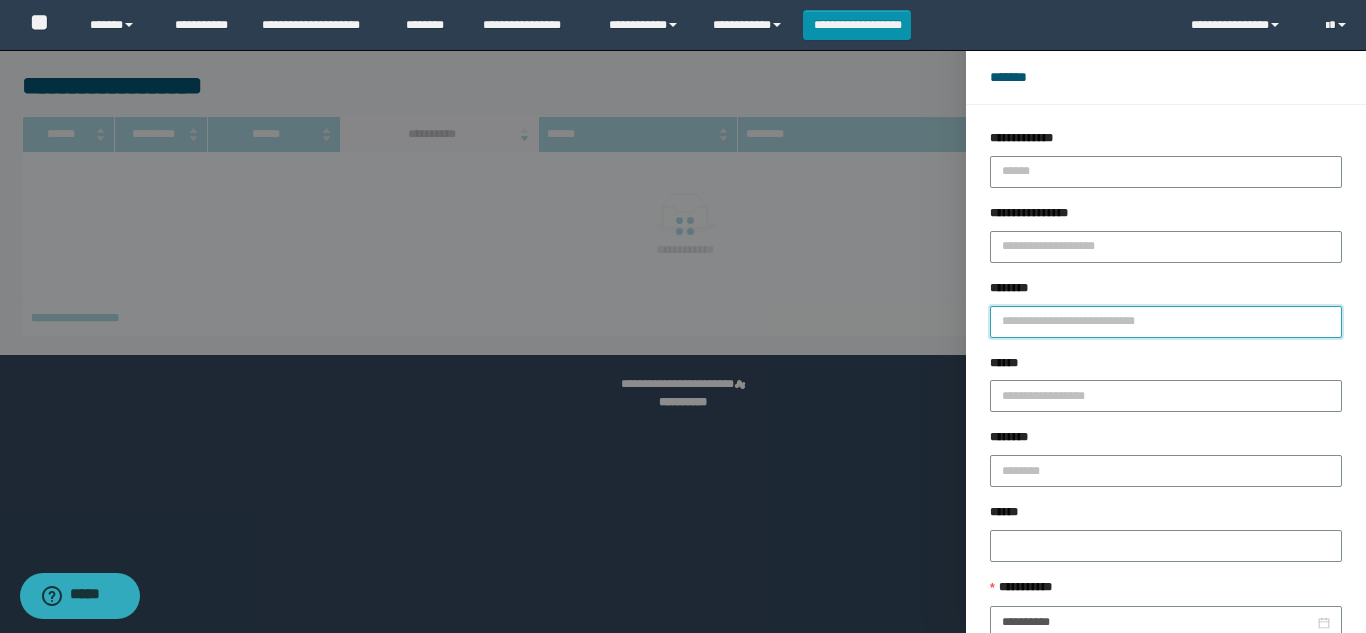 click on "********" at bounding box center (1166, 322) 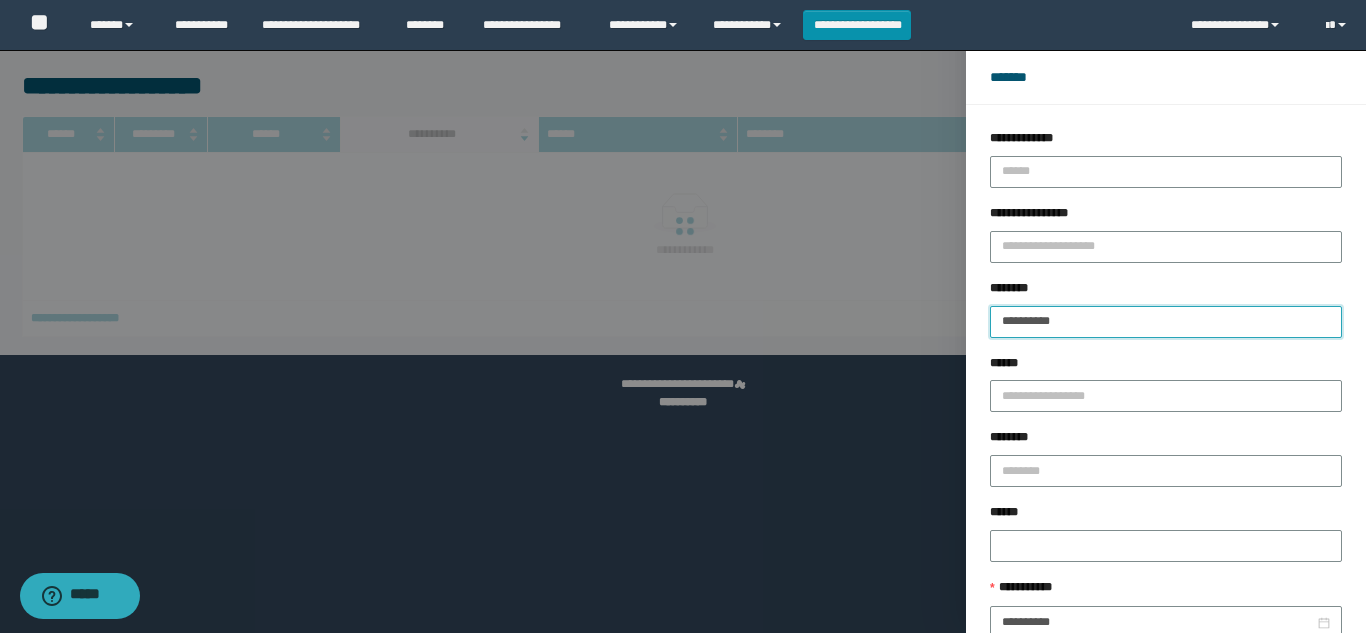 type on "**********" 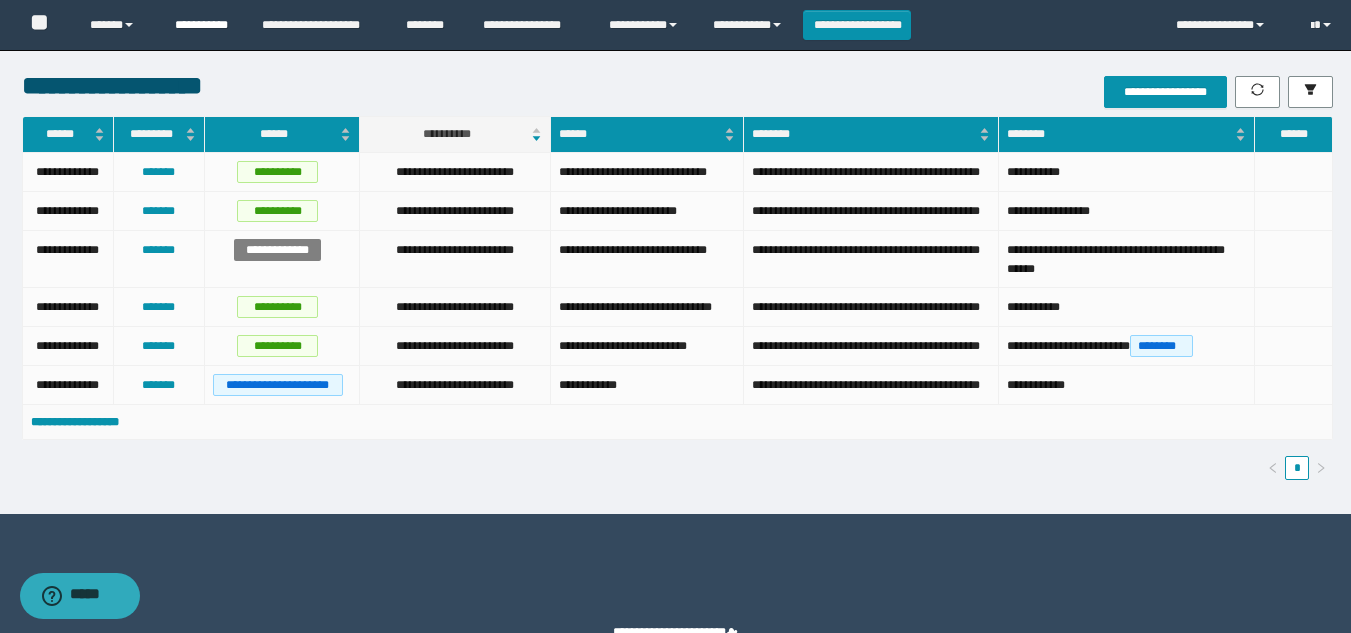 click on "**********" at bounding box center [203, 25] 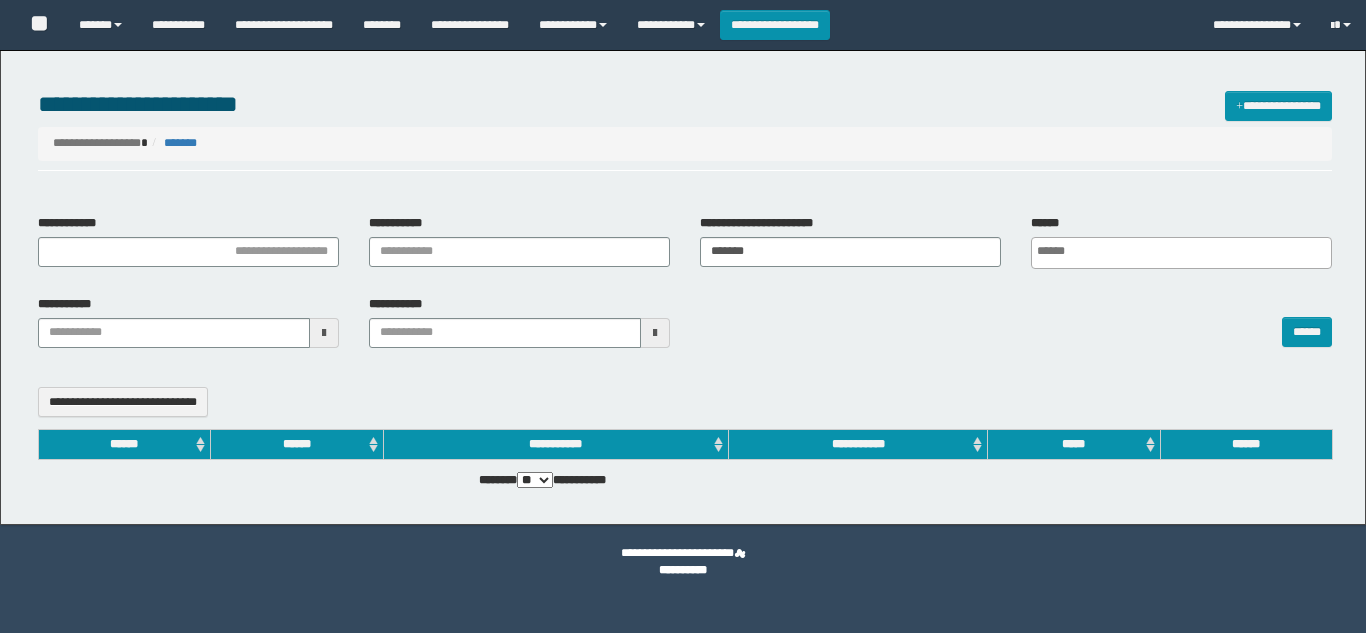 select 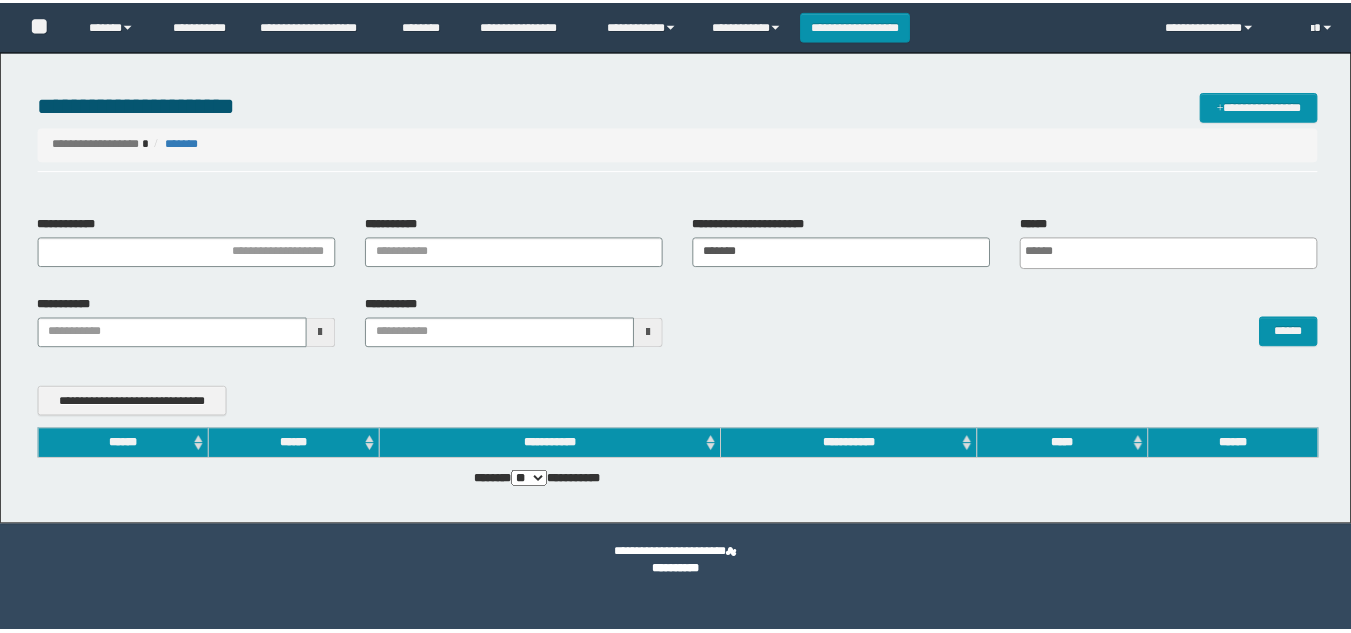 scroll, scrollTop: 0, scrollLeft: 0, axis: both 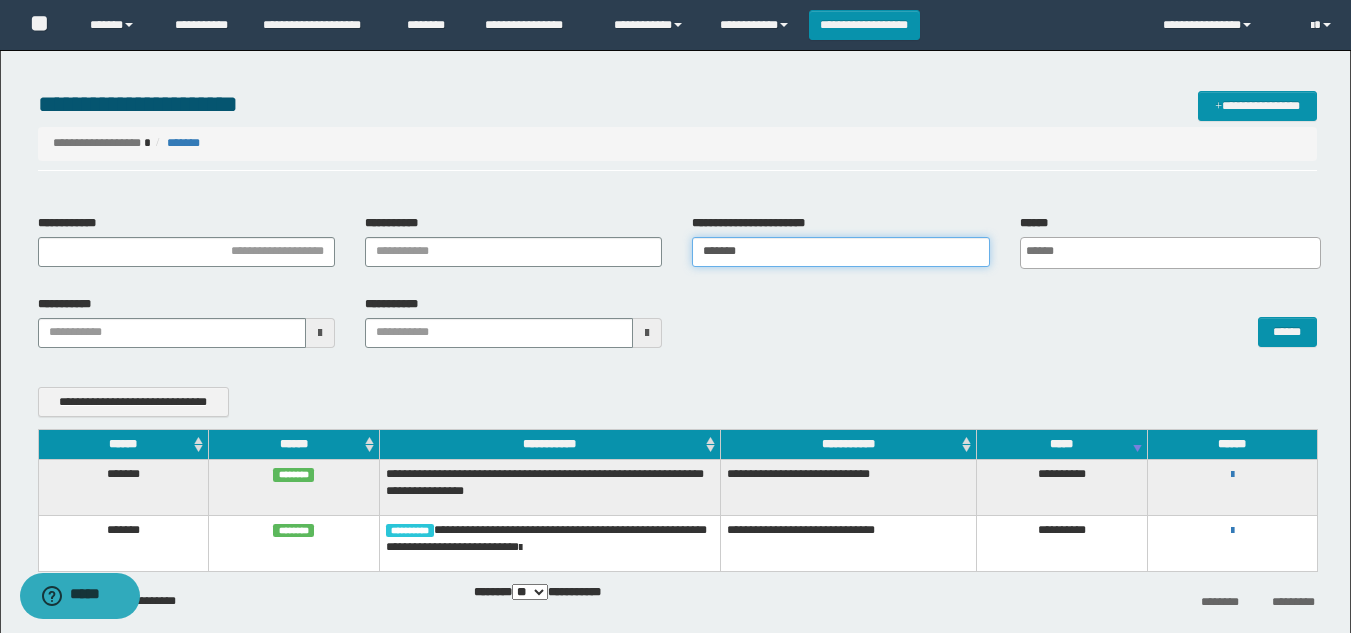 drag, startPoint x: 796, startPoint y: 249, endPoint x: 89, endPoint y: 277, distance: 707.55426 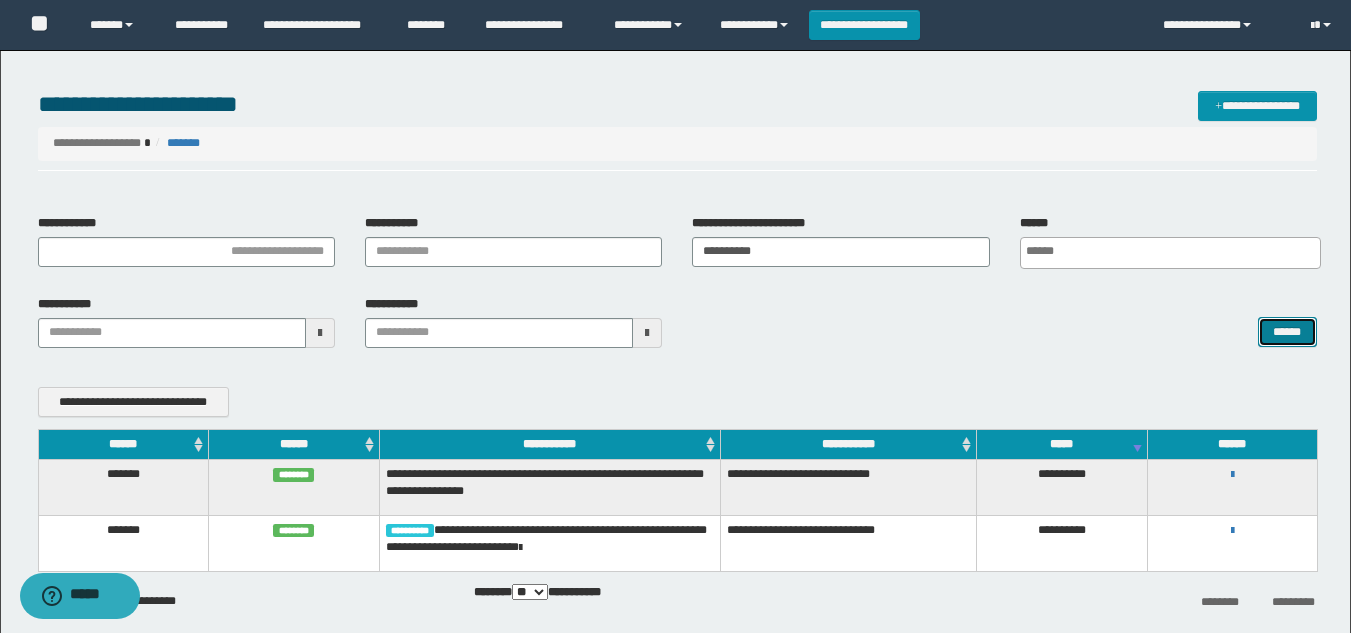 click on "******" at bounding box center (1287, 332) 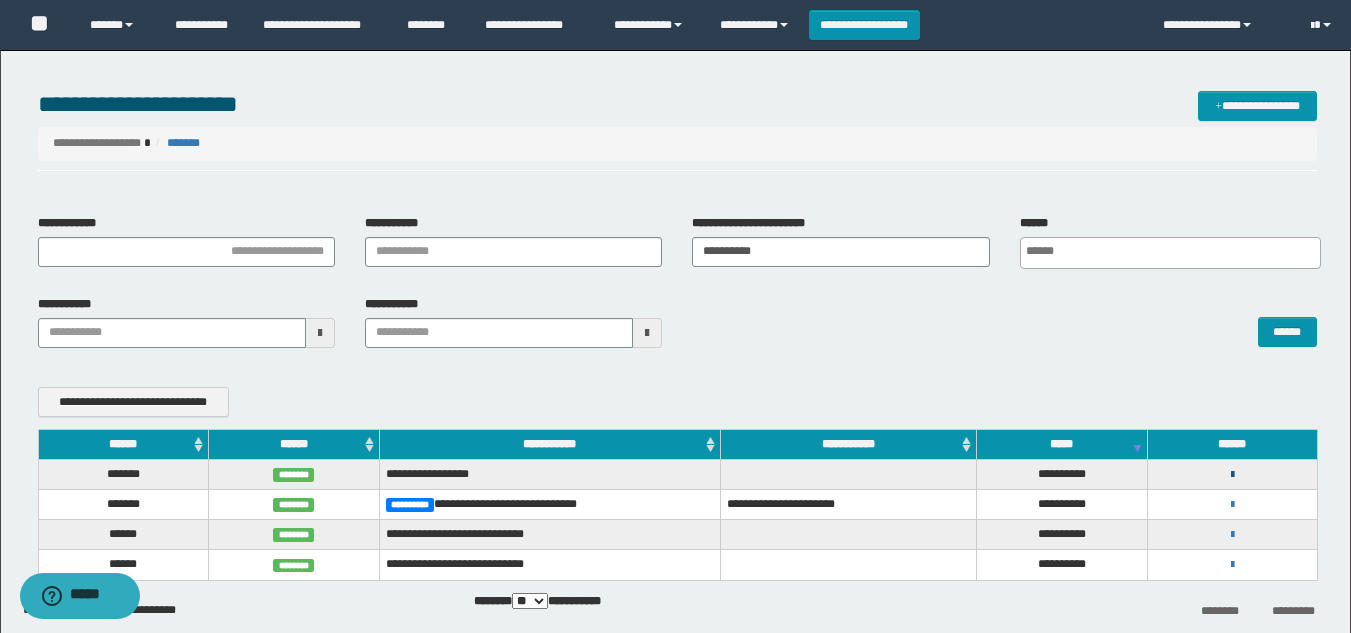 click at bounding box center [1232, 475] 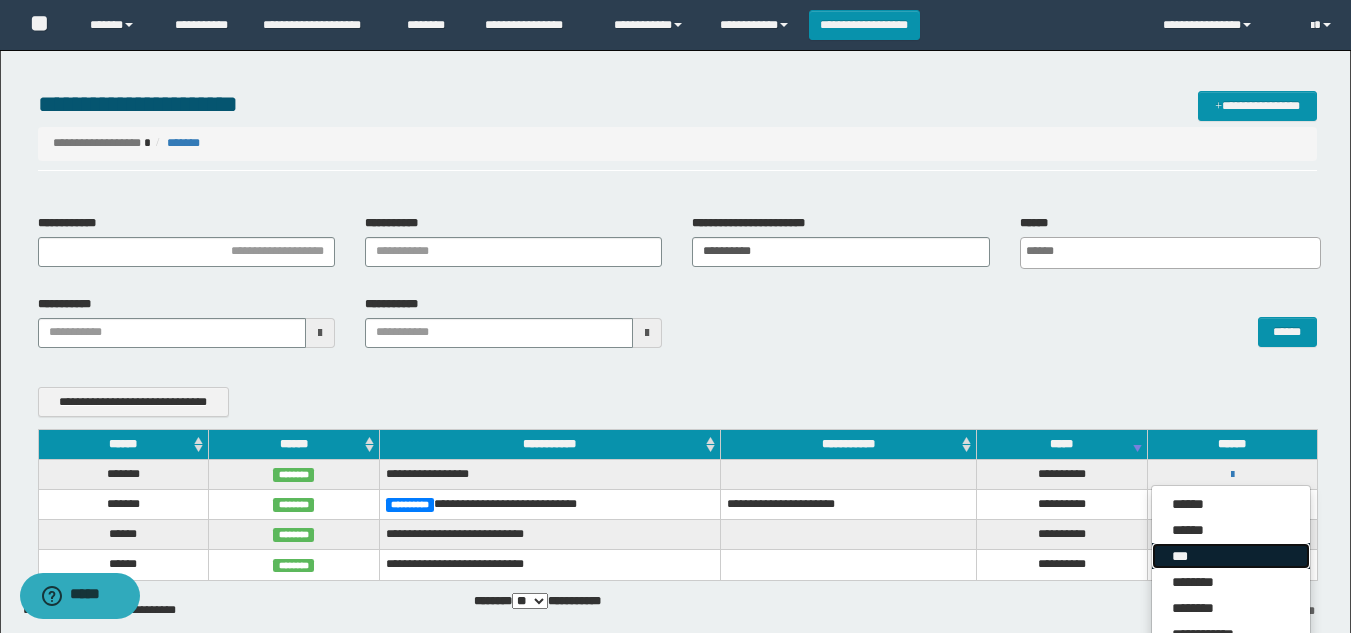 click on "***" at bounding box center [1231, 556] 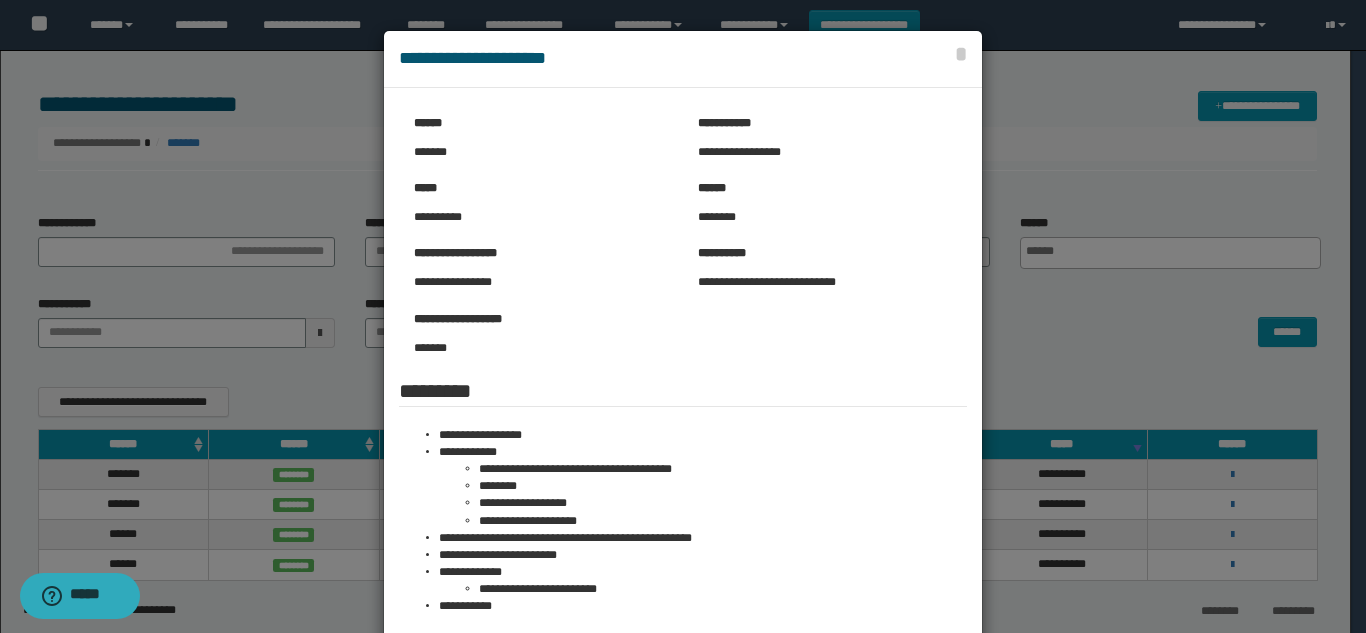 click at bounding box center (683, 435) 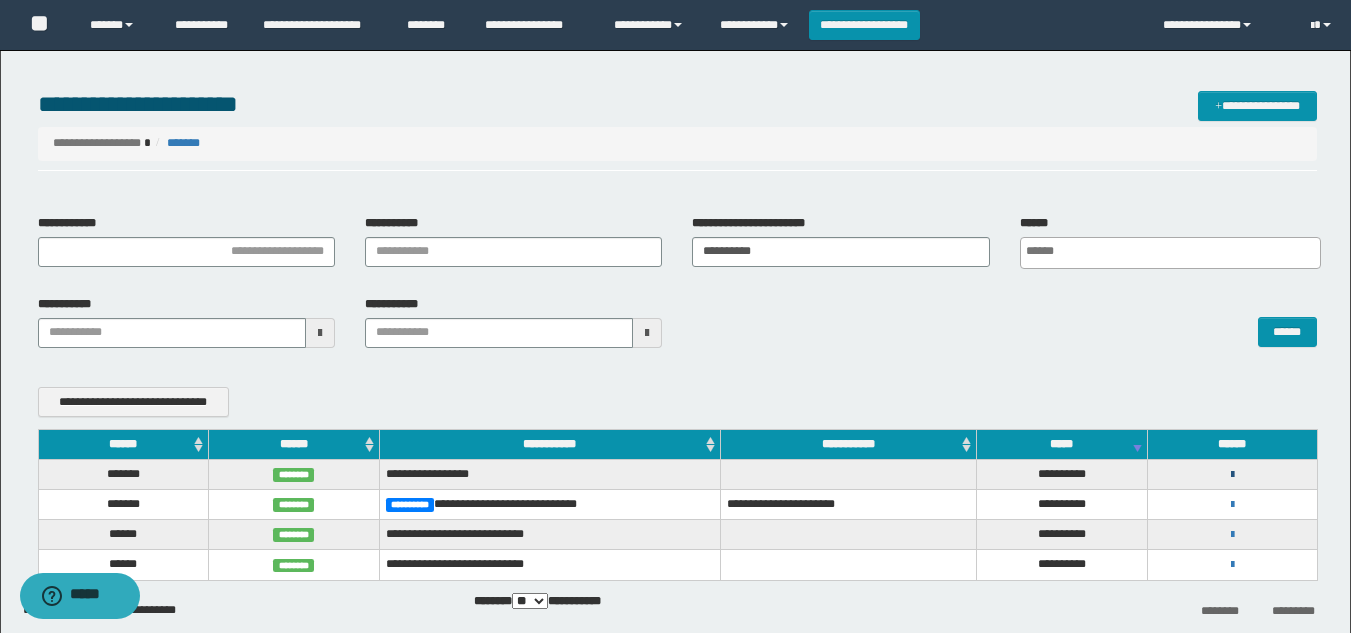 click at bounding box center (1232, 475) 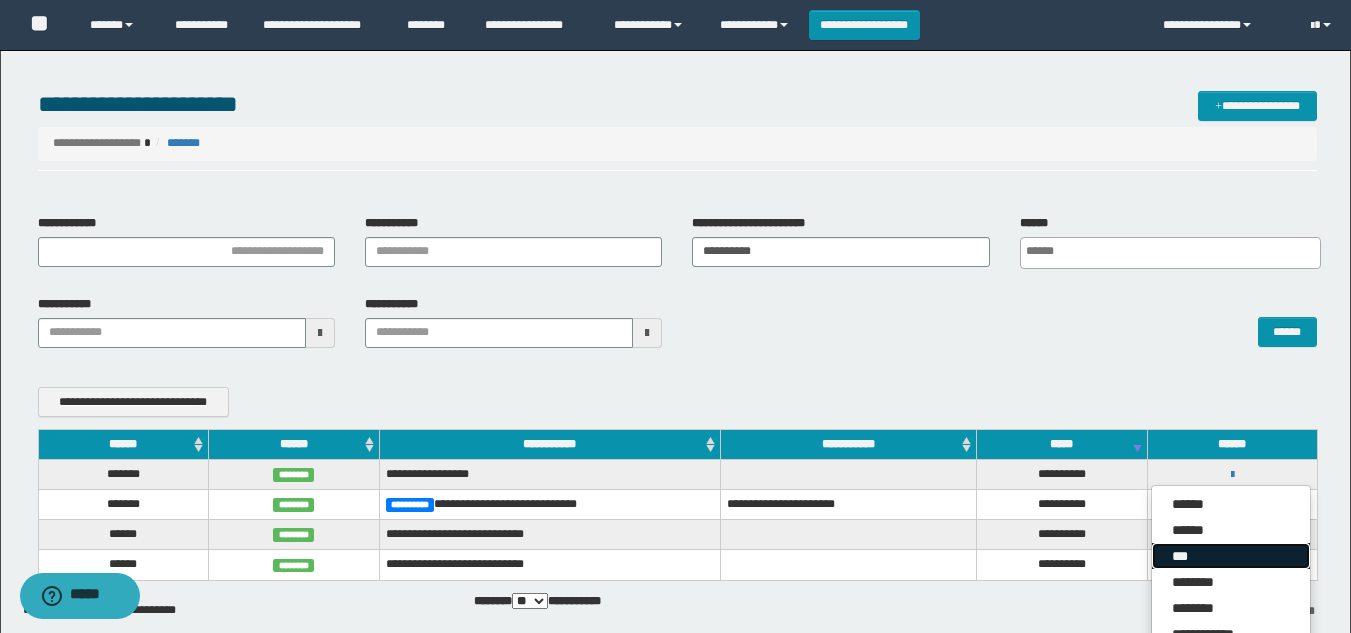 click on "***" at bounding box center [1231, 556] 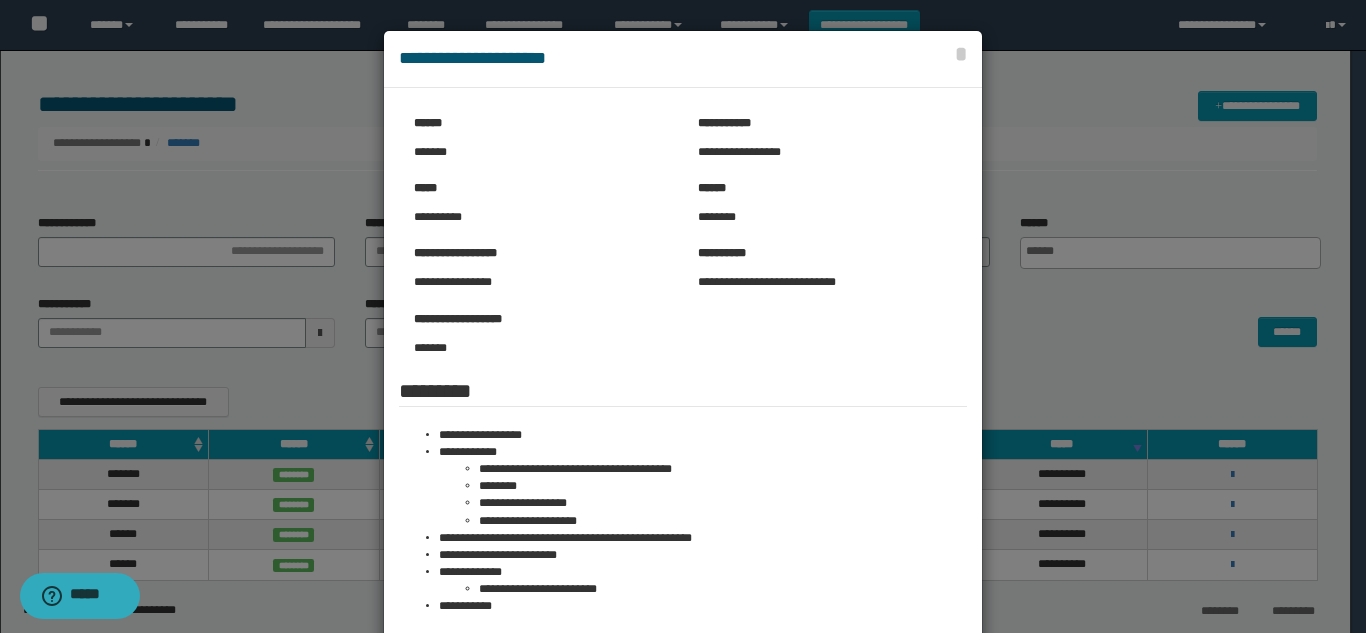 drag, startPoint x: 1065, startPoint y: 318, endPoint x: 1066, endPoint y: 308, distance: 10.049875 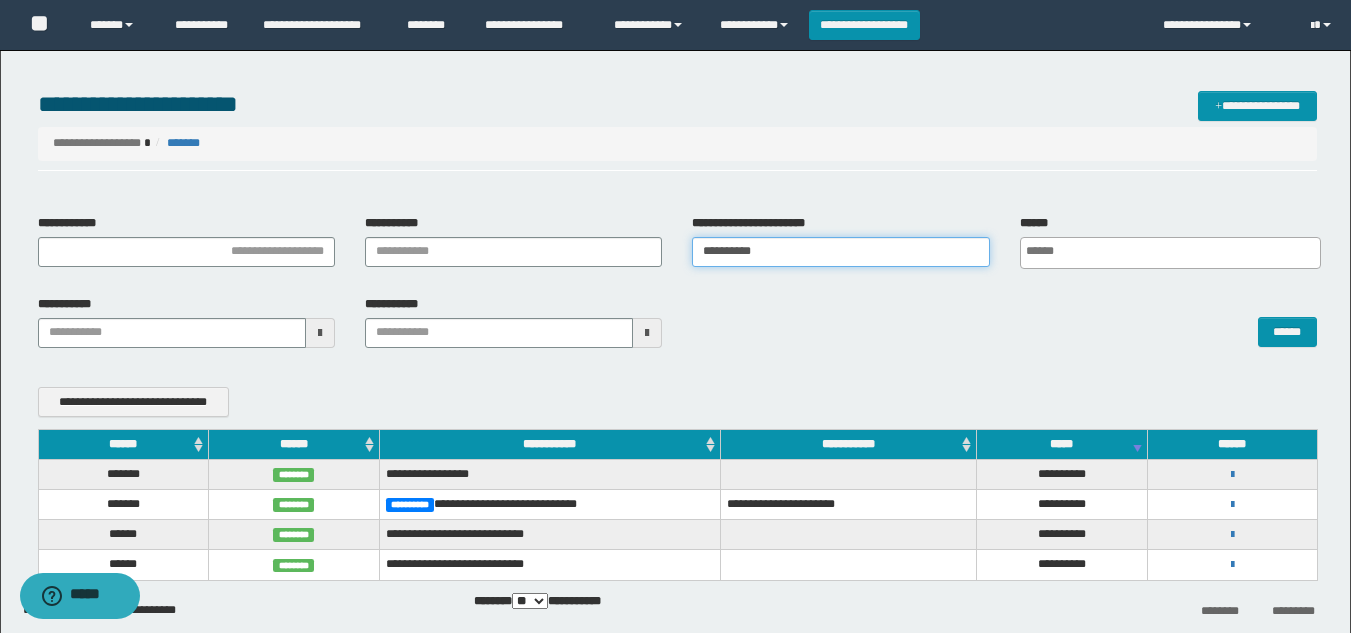 drag, startPoint x: 862, startPoint y: 253, endPoint x: 60, endPoint y: 255, distance: 802.0025 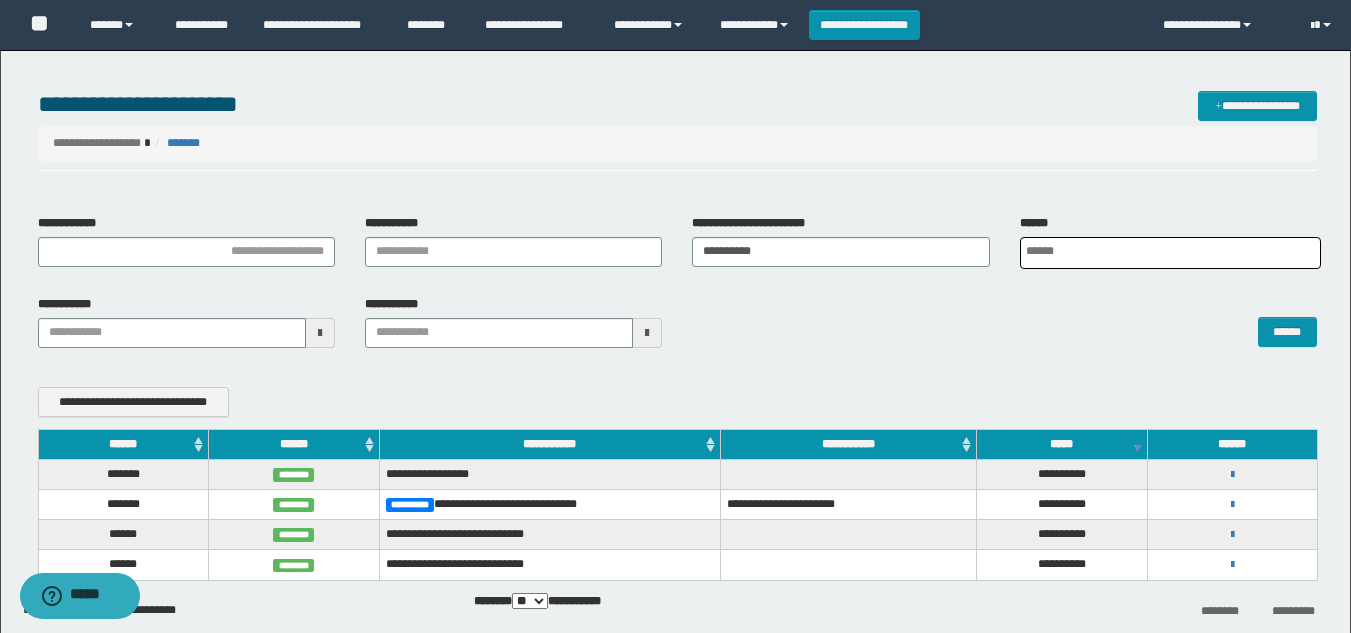 scroll, scrollTop: 0, scrollLeft: 5, axis: horizontal 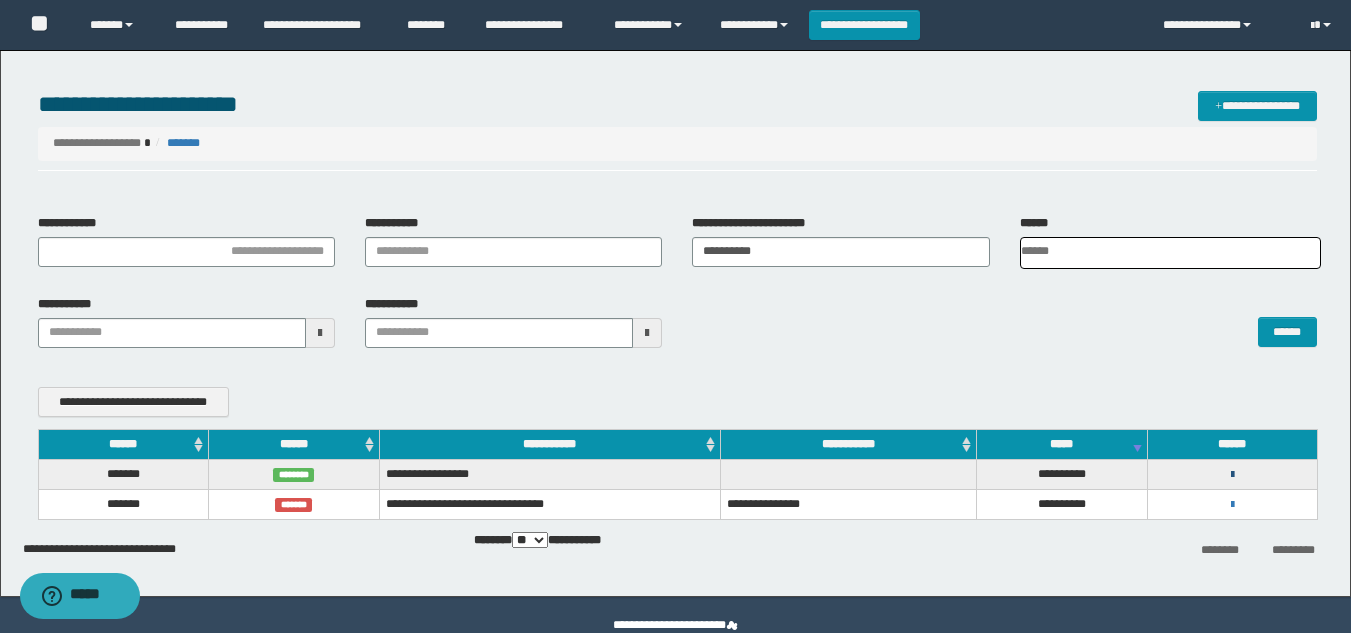click at bounding box center [1232, 475] 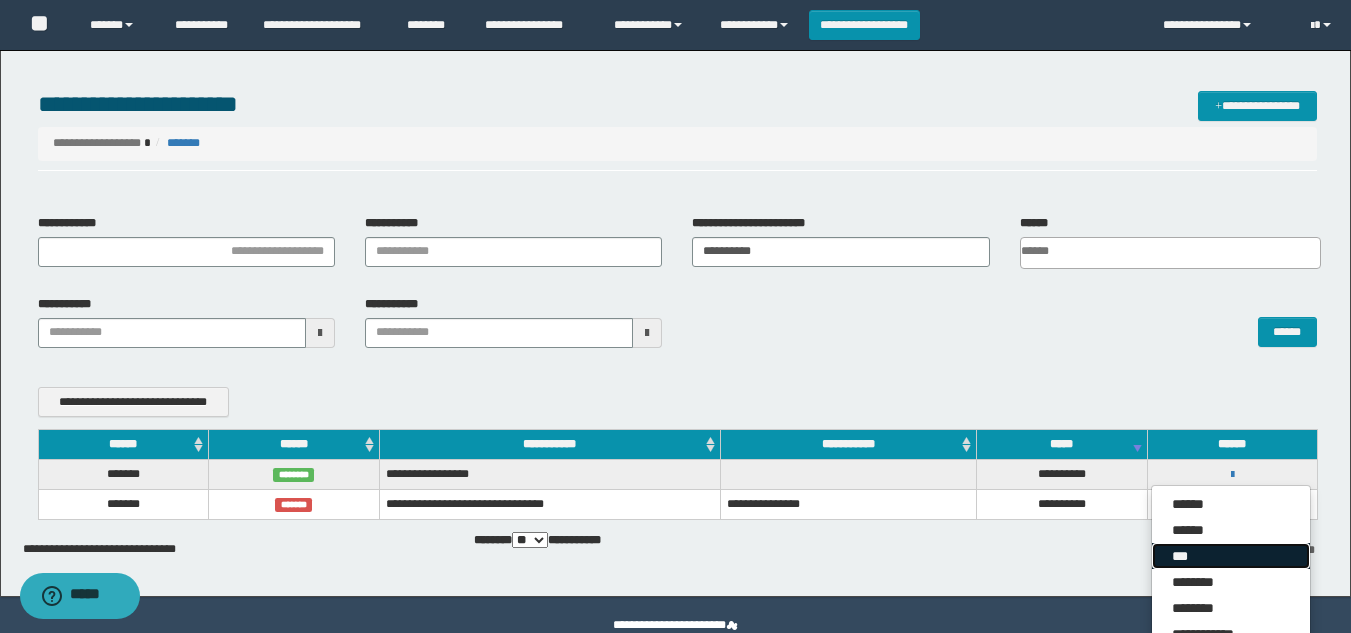 click on "***" at bounding box center (1231, 556) 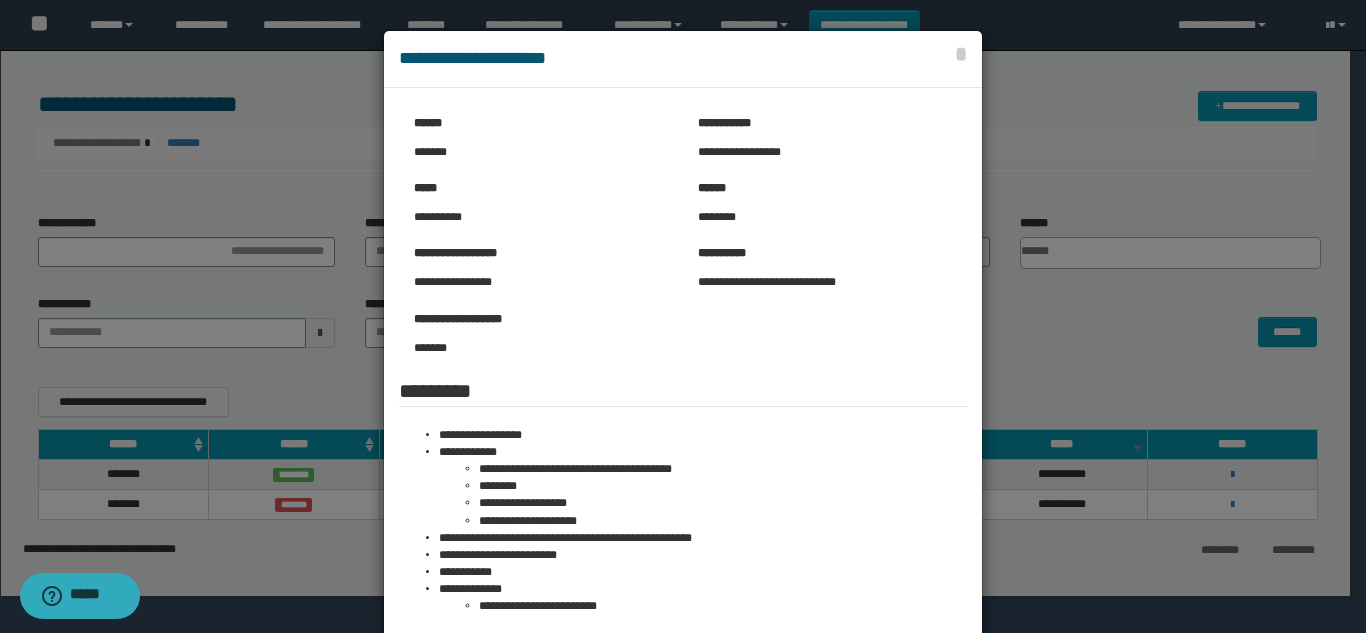 click at bounding box center (683, 435) 